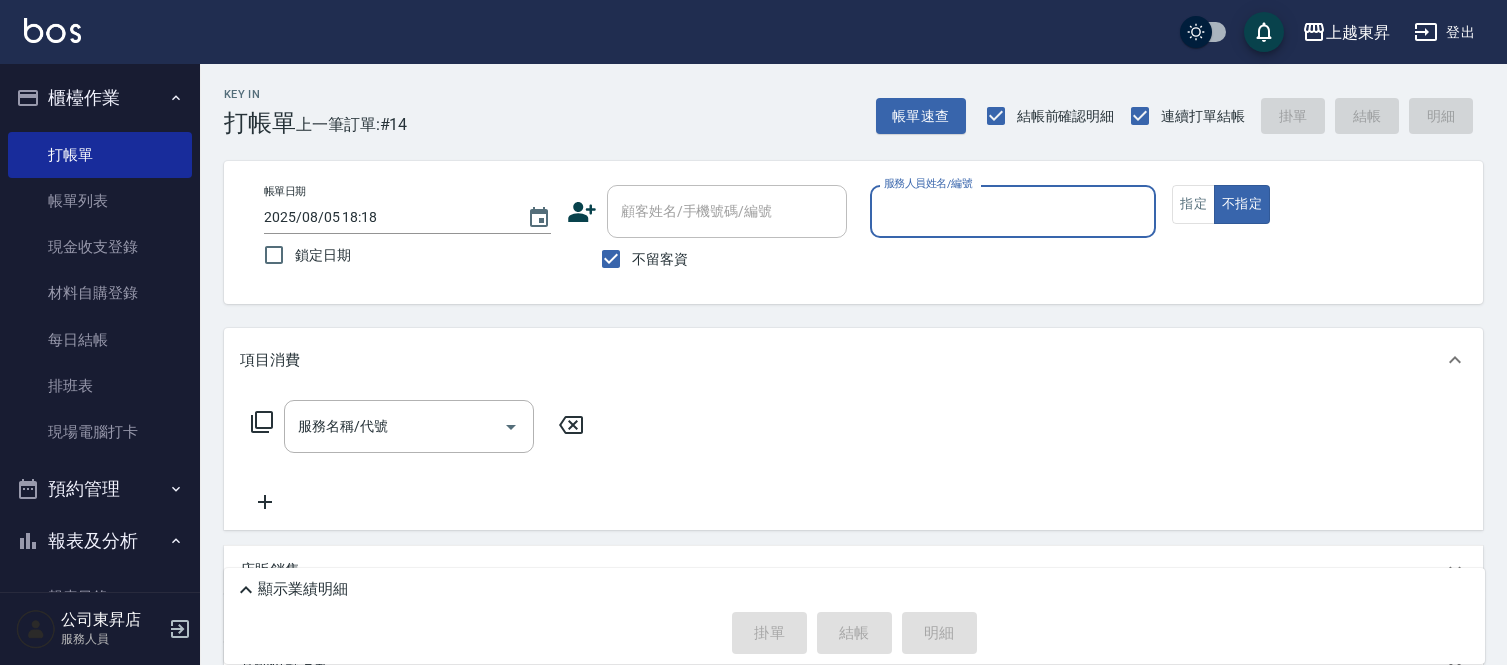 scroll, scrollTop: 0, scrollLeft: 0, axis: both 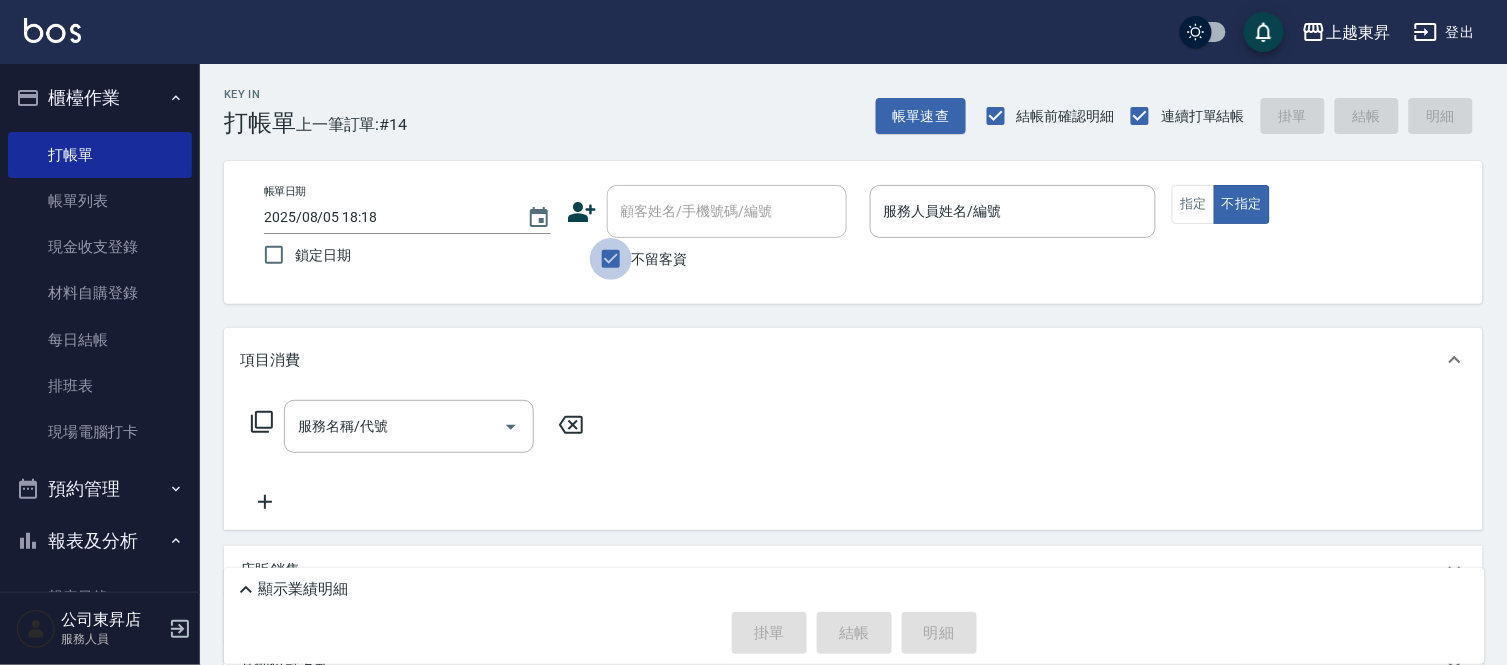 click on "不留客資" at bounding box center [611, 259] 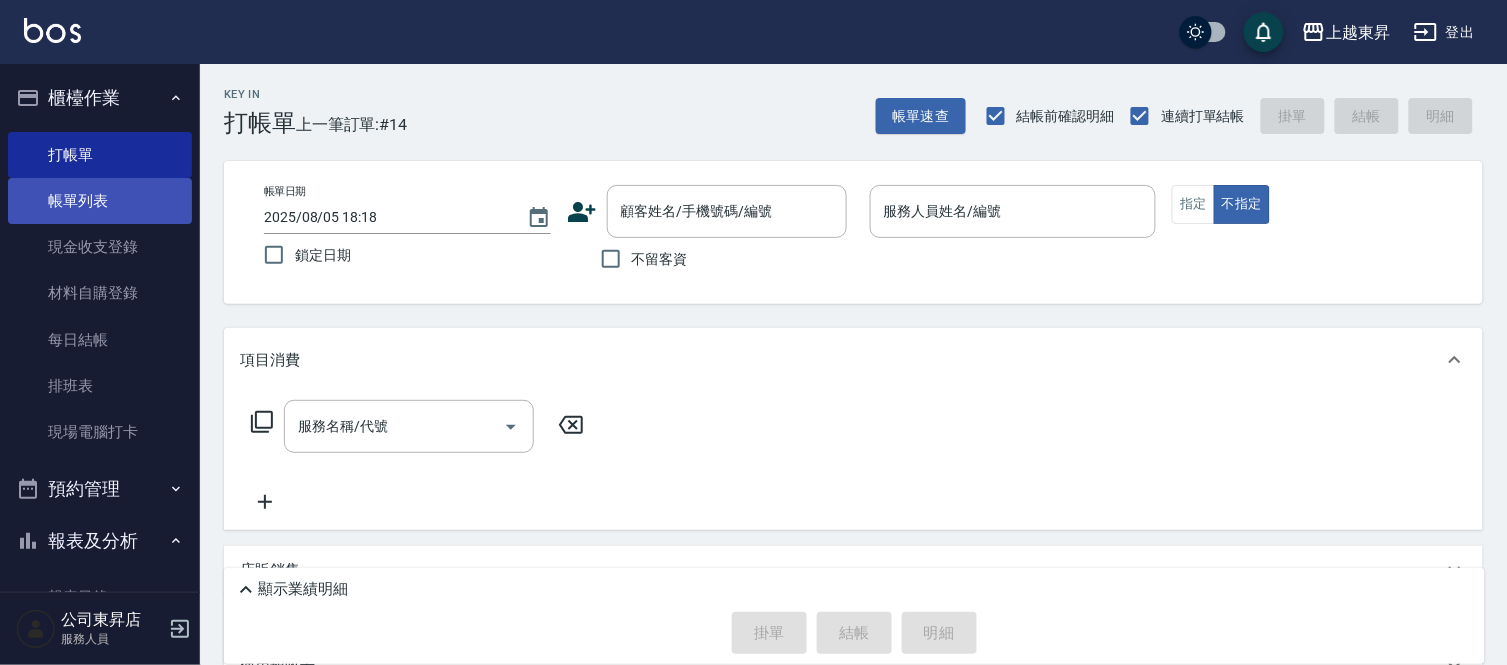 click on "帳單列表" at bounding box center [100, 201] 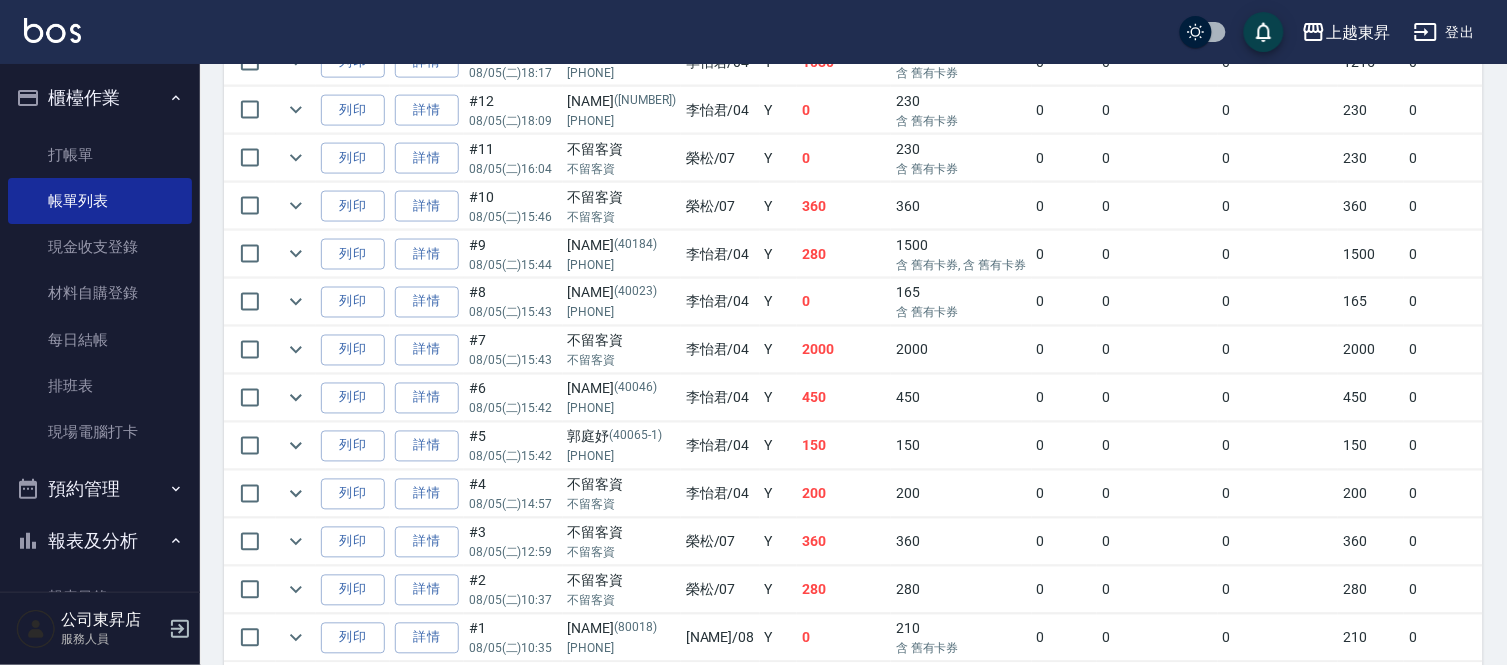 scroll, scrollTop: 546, scrollLeft: 0, axis: vertical 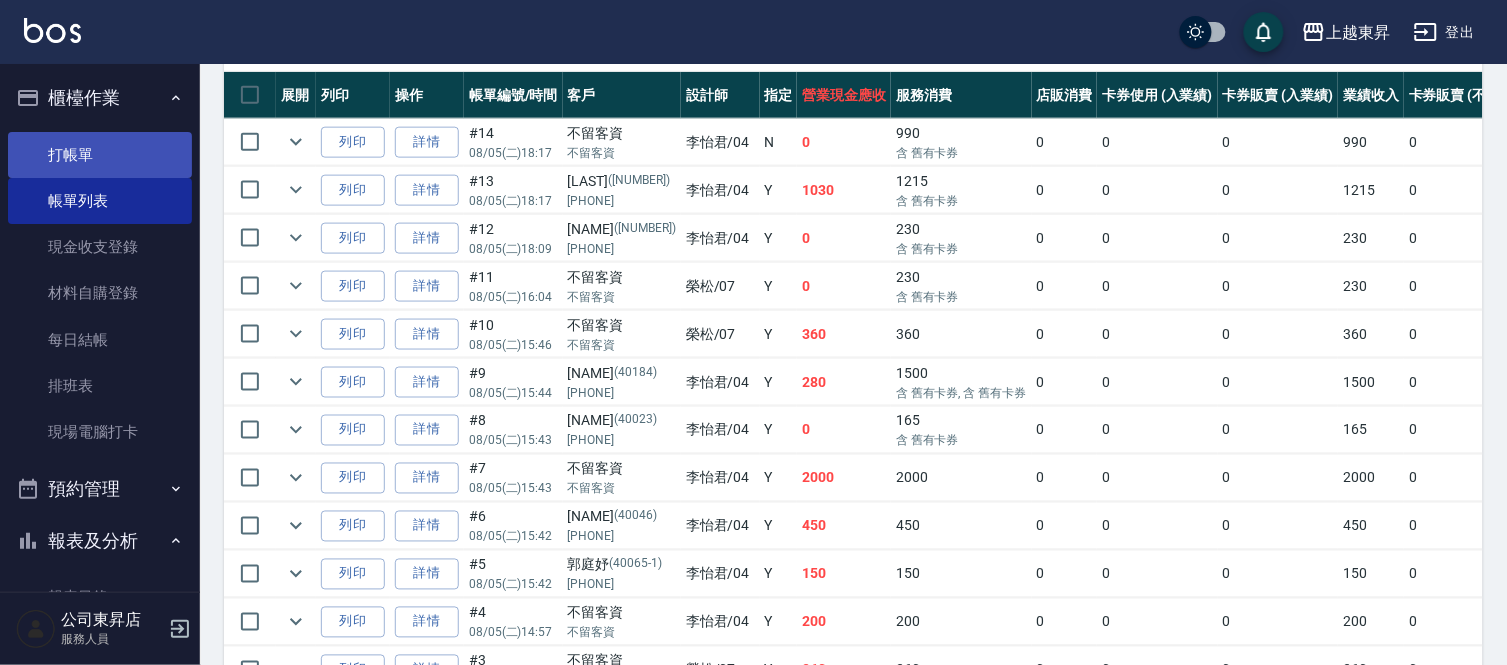 click on "打帳單" at bounding box center (100, 155) 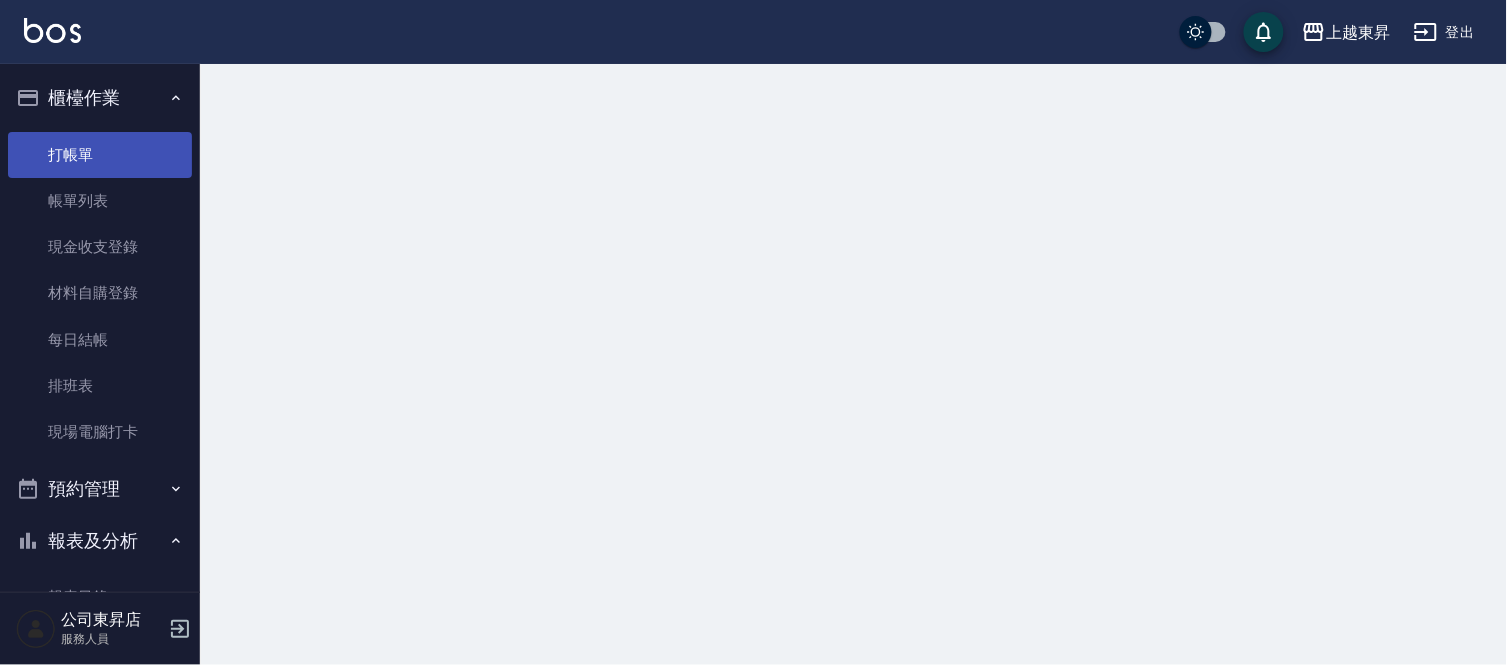 scroll, scrollTop: 0, scrollLeft: 0, axis: both 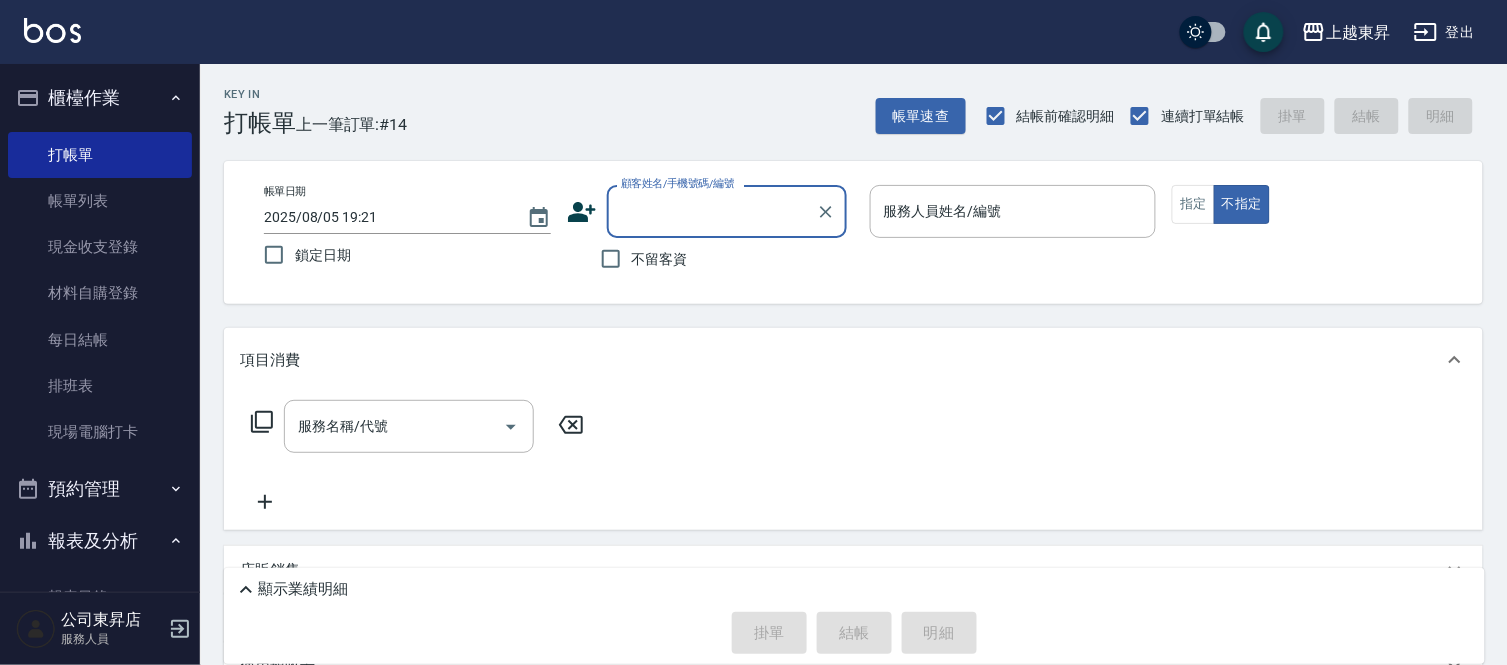 click on "顧客姓名/手機號碼/編號" at bounding box center (712, 211) 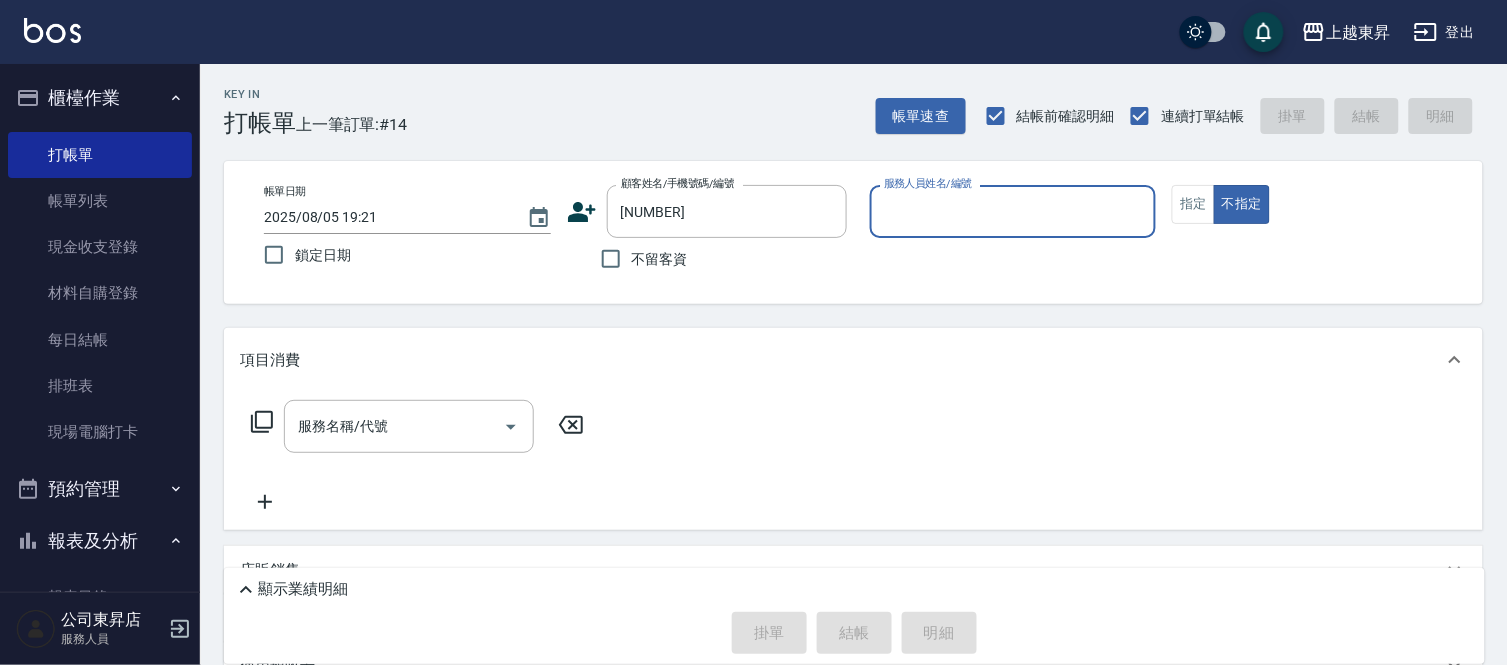 type on "[NAME]/[PHONE]/[NUMBER]" 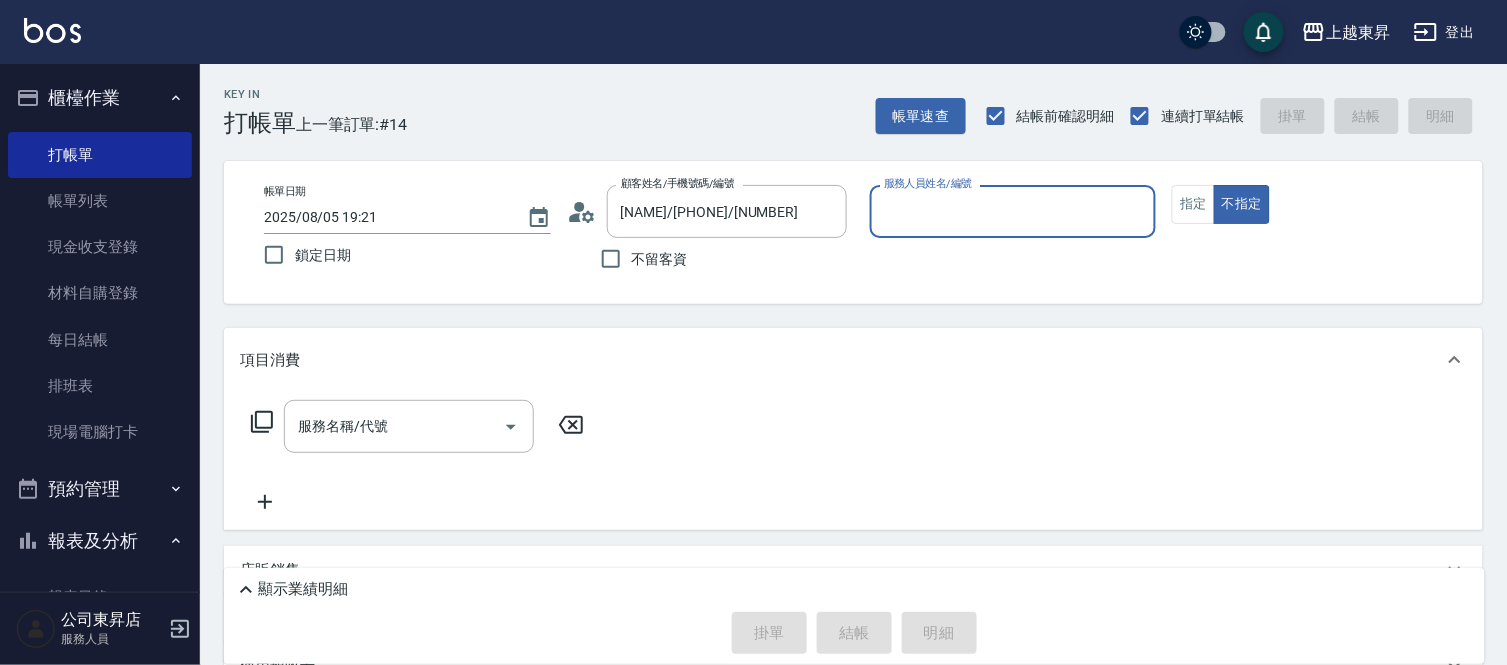 type on "江世玉-08" 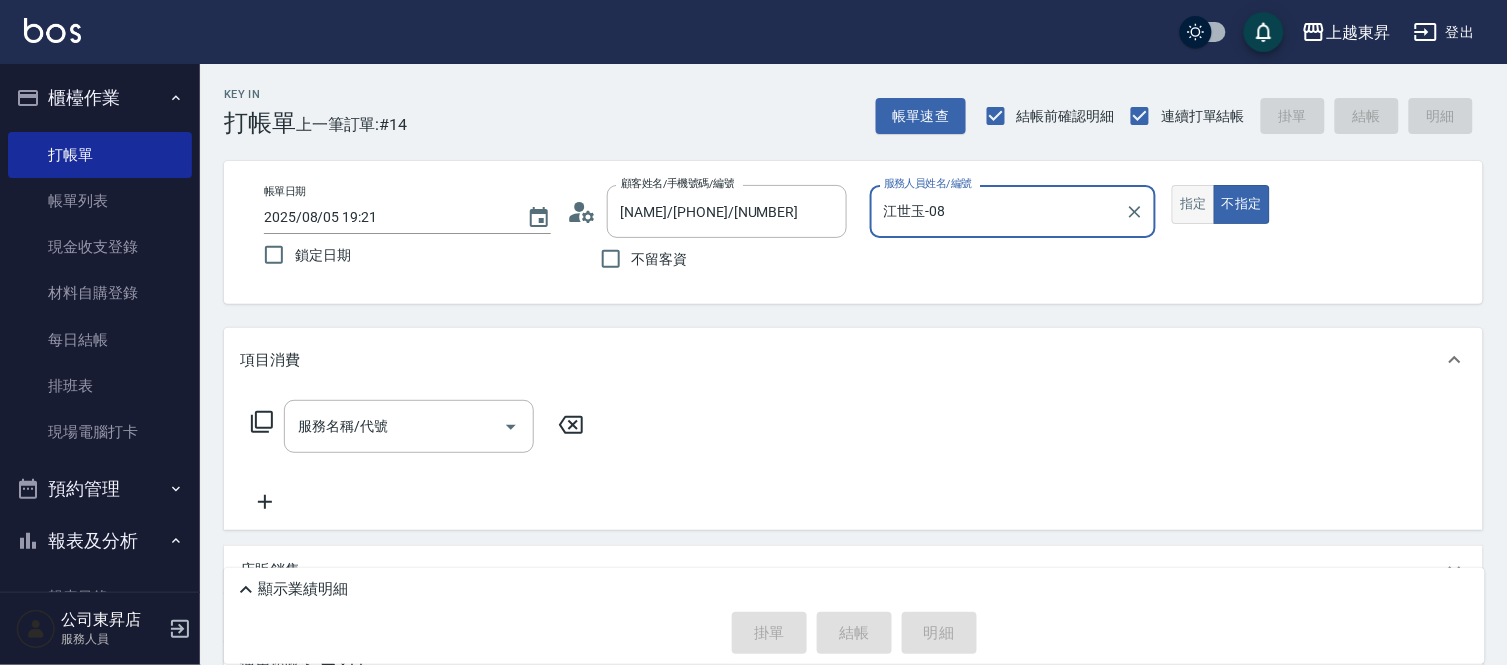 click on "指定" at bounding box center (1193, 204) 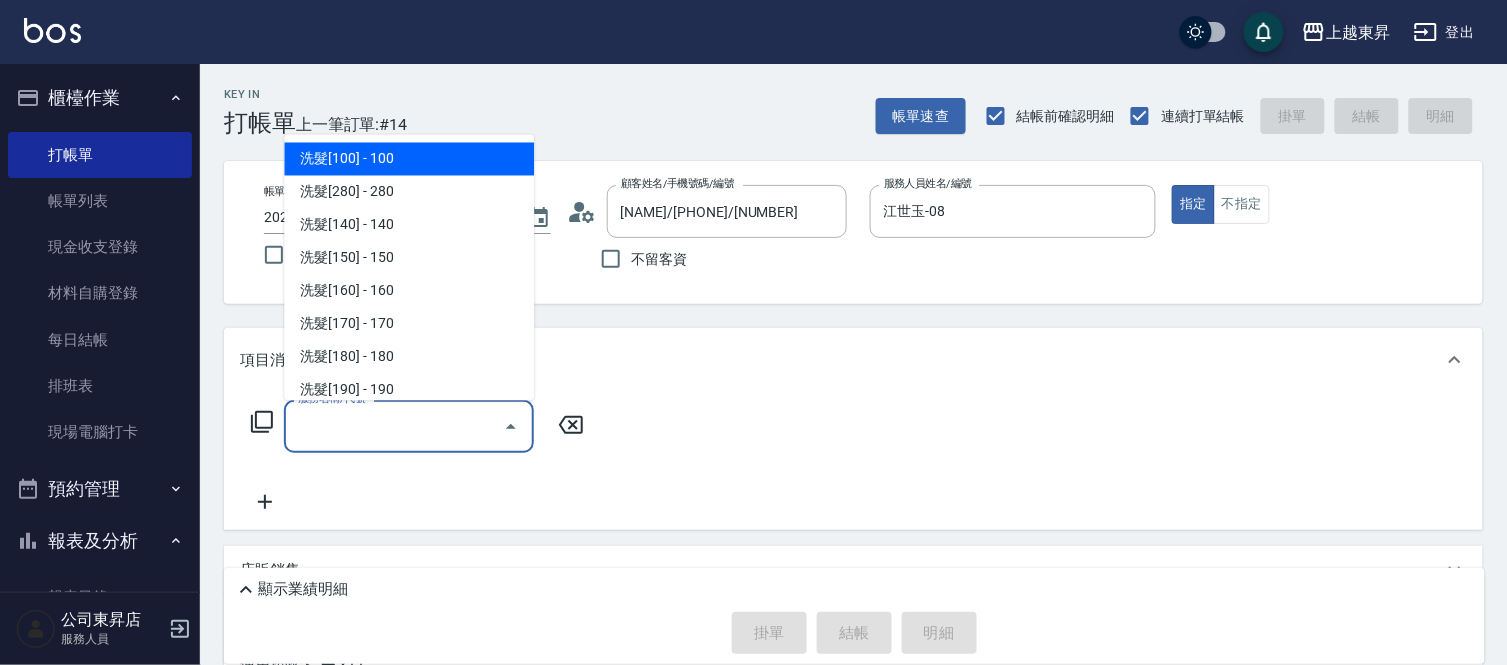 click on "服務名稱/代號" at bounding box center (394, 426) 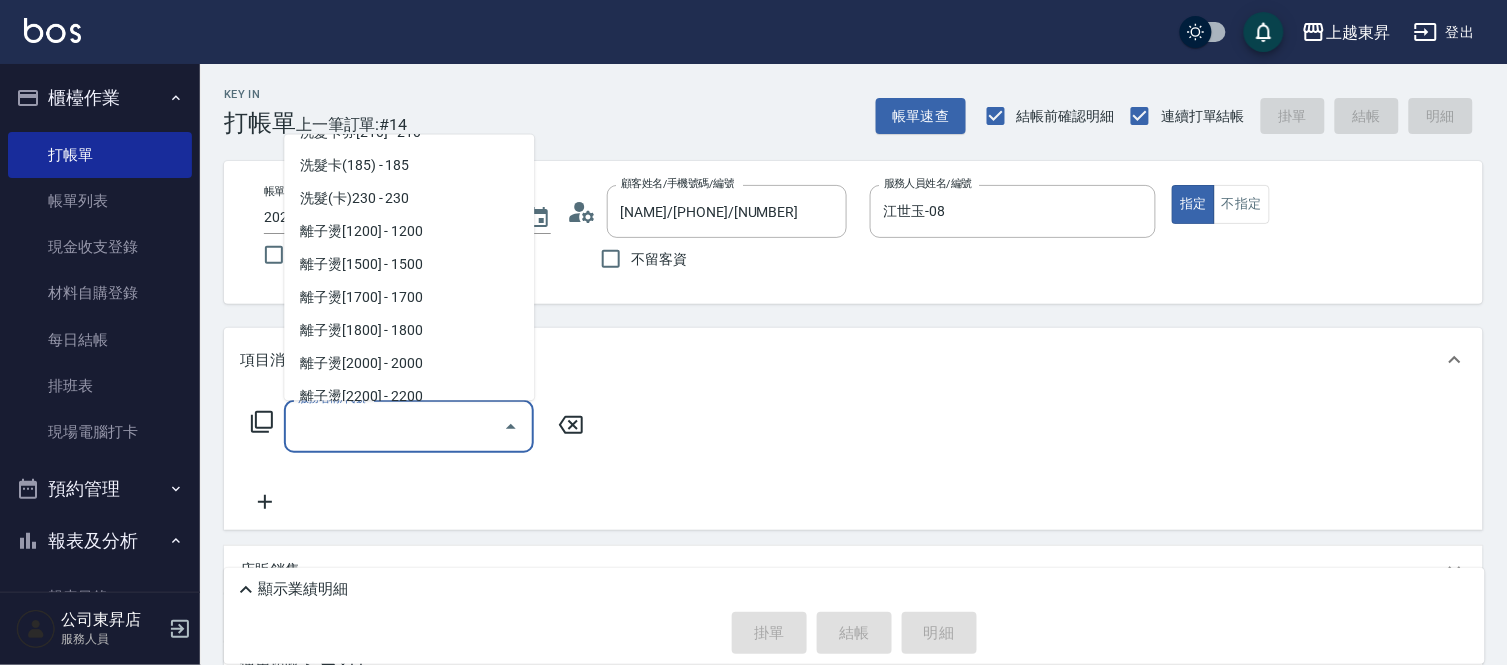 scroll, scrollTop: 444, scrollLeft: 0, axis: vertical 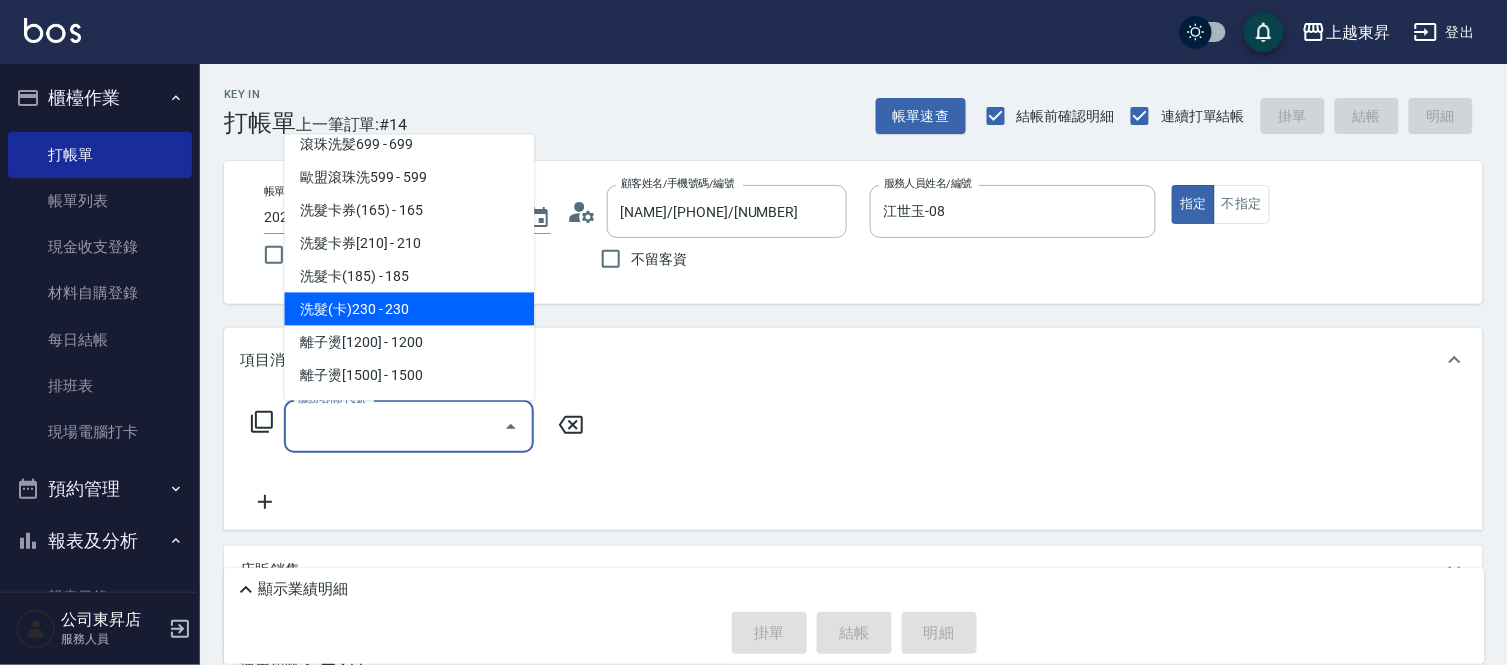 click on "洗髮(卡)230 - 230" at bounding box center [409, 309] 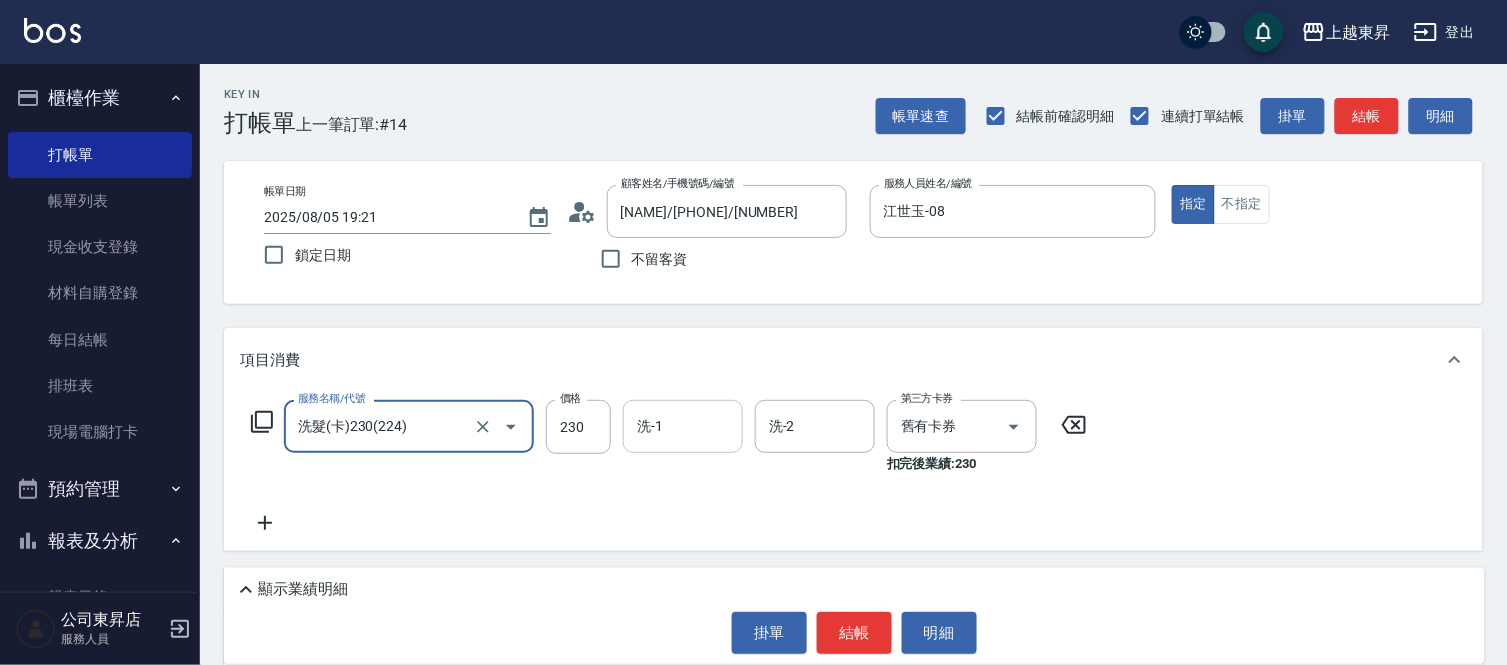 click on "洗-1" at bounding box center (683, 426) 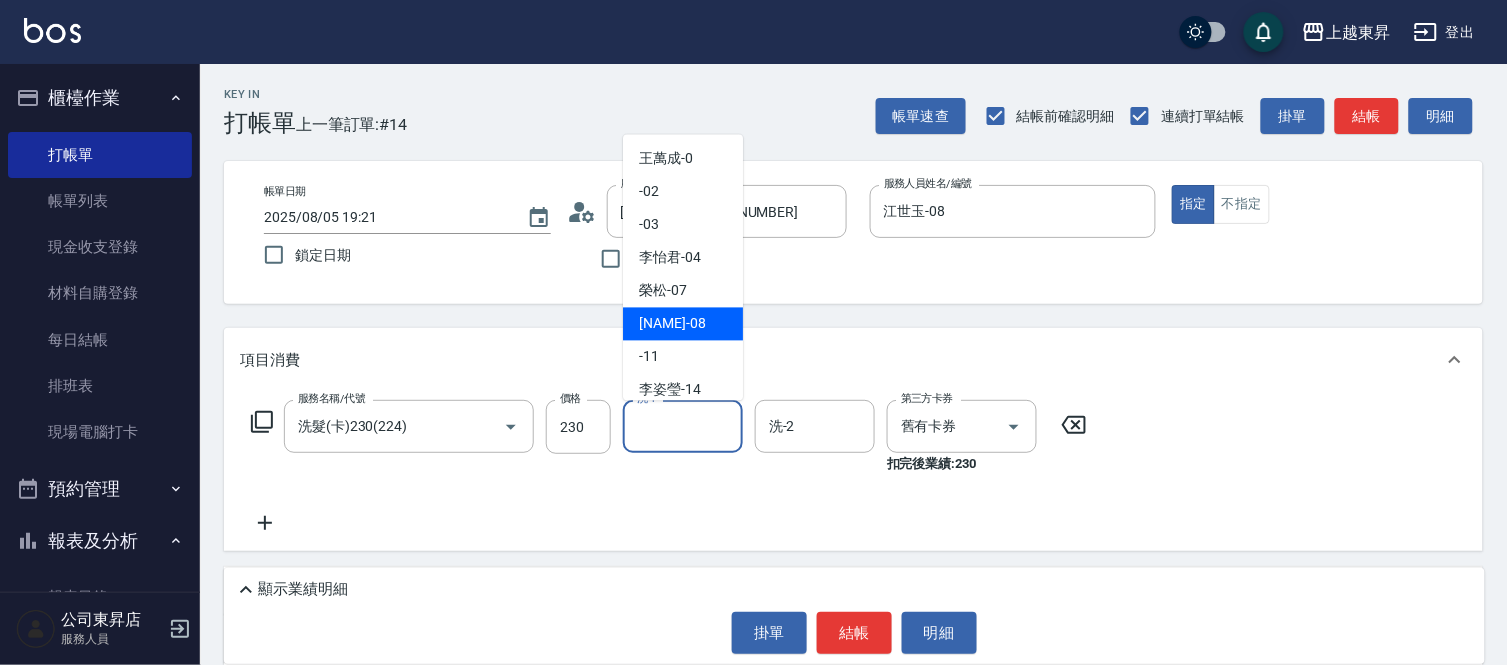 click on "江世玉 -08" at bounding box center (672, 324) 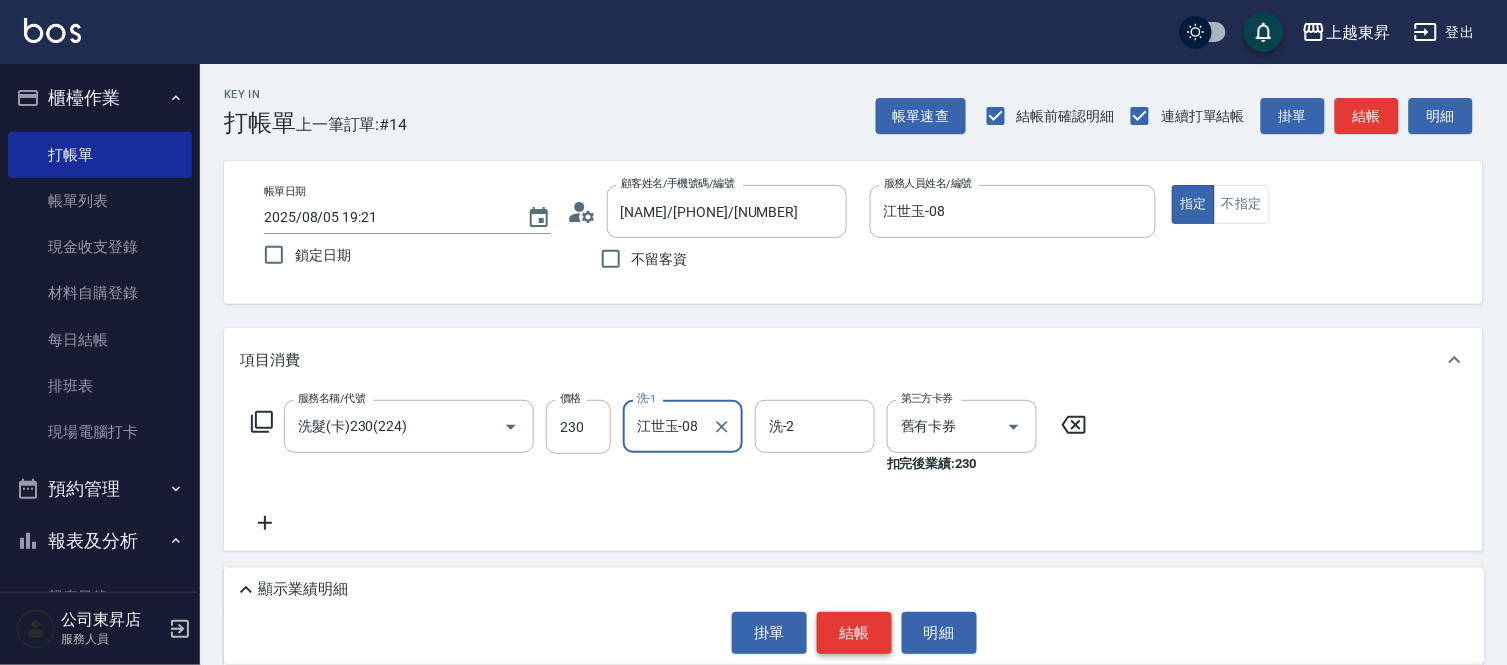 click on "結帳" at bounding box center (854, 633) 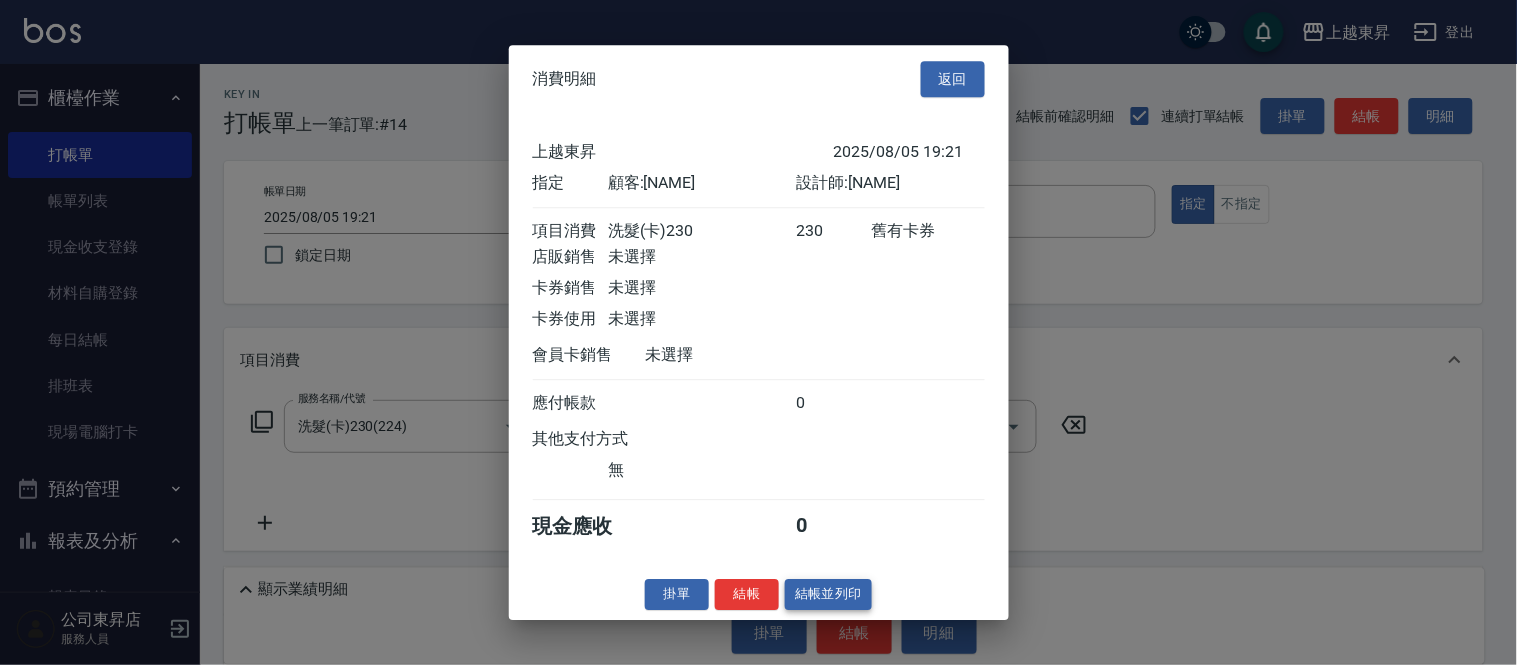 click on "結帳並列印" at bounding box center (828, 594) 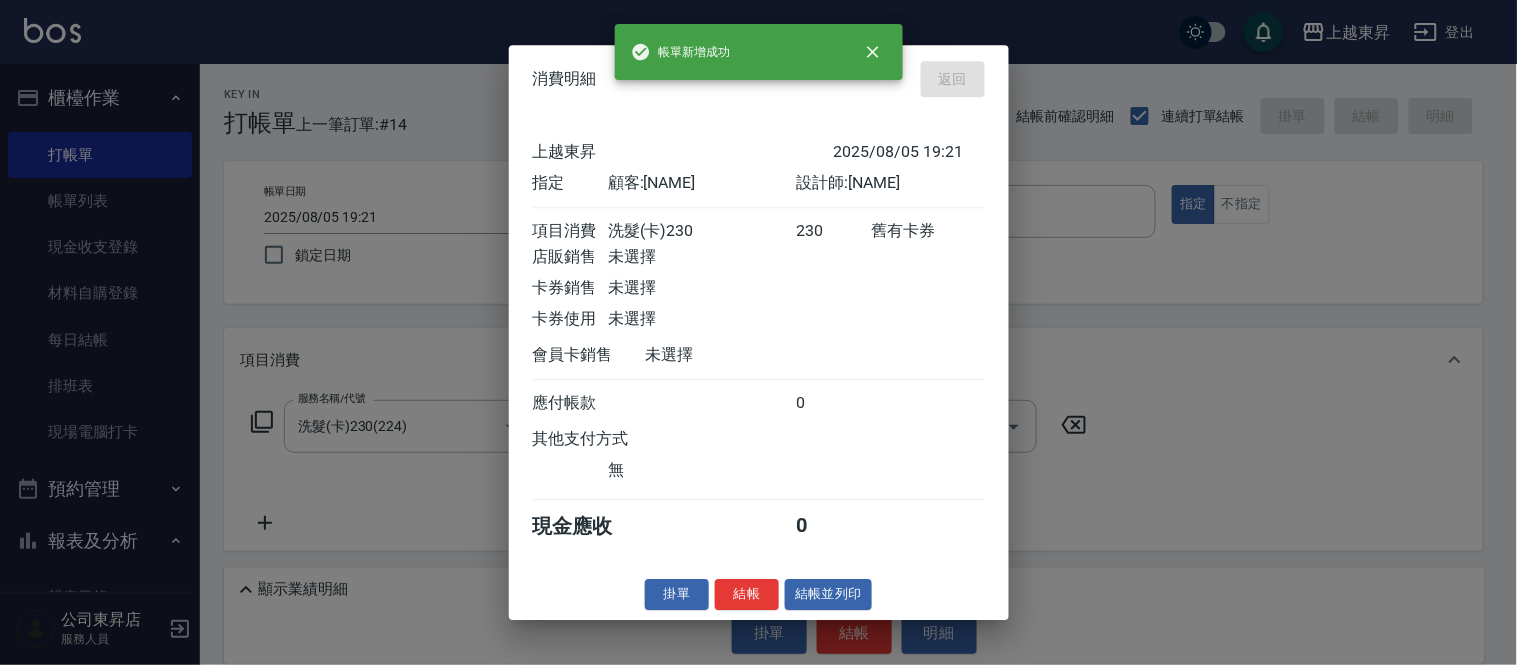 type on "2025/08/05 19:22" 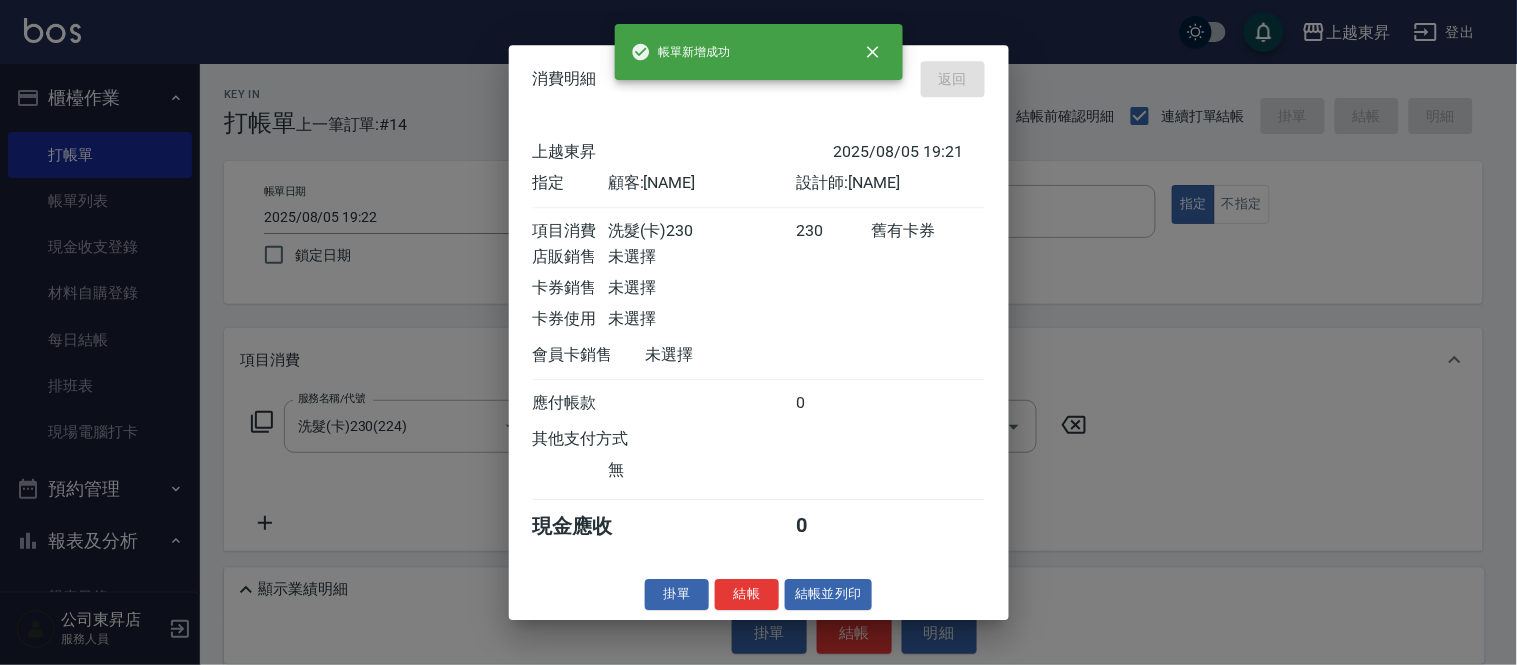 type 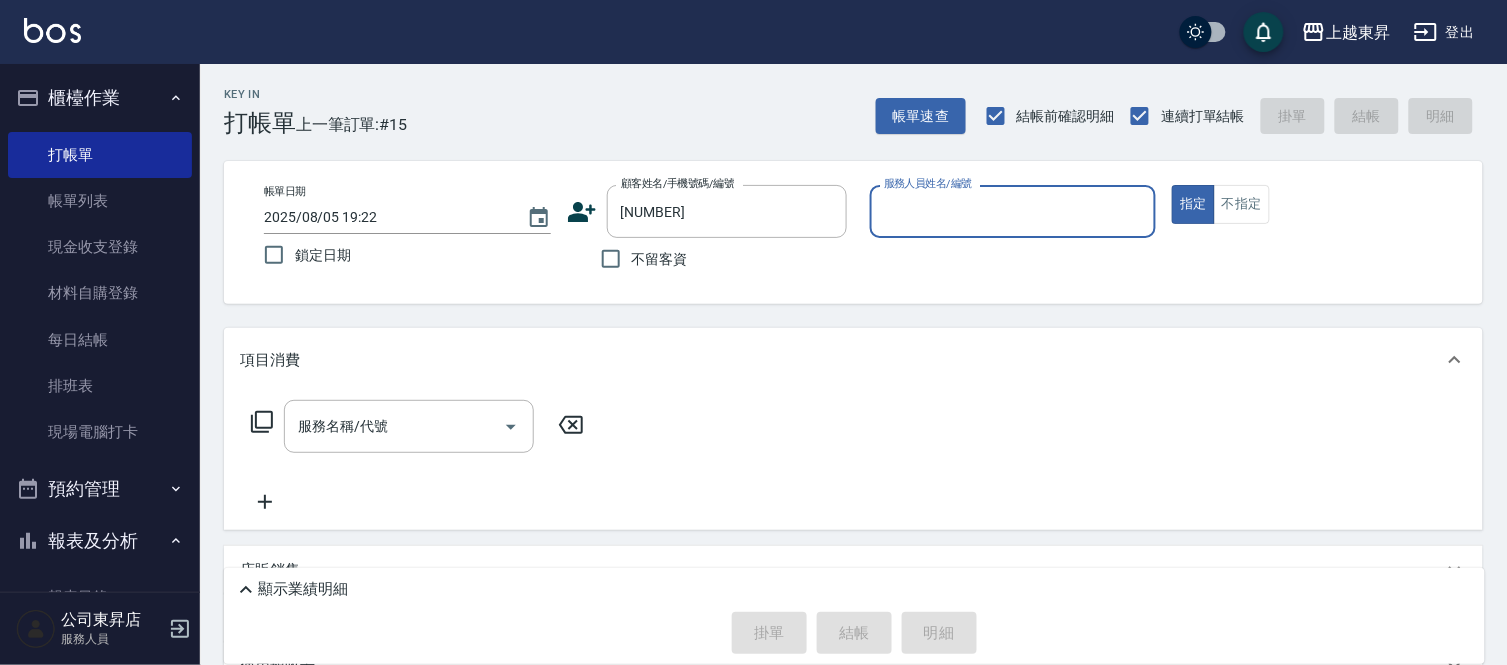type on "[LAST]/[PHONE]/[NUMBER]" 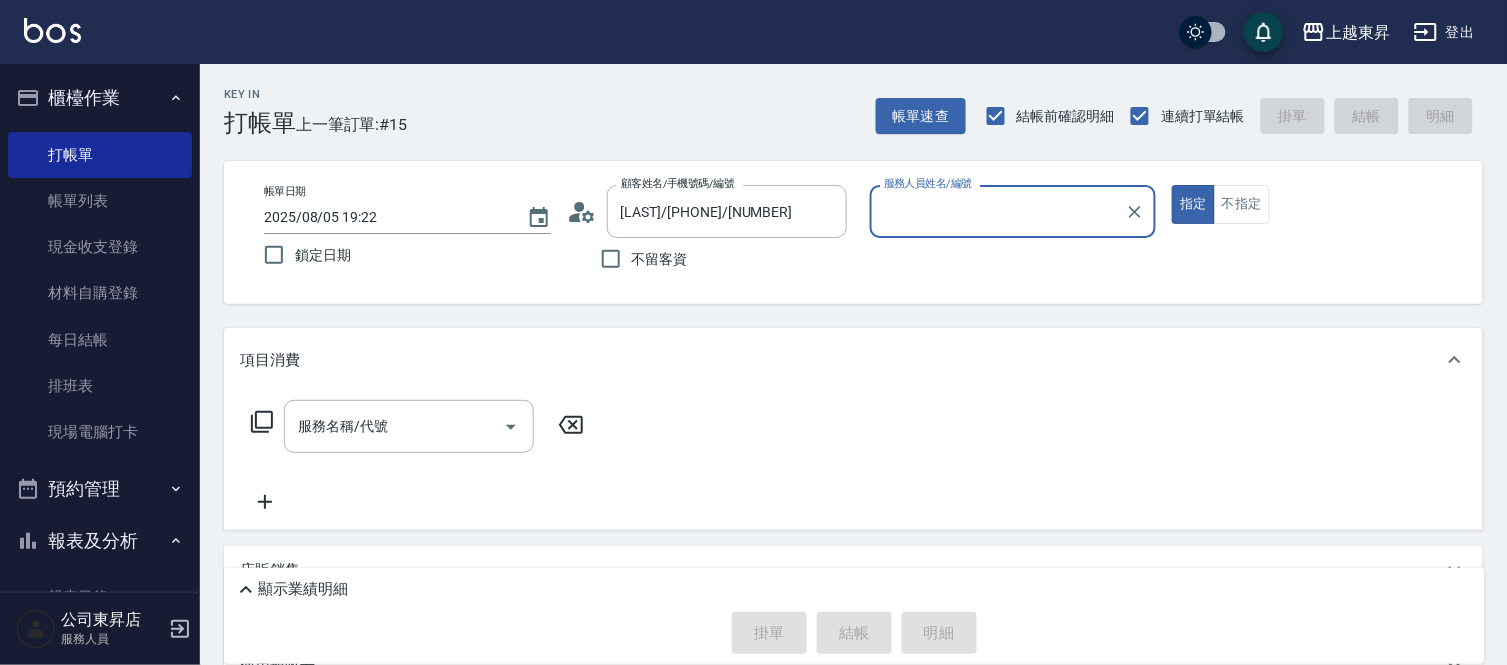type on "江世玉-08" 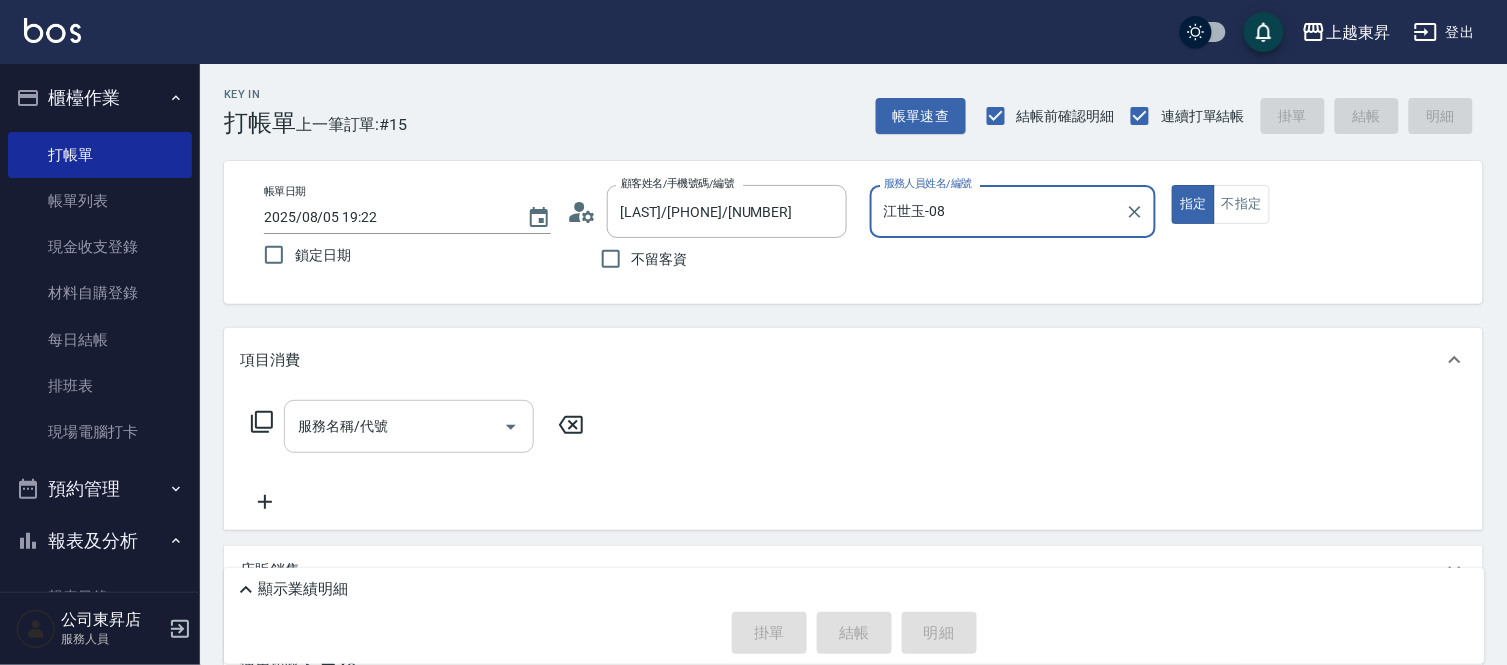 click on "服務名稱/代號" at bounding box center [394, 426] 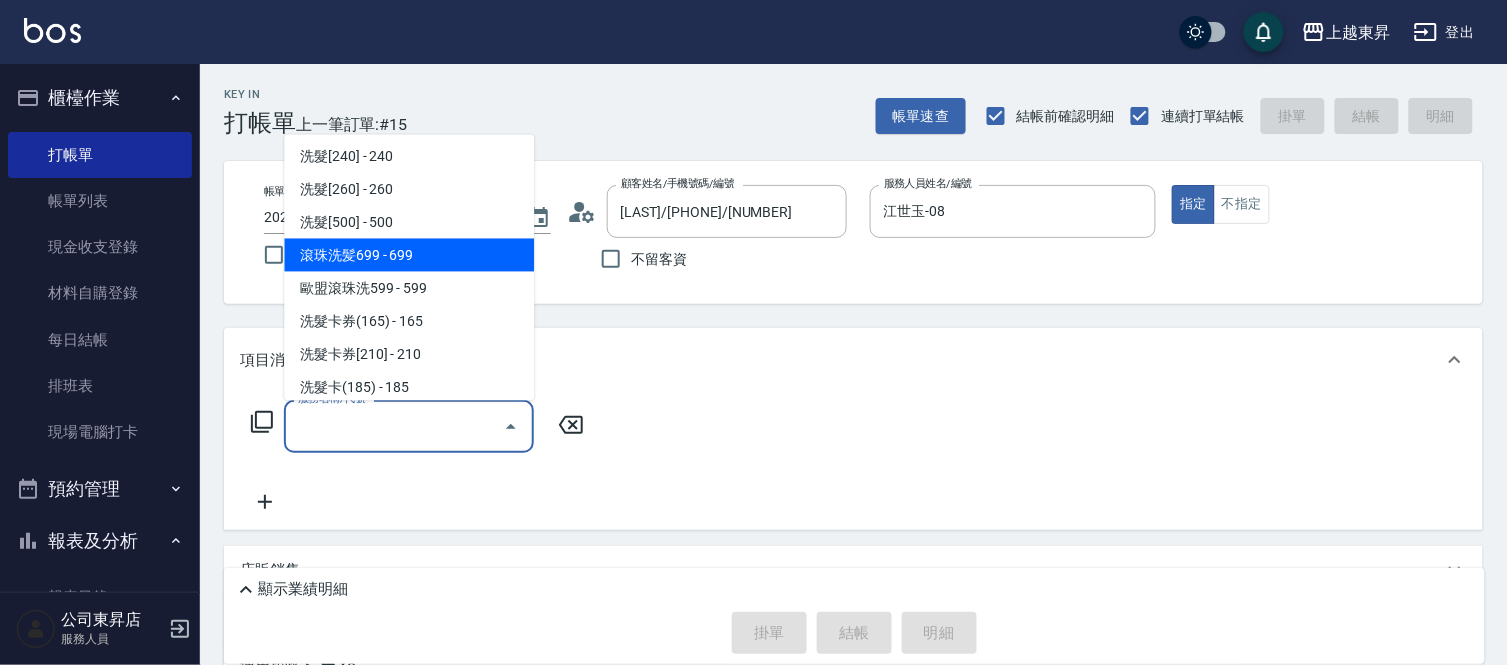 scroll, scrollTop: 444, scrollLeft: 0, axis: vertical 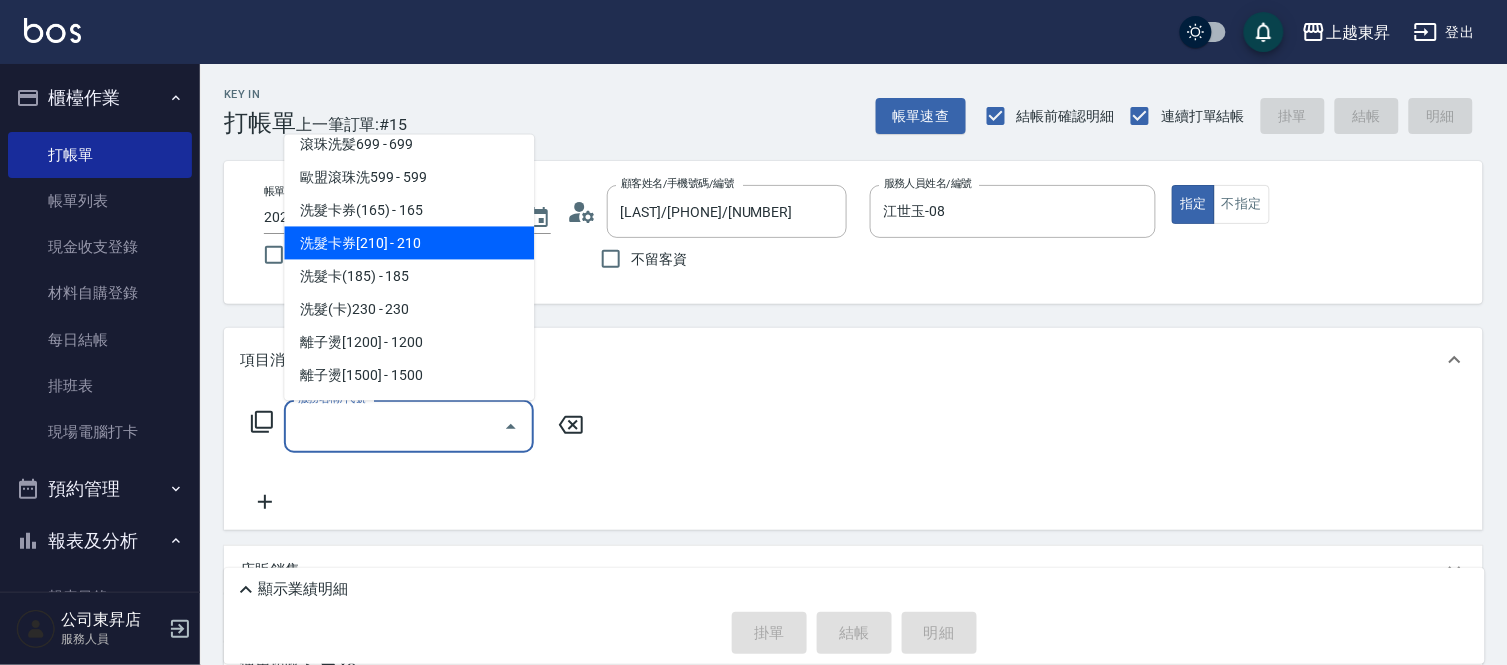 click on "洗髮卡券[210] - 210" at bounding box center [409, 243] 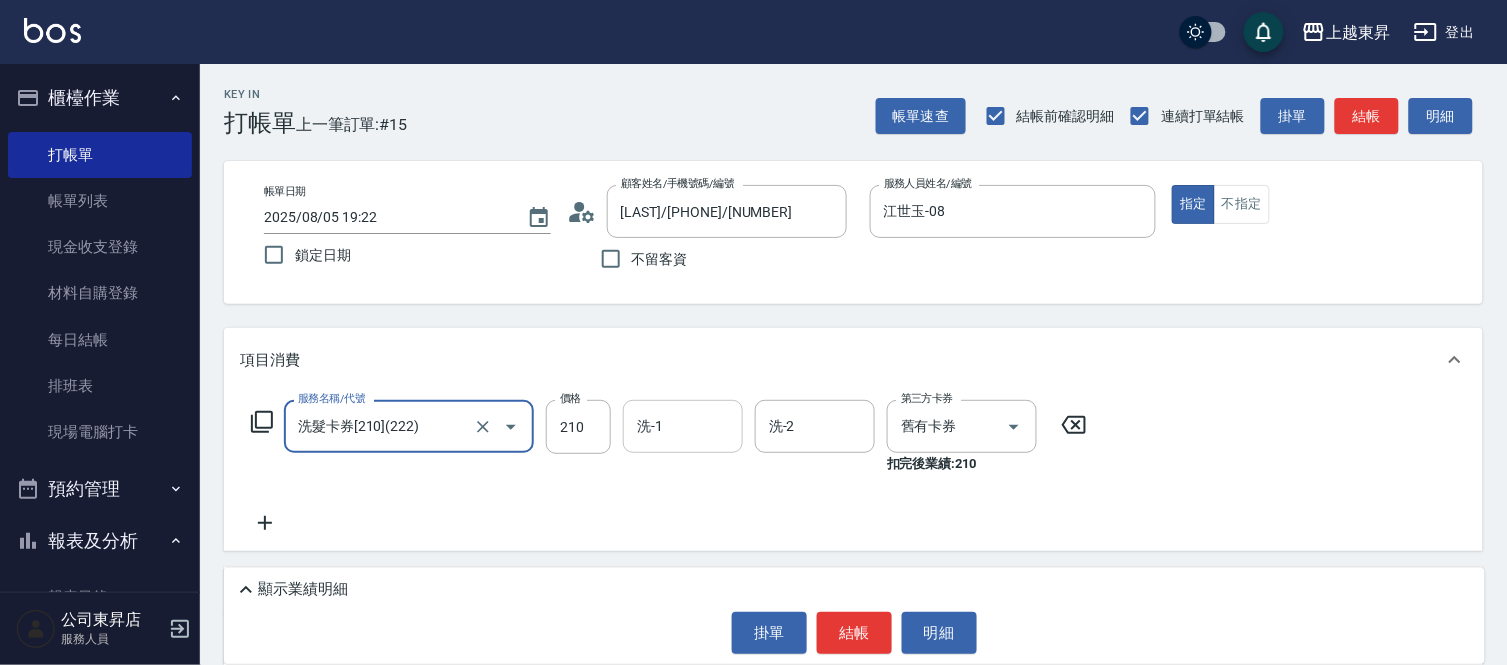 click on "洗-1" at bounding box center [683, 426] 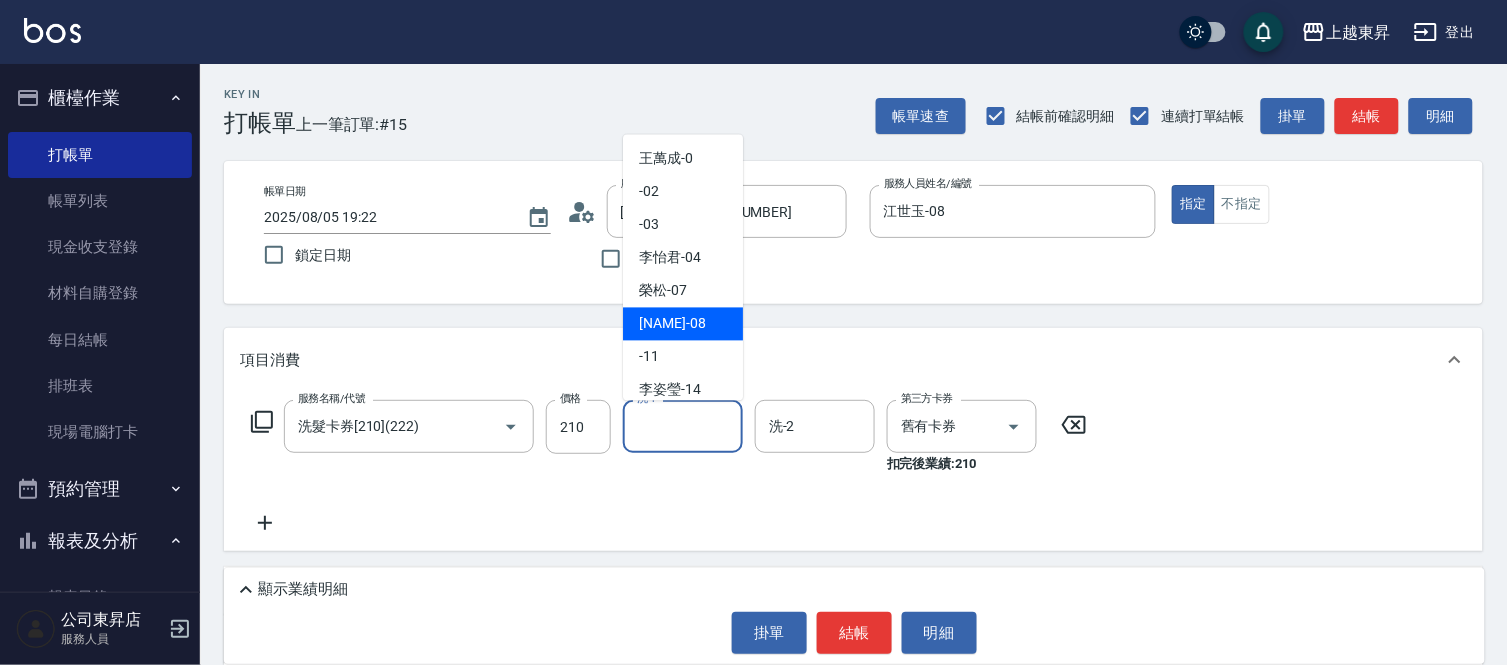 click on "江世玉 -08" at bounding box center (672, 324) 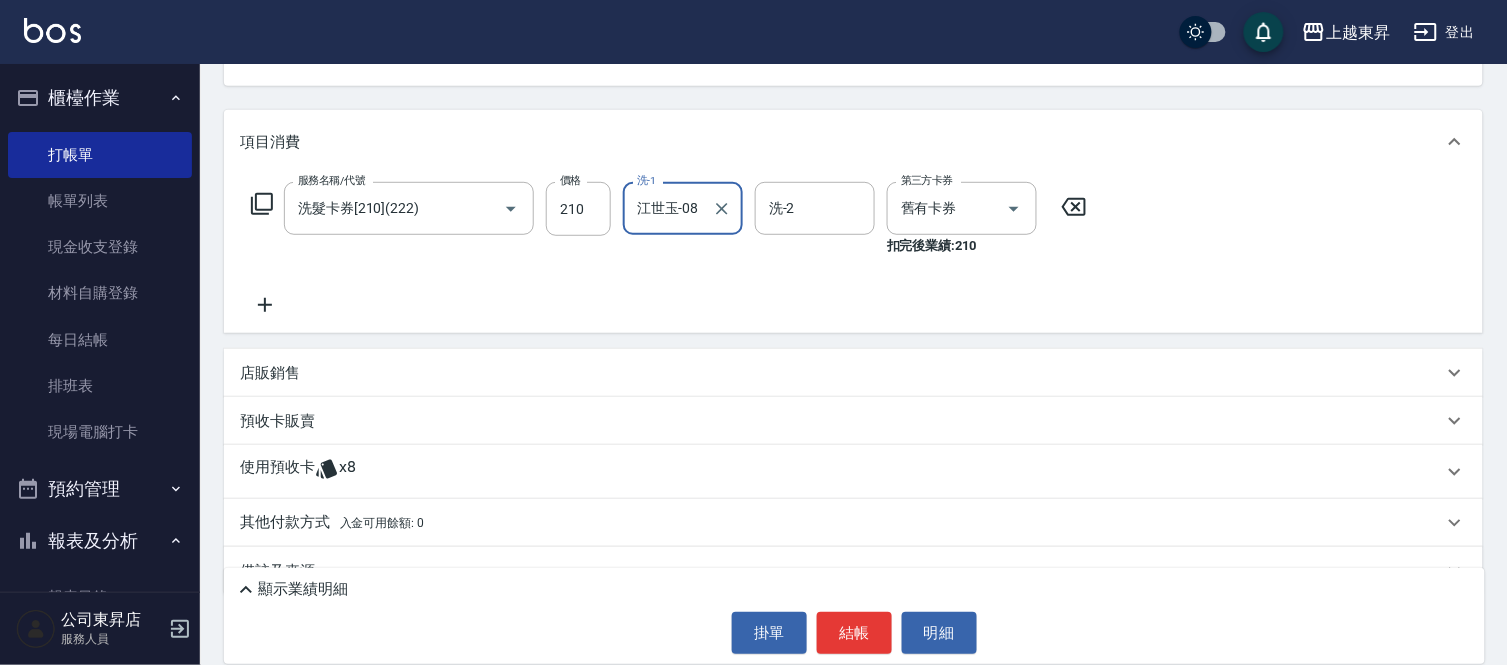 scroll, scrollTop: 222, scrollLeft: 0, axis: vertical 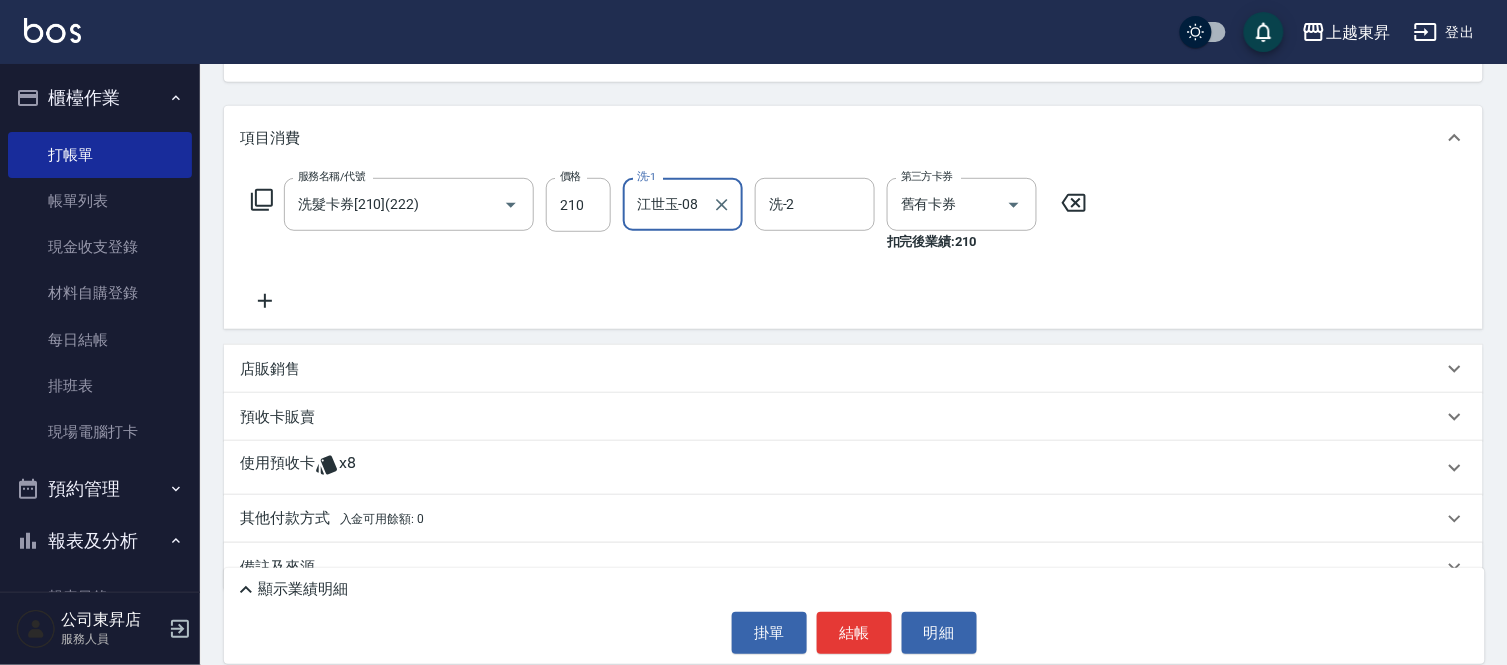 click 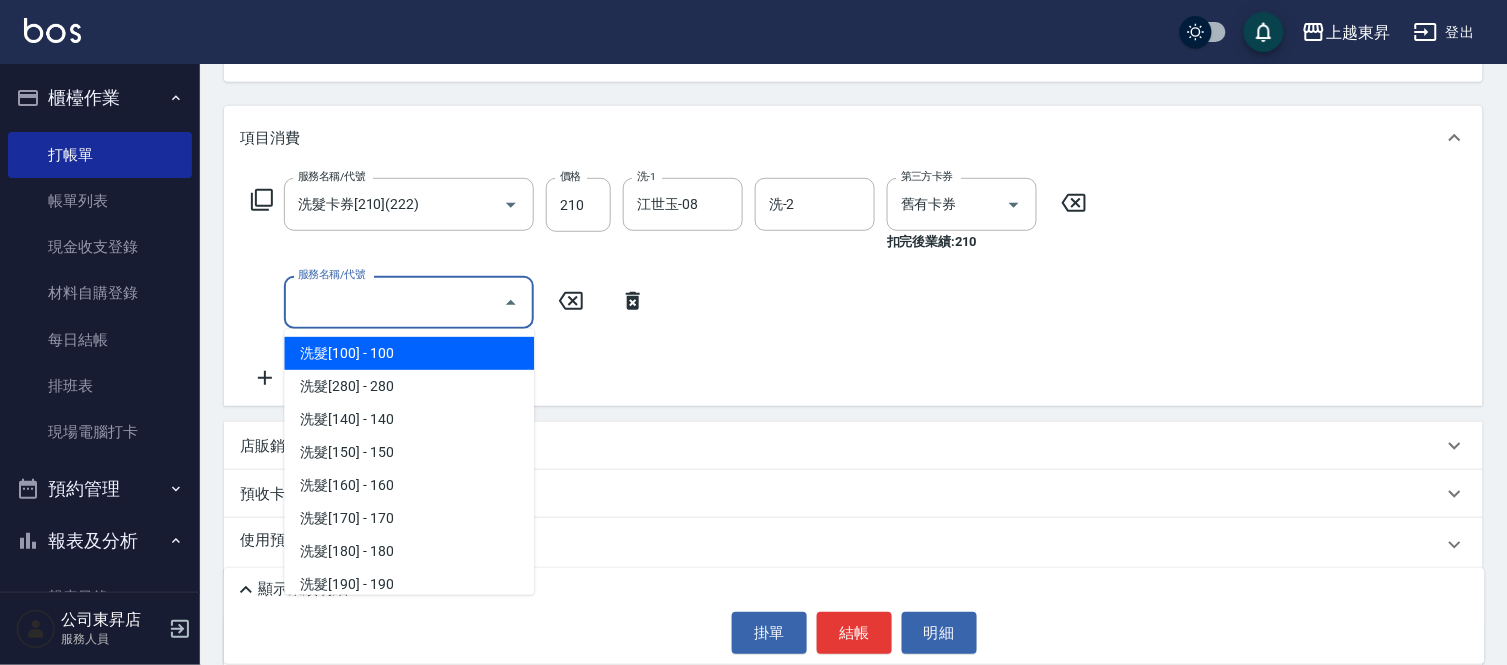 click on "服務名稱/代號" at bounding box center [394, 302] 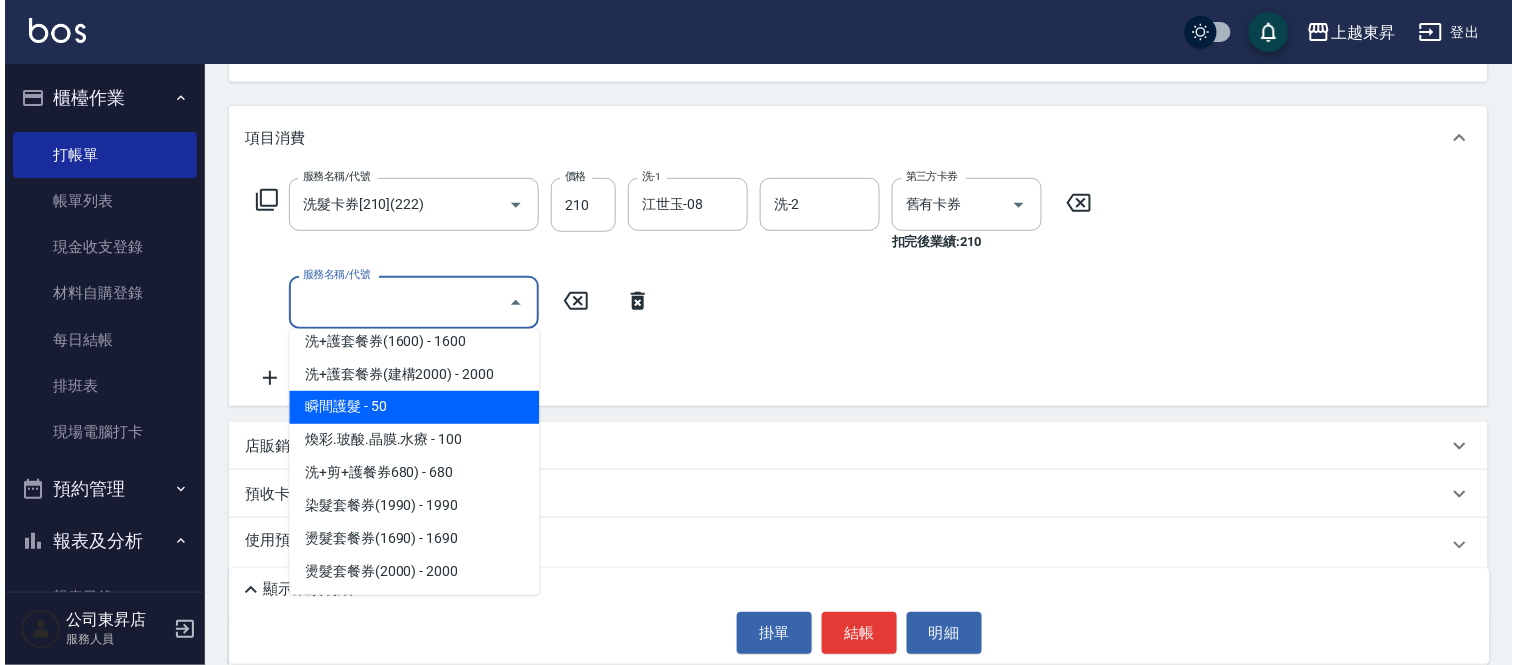 scroll, scrollTop: 2888, scrollLeft: 0, axis: vertical 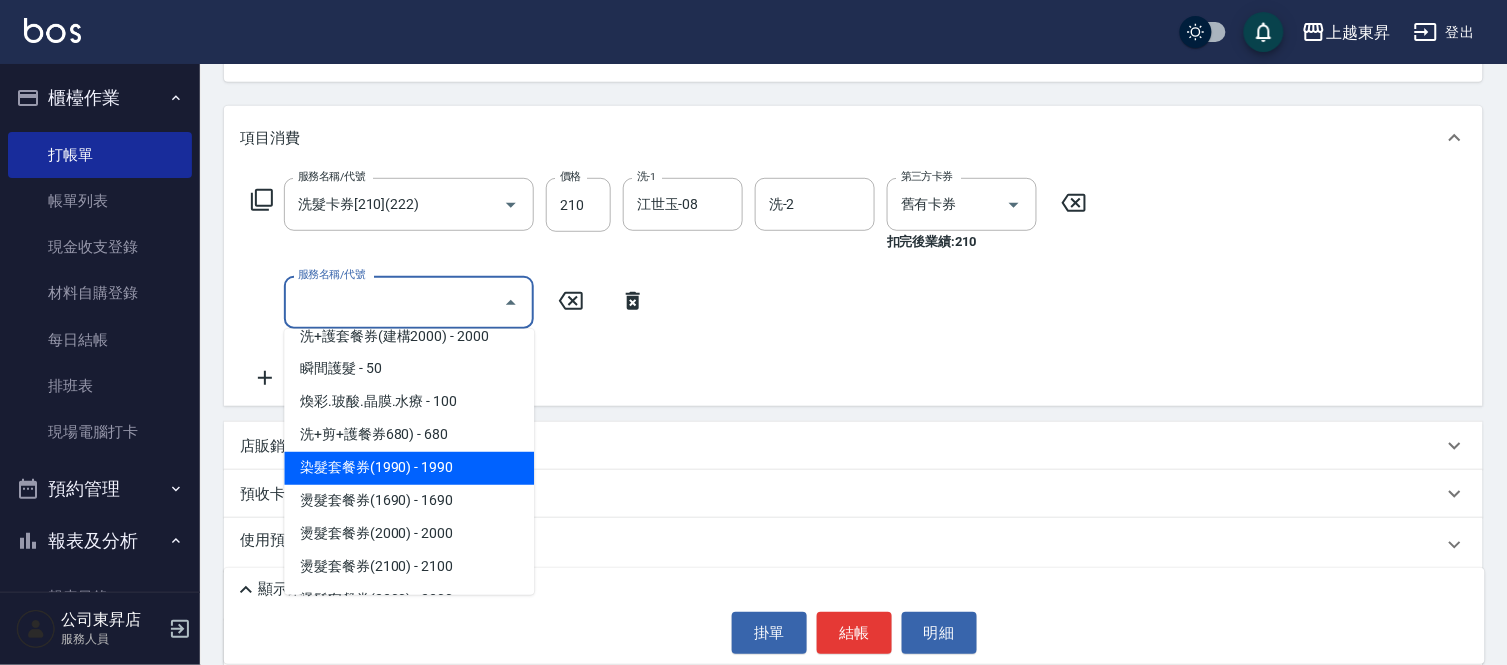 click on "染髮套餐券(1990) - 1990" at bounding box center (409, 468) 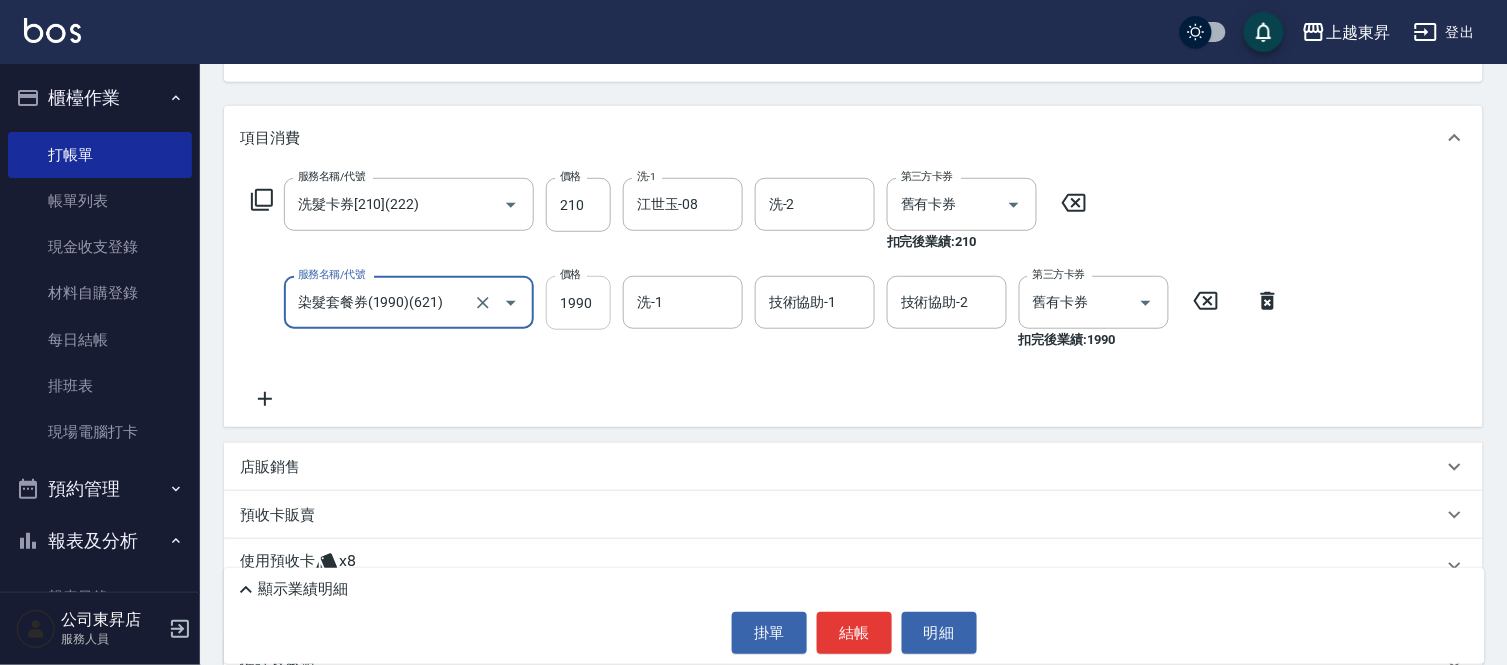 click on "1990" at bounding box center (578, 303) 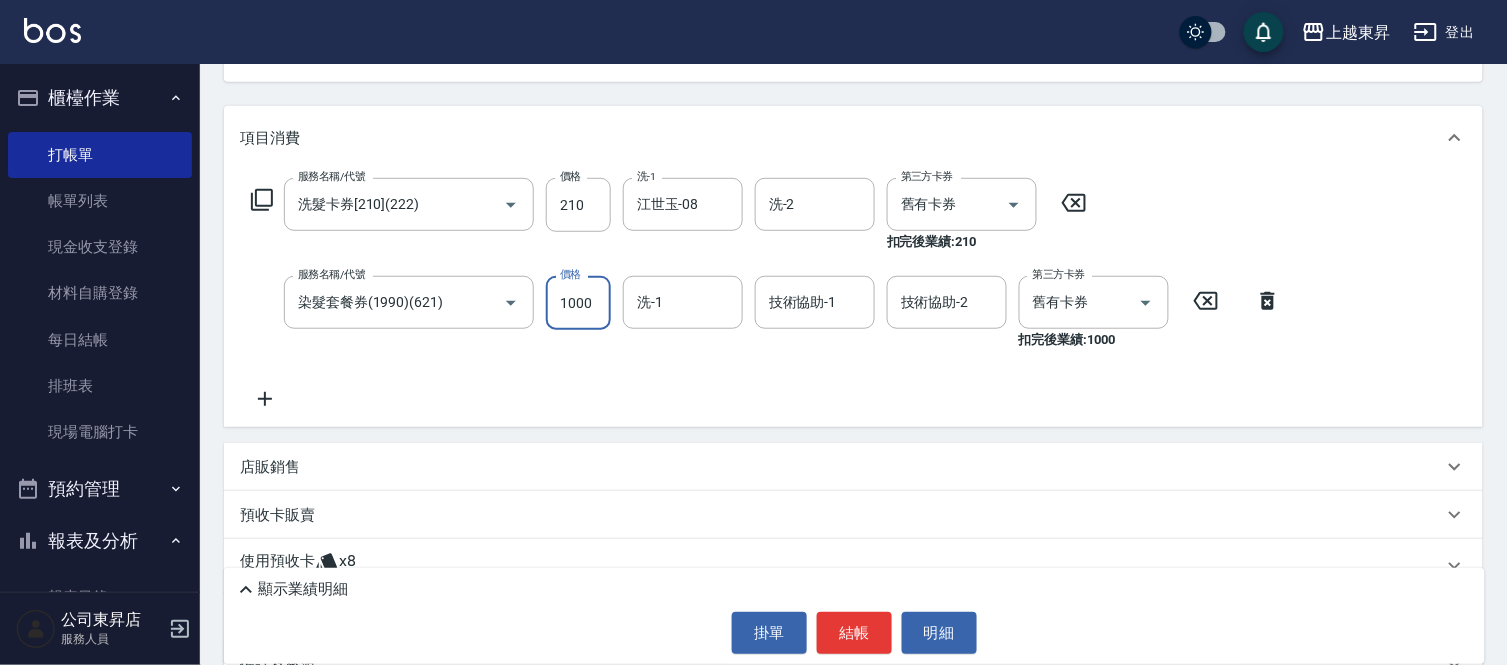 type on "1000" 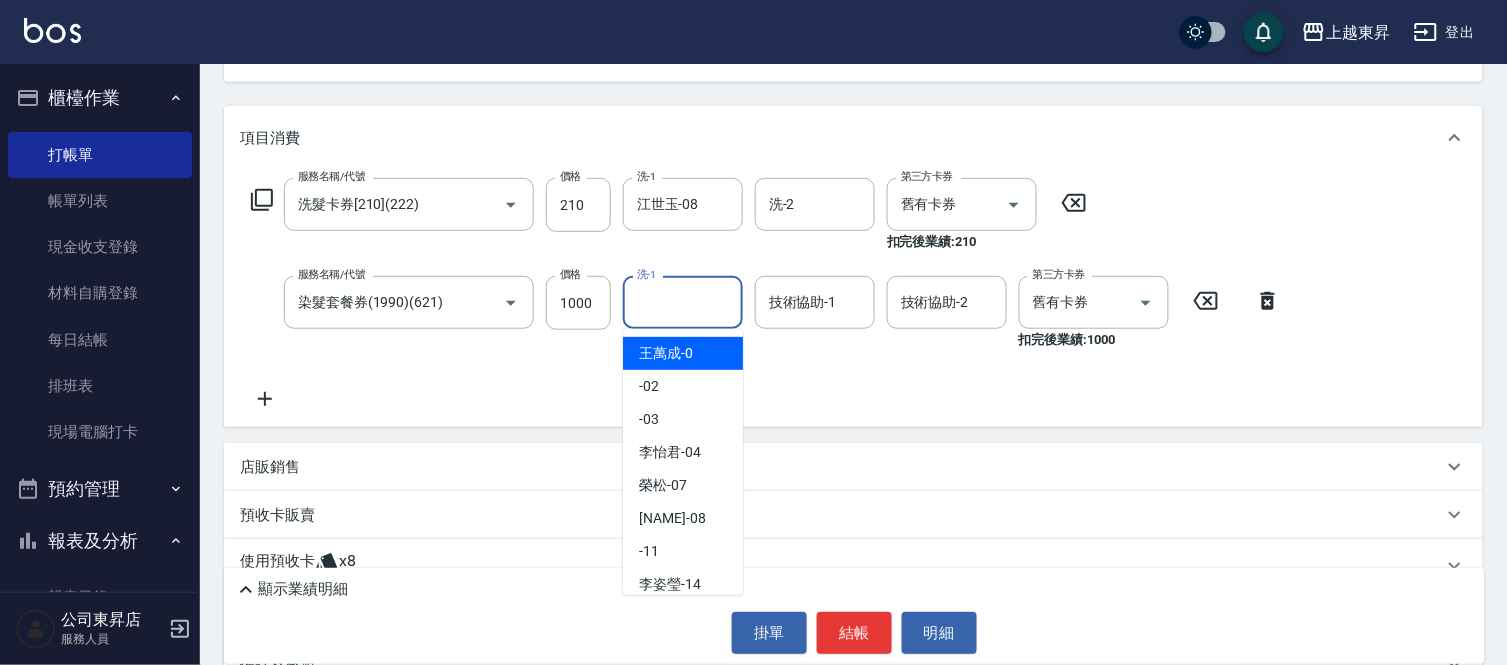 drag, startPoint x: 647, startPoint y: 314, endPoint x: 654, endPoint y: 303, distance: 13.038404 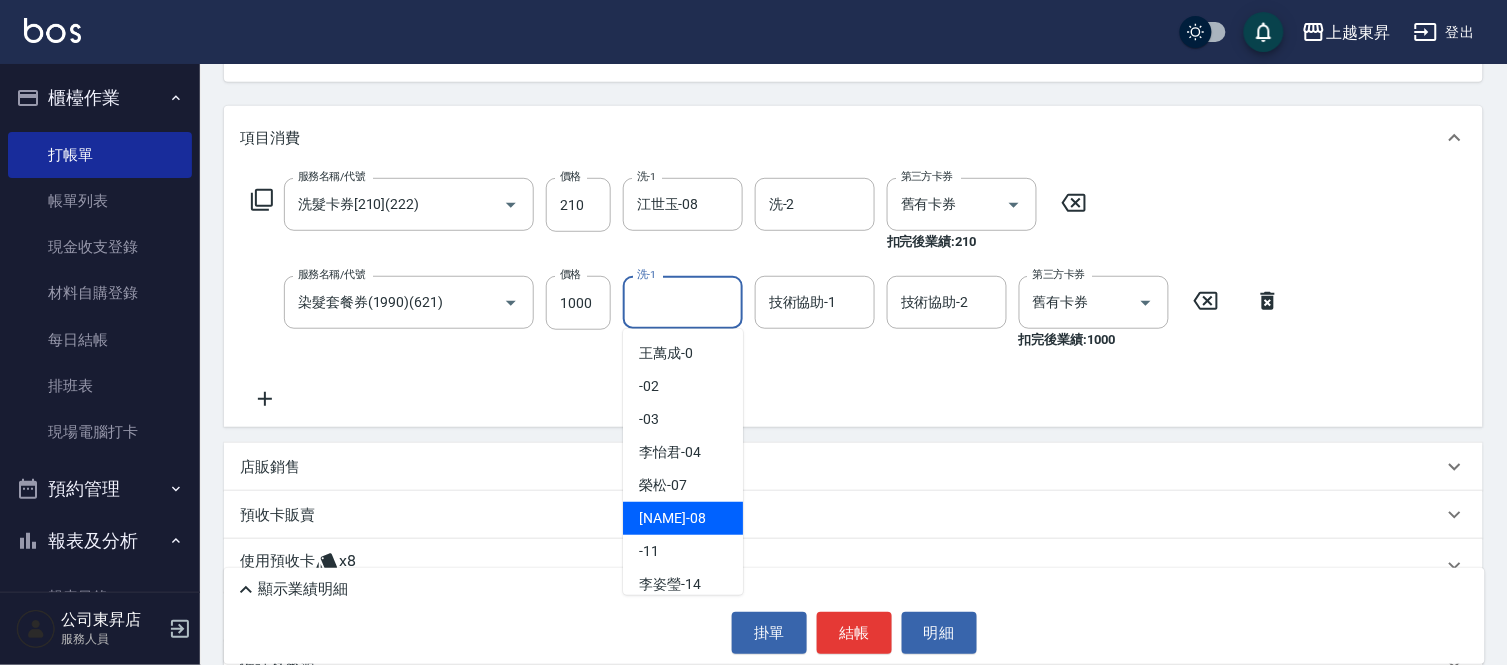 click on "江世玉 -08" at bounding box center (672, 518) 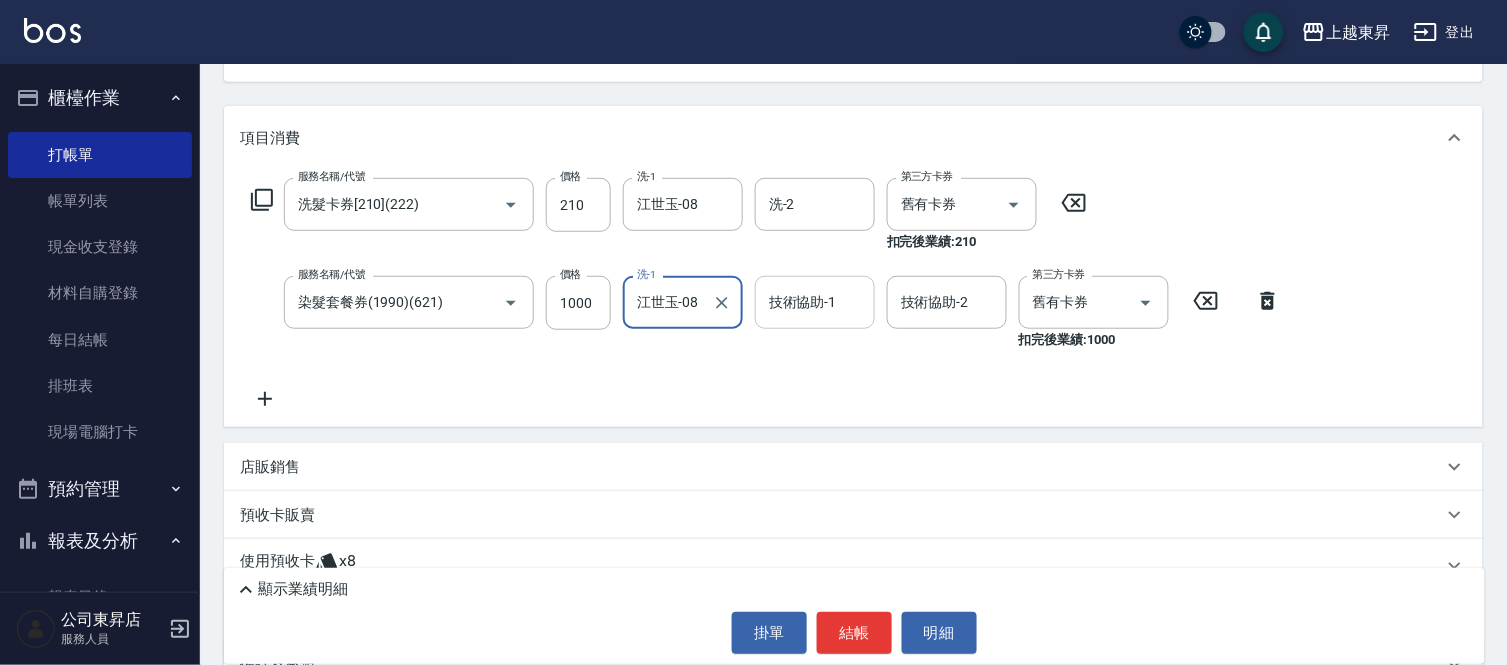 click on "技術協助-1 技術協助-1" at bounding box center (815, 302) 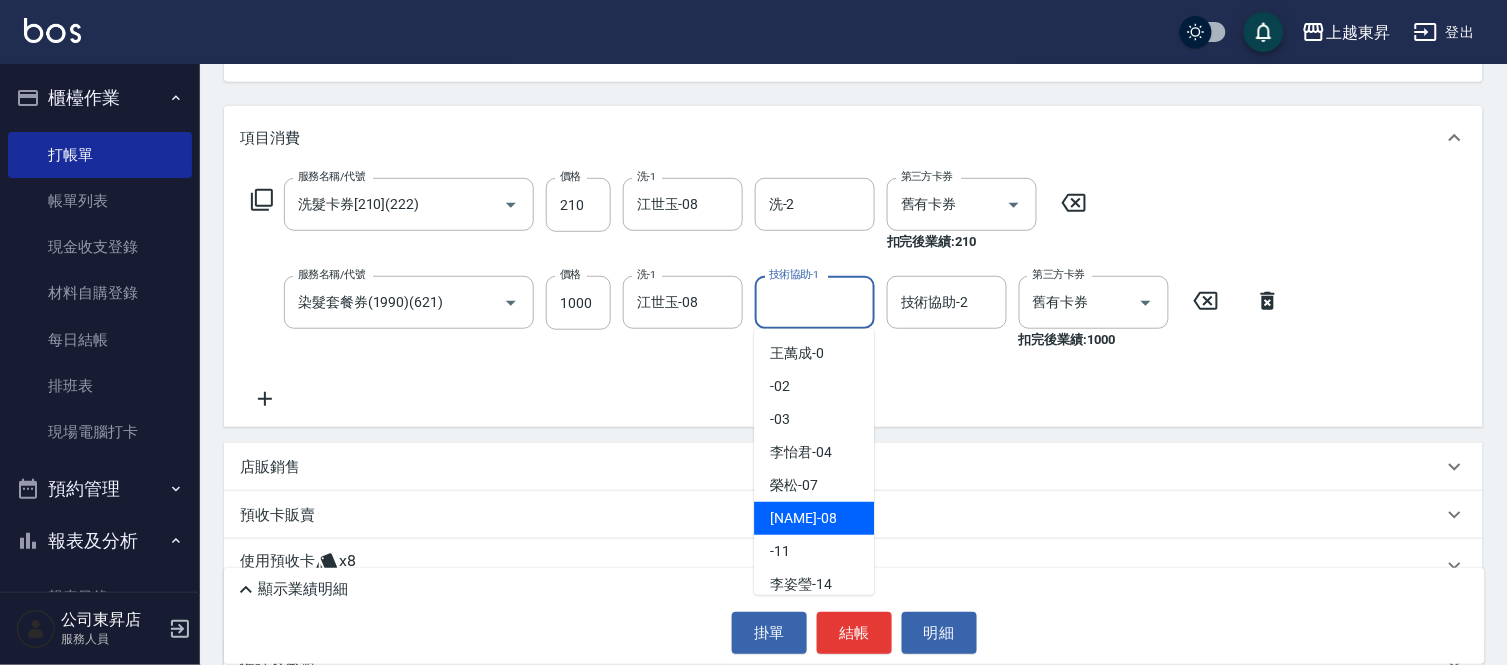 click on "江世玉 -08" at bounding box center [803, 518] 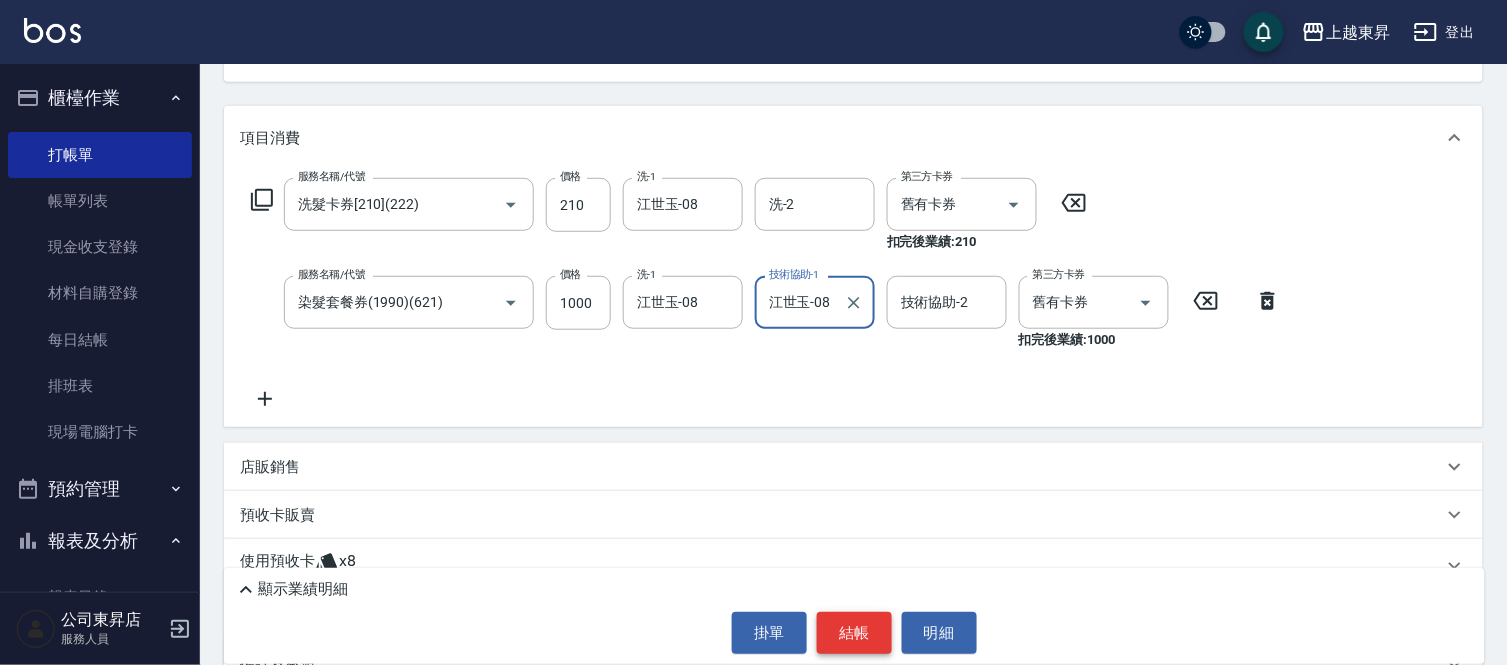 click on "結帳" at bounding box center [854, 633] 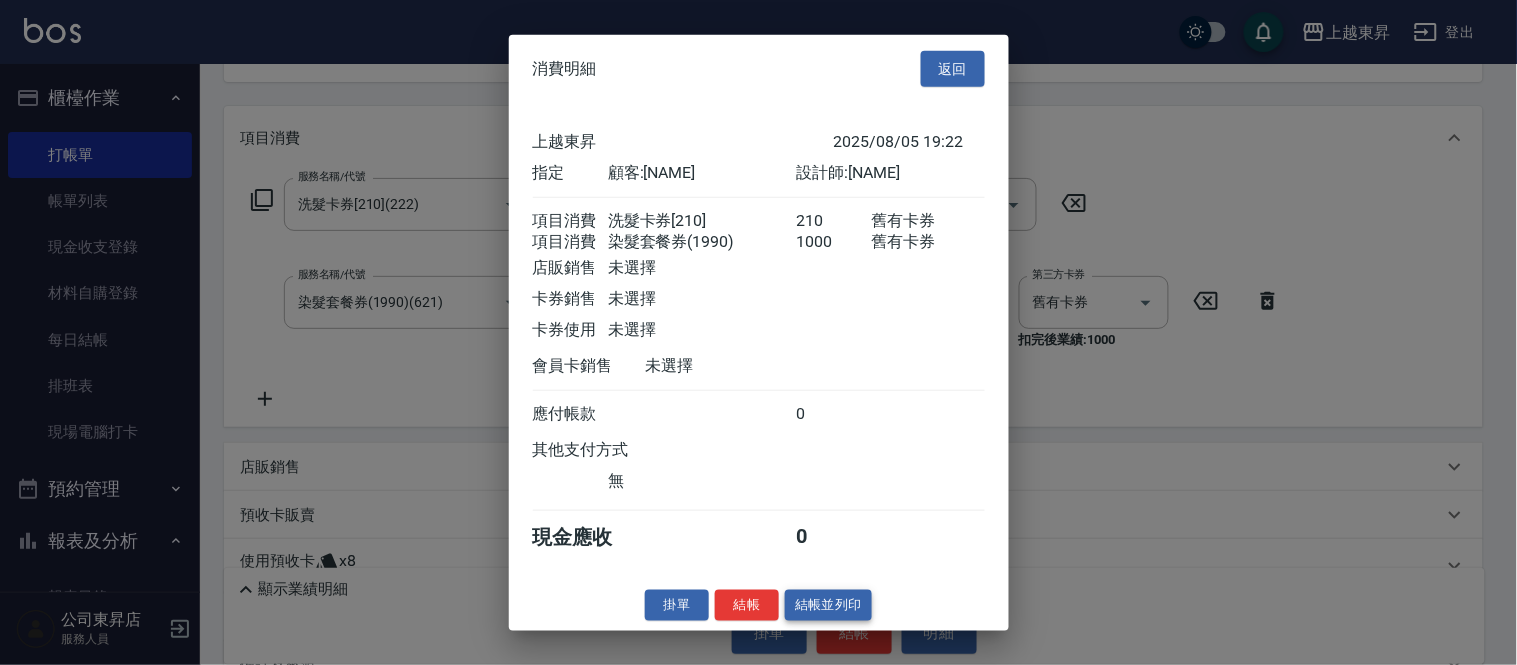 click on "結帳並列印" at bounding box center (828, 605) 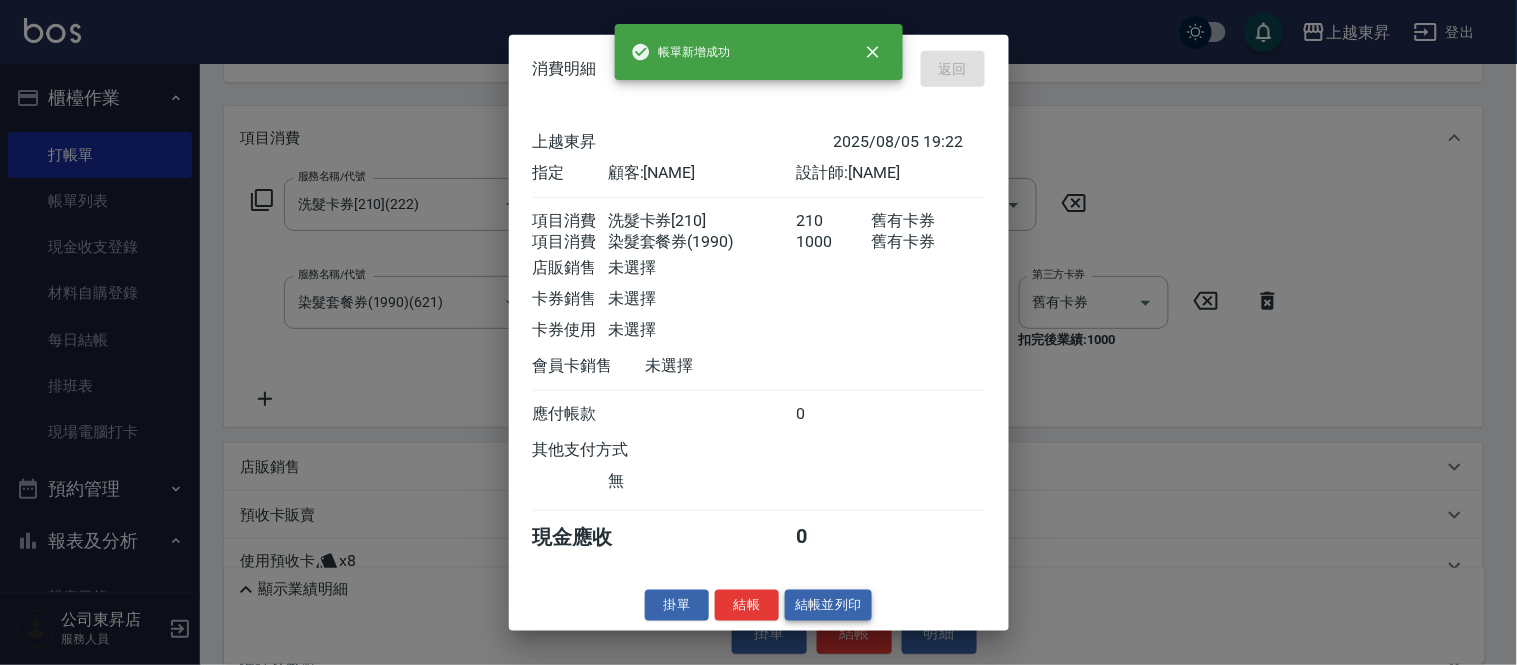type 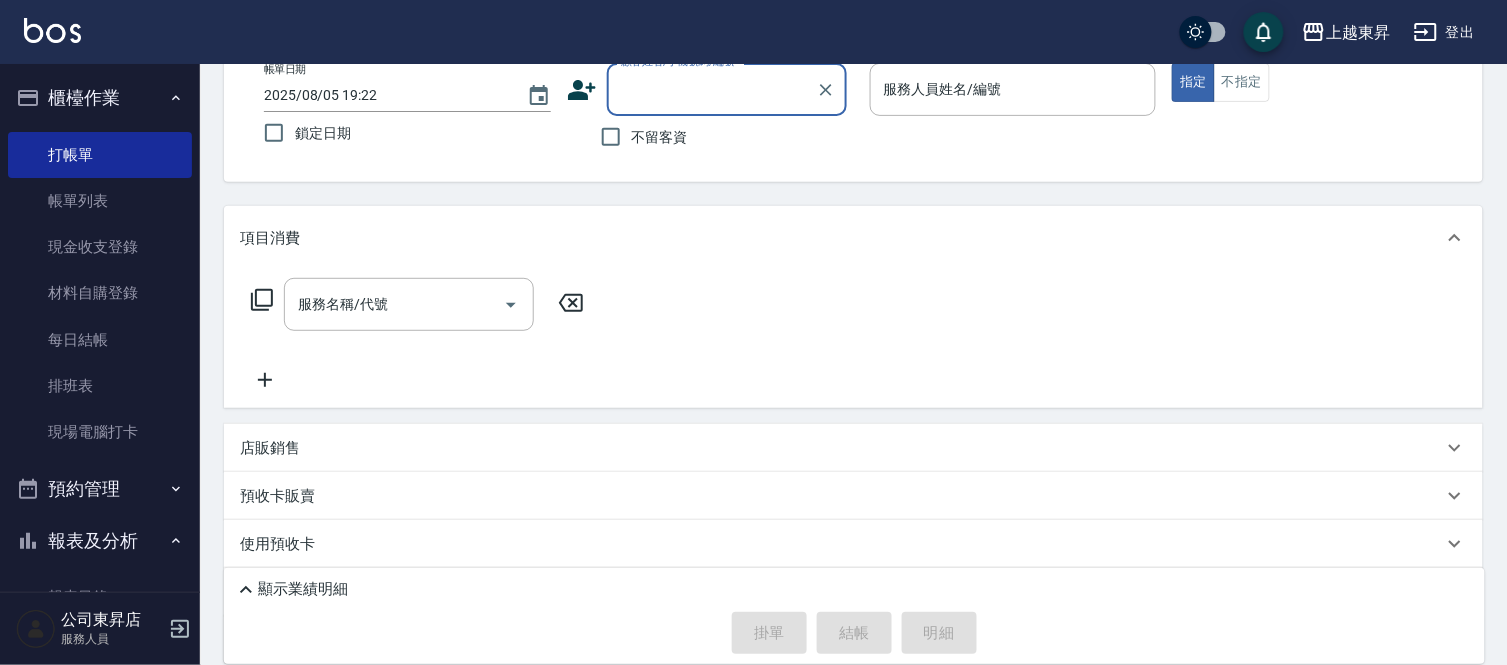 scroll, scrollTop: 83, scrollLeft: 0, axis: vertical 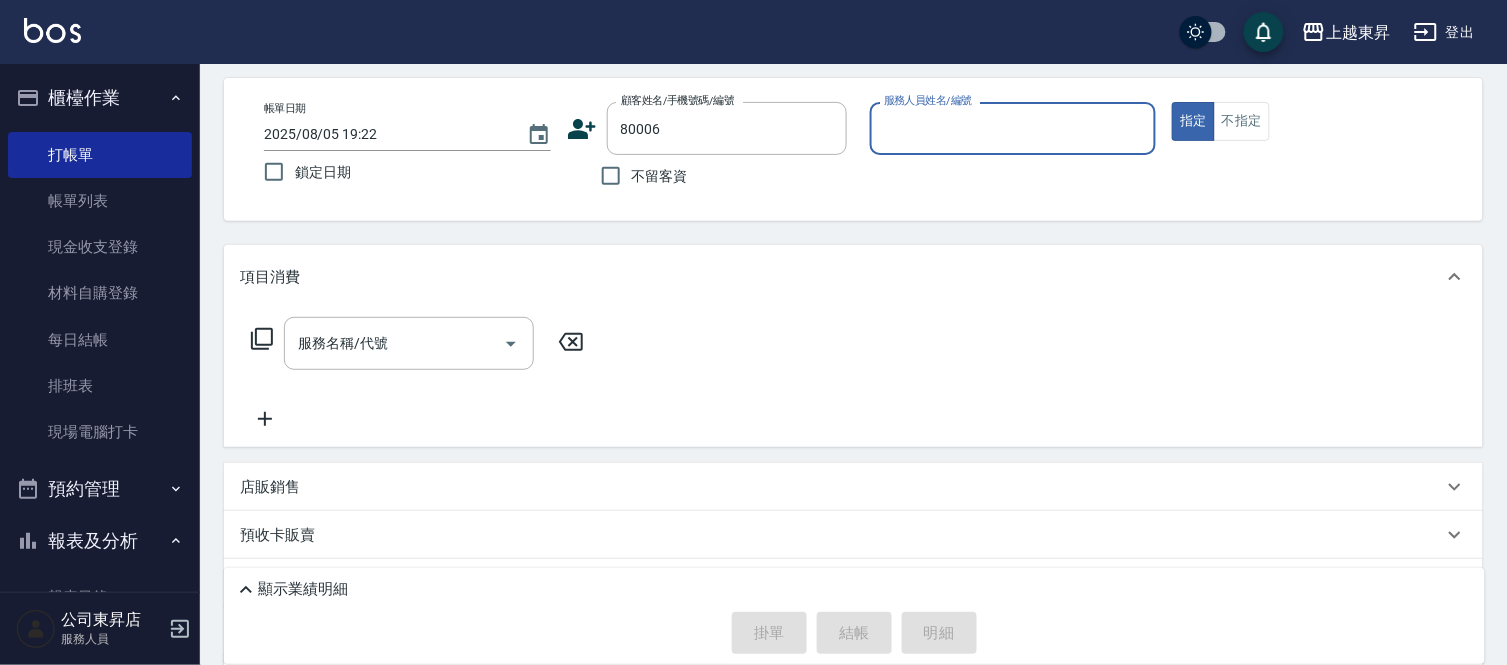 type on "[NAME]/[PHONE]/[NUMBER]" 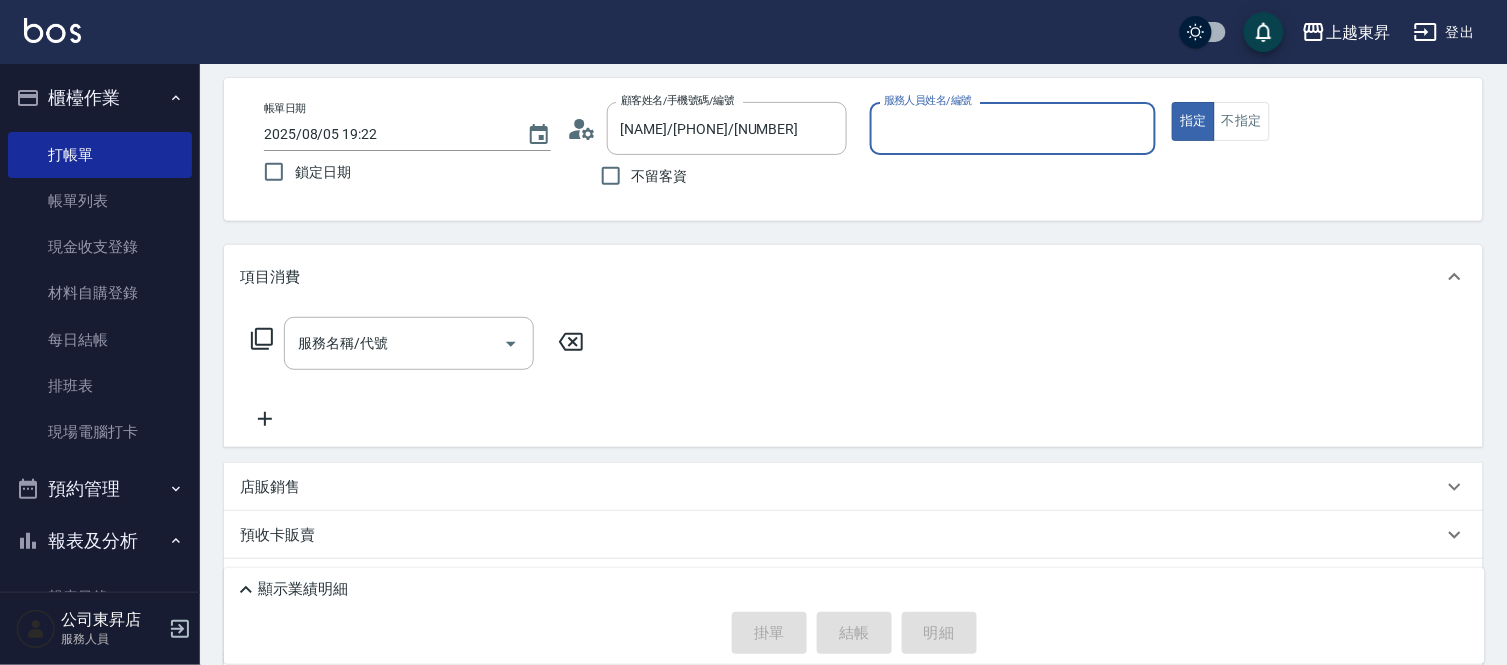 type on "江世玉-08" 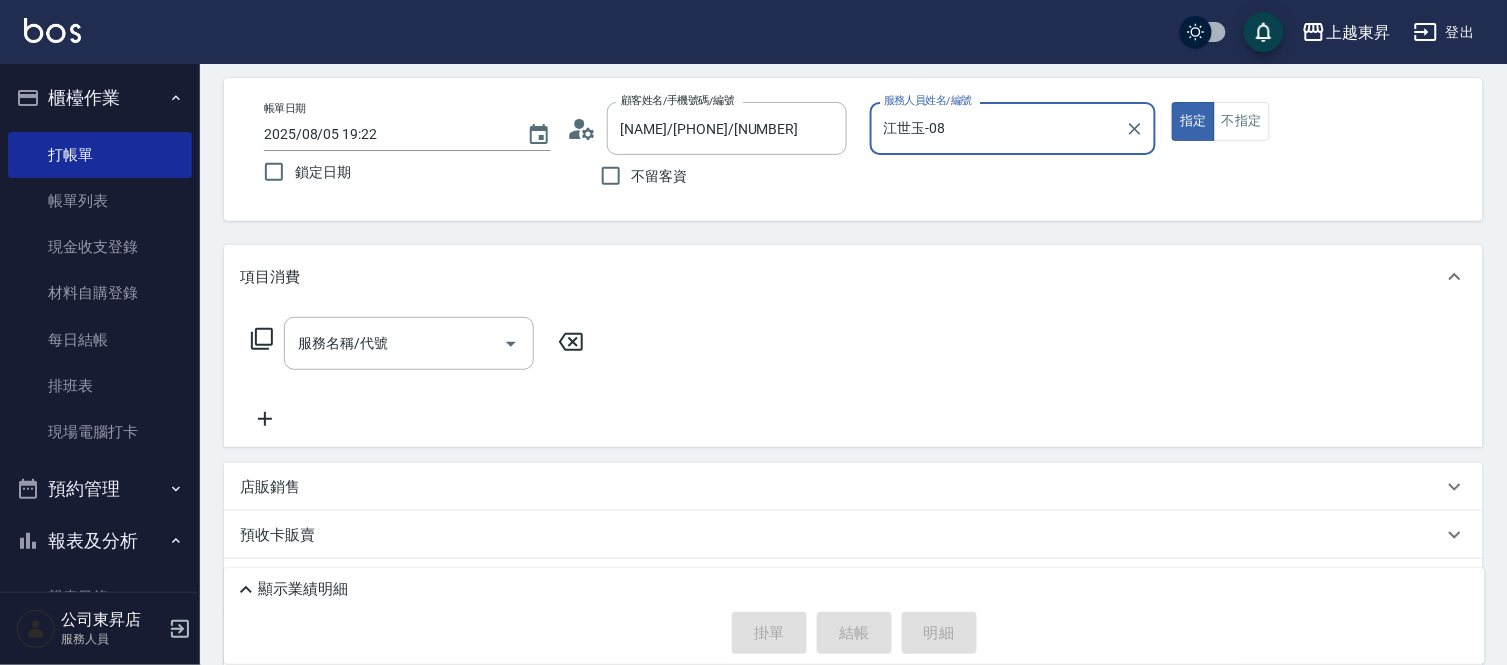 click on "服務名稱/代號 服務名稱/代號" at bounding box center (409, 343) 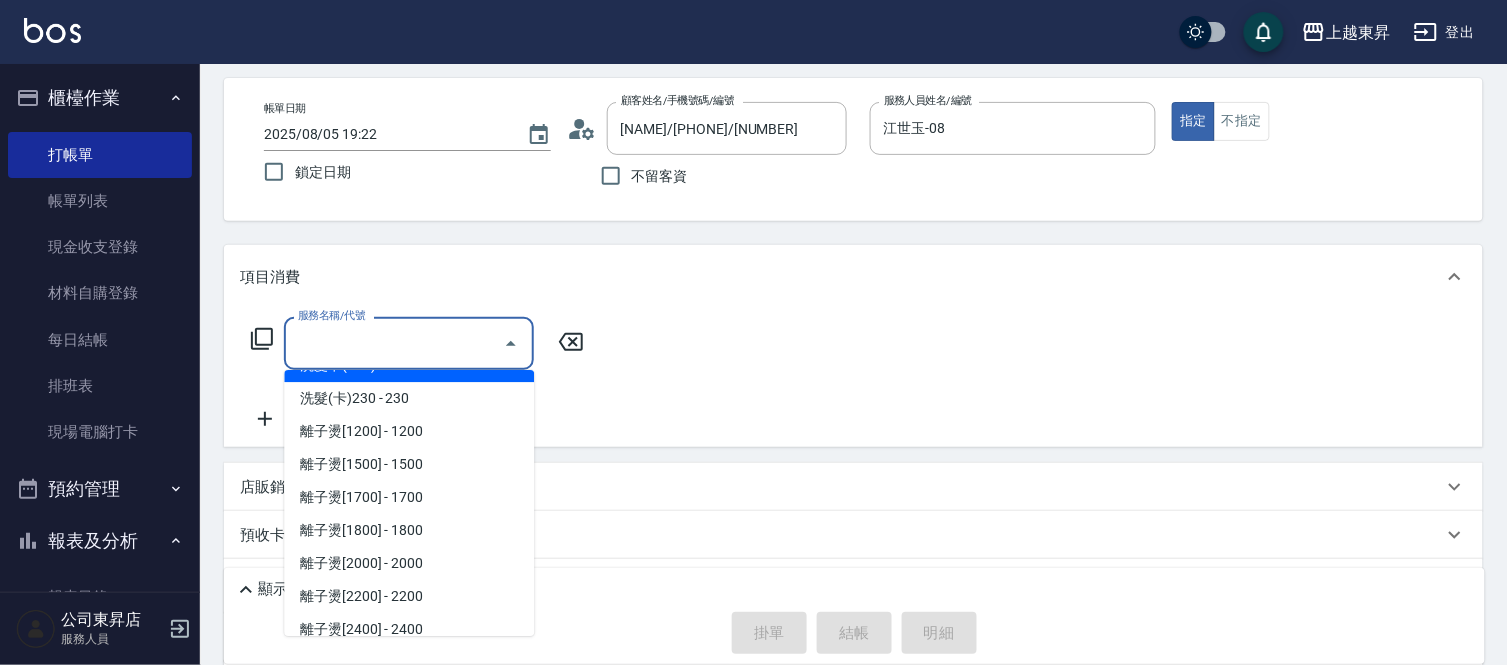 scroll, scrollTop: 555, scrollLeft: 0, axis: vertical 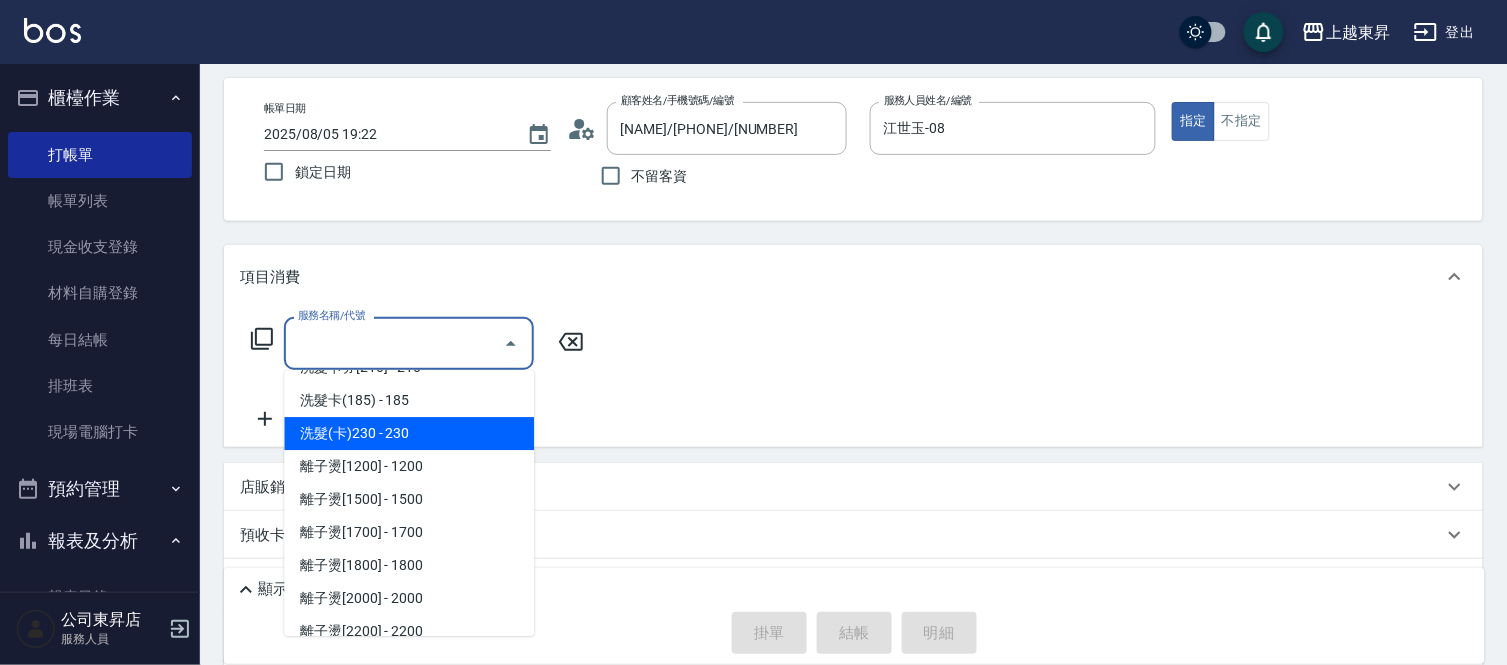 click on "洗髮(卡)230 - 230" at bounding box center [409, 433] 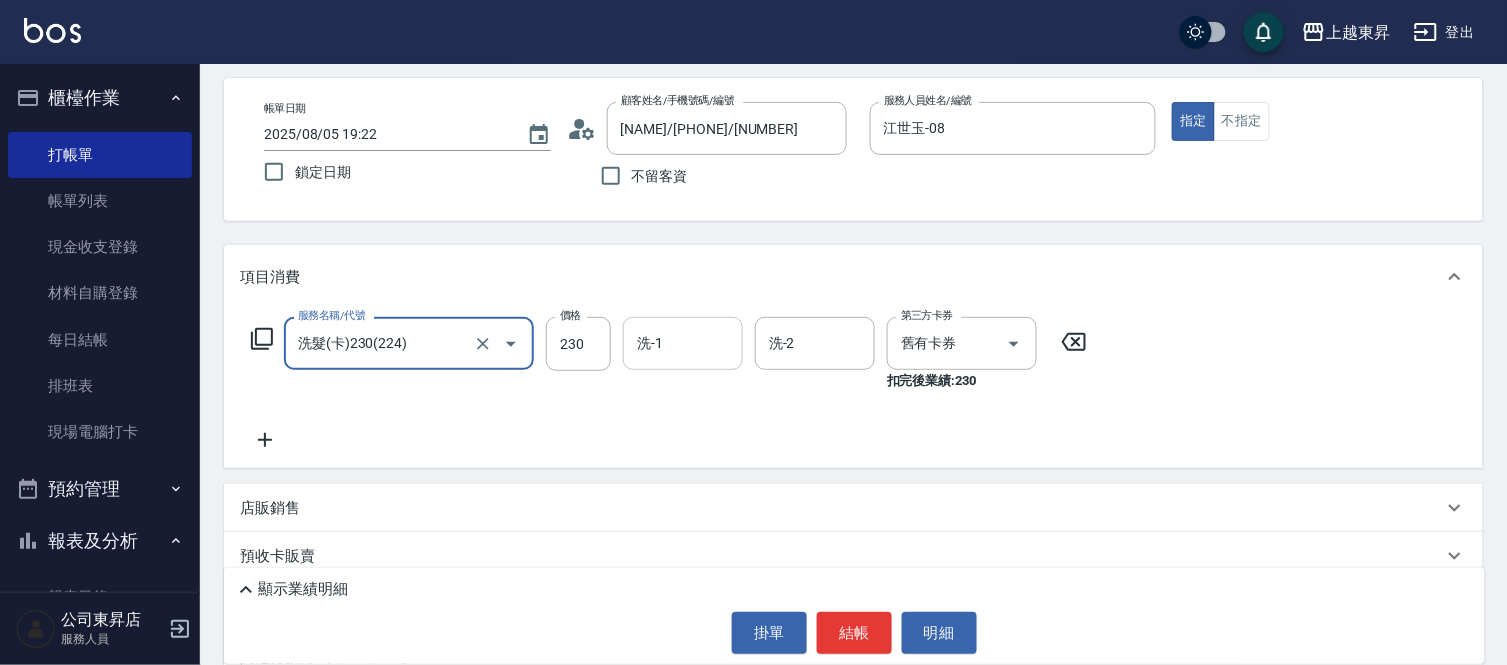 click on "洗-1" at bounding box center [683, 343] 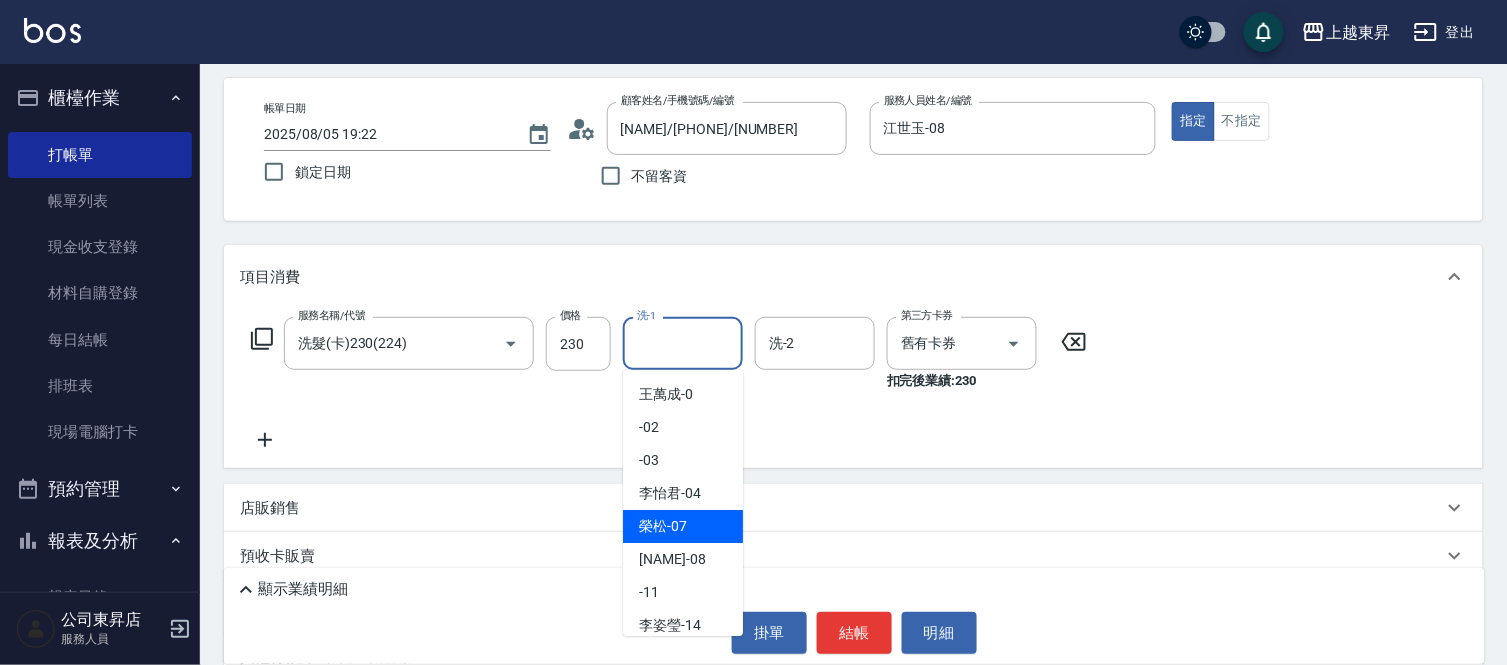 click on "榮松 -07" at bounding box center (683, 526) 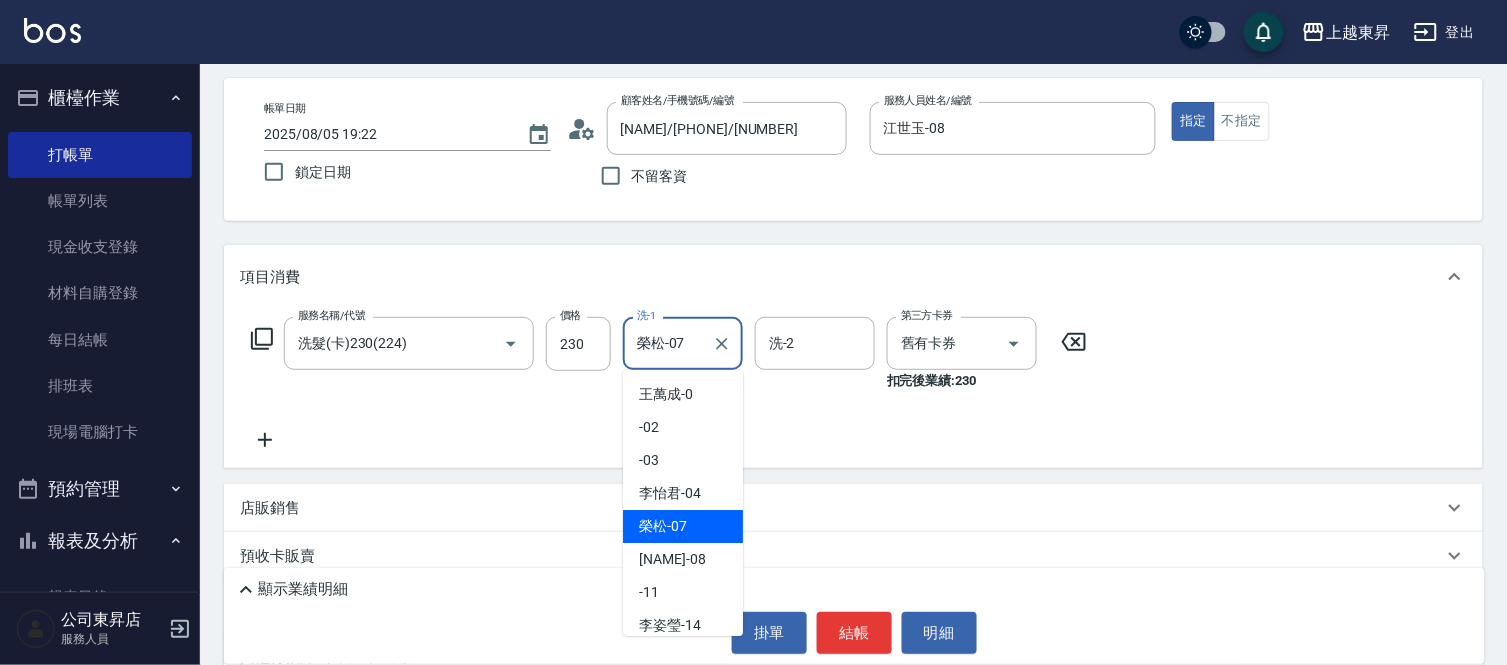 click on "榮松-07" at bounding box center (668, 343) 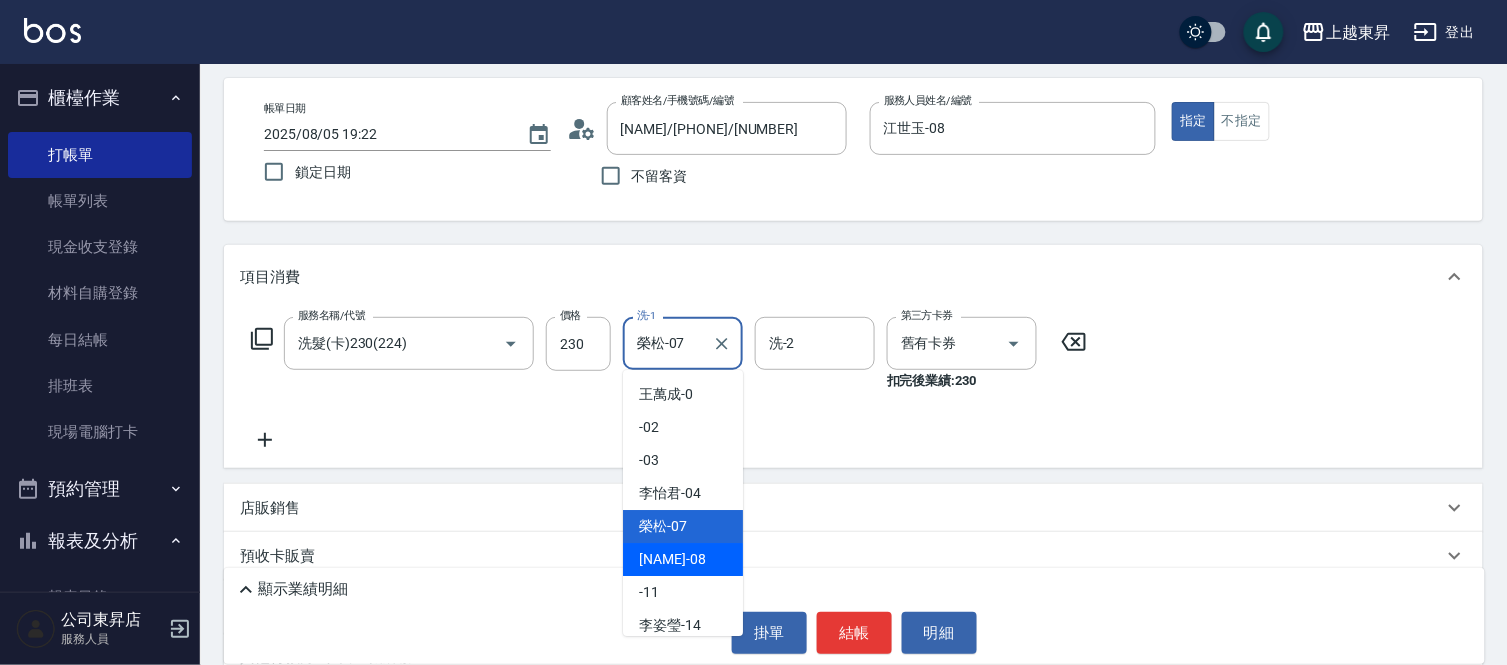click on "江世玉 -08" at bounding box center (672, 559) 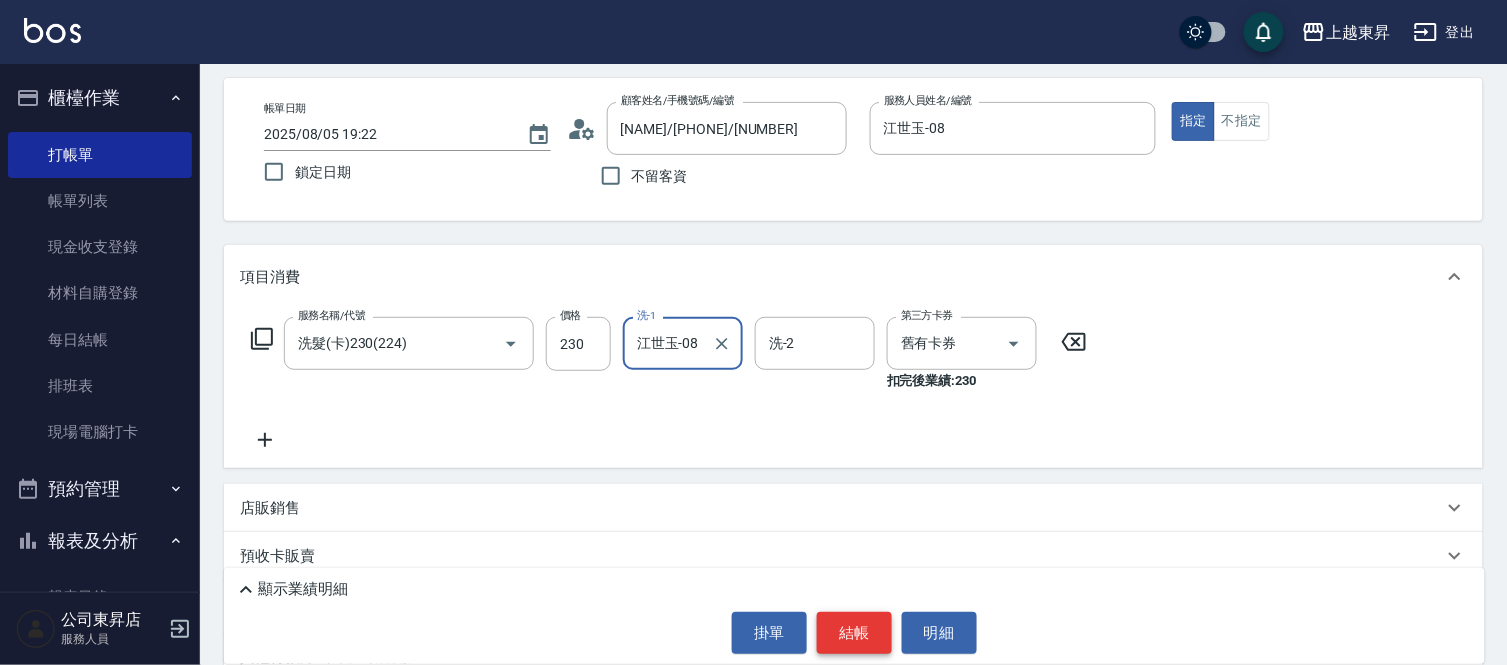 click on "結帳" at bounding box center (854, 633) 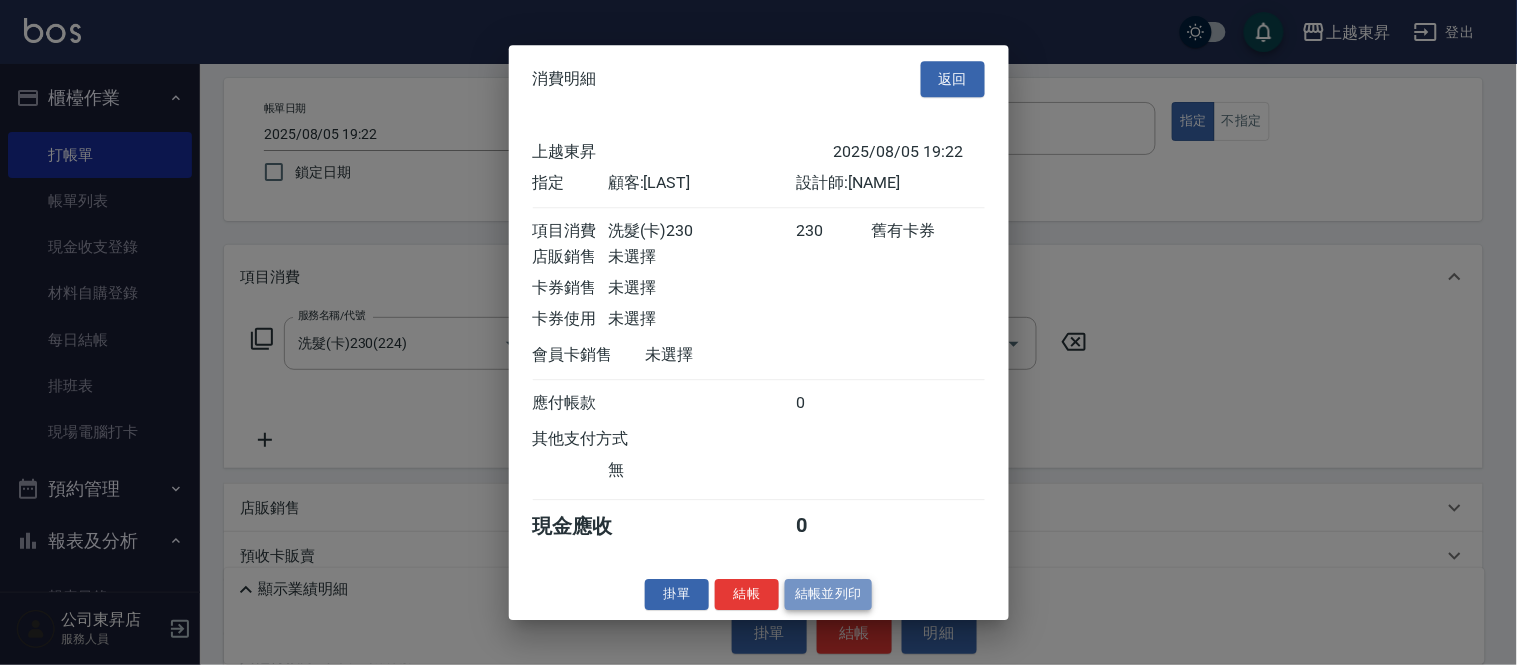 click on "結帳並列印" at bounding box center [828, 594] 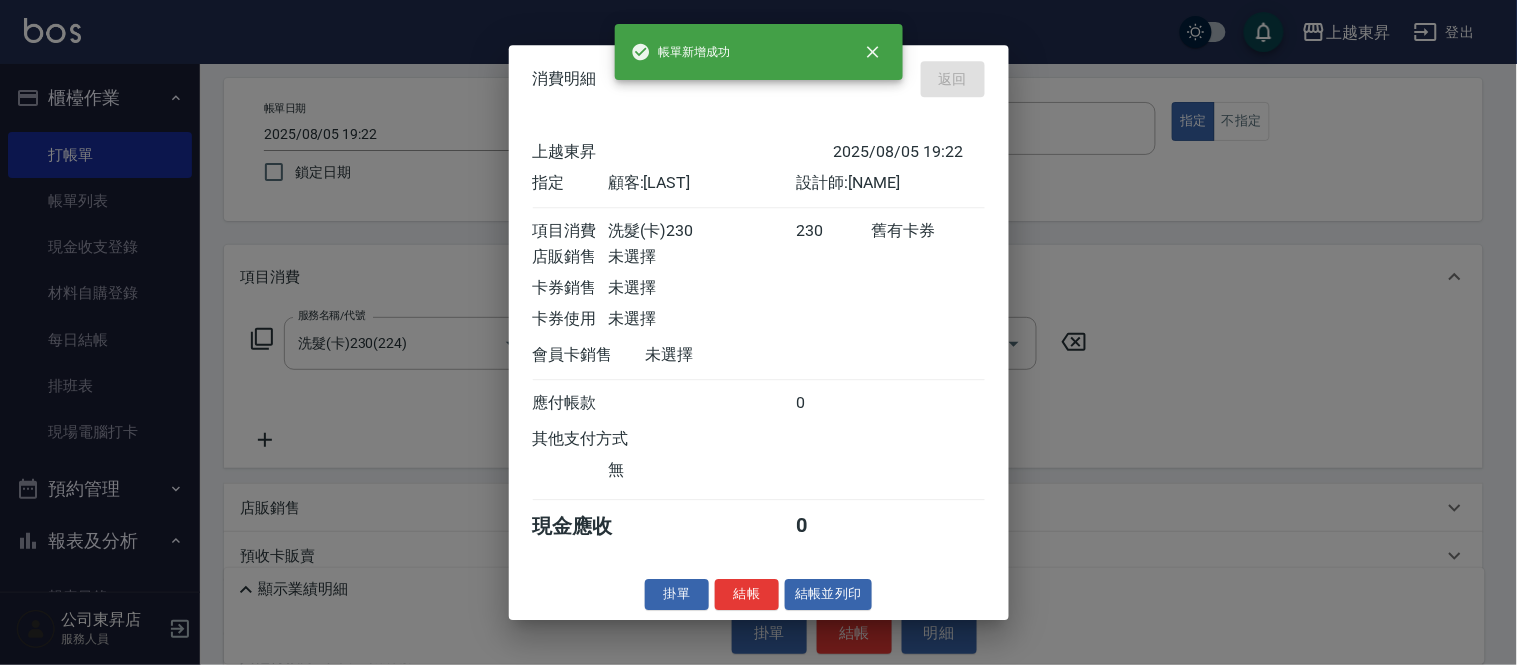 type on "2025/08/05 19:24" 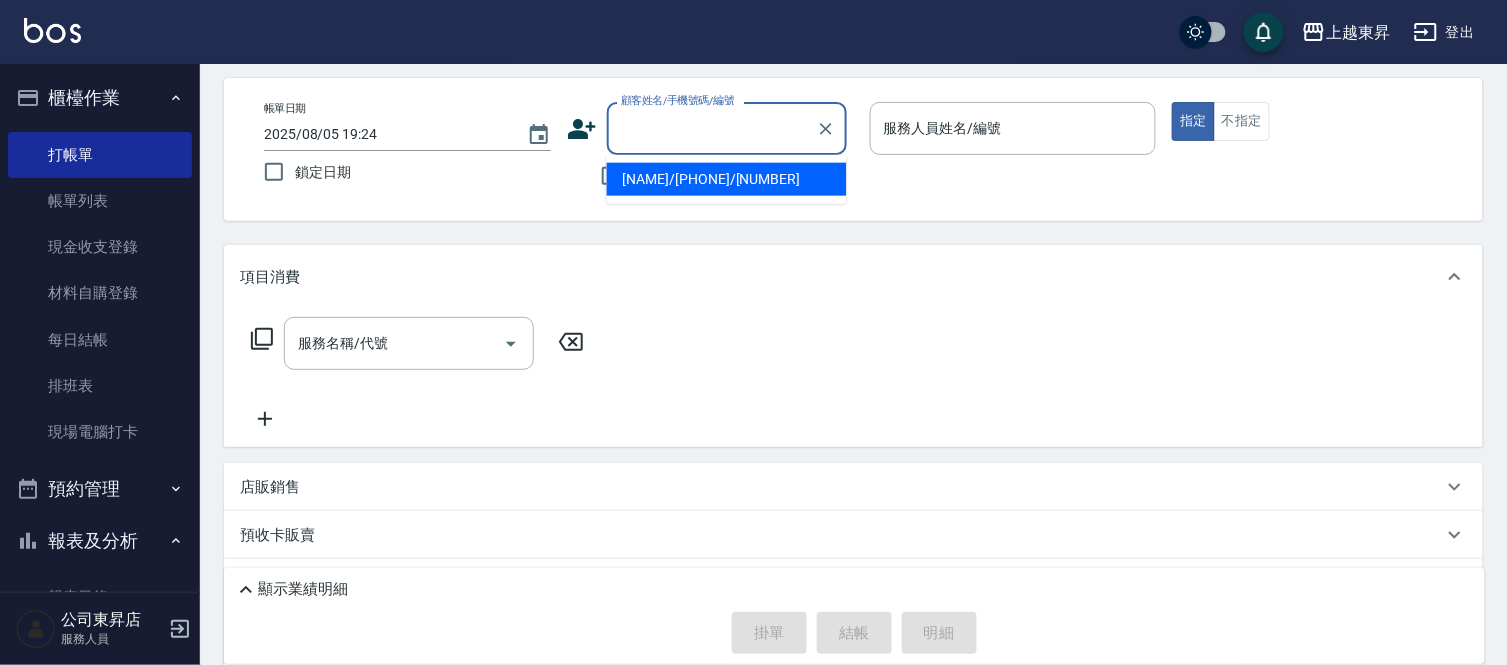 click on "顧客姓名/手機號碼/編號" at bounding box center [712, 128] 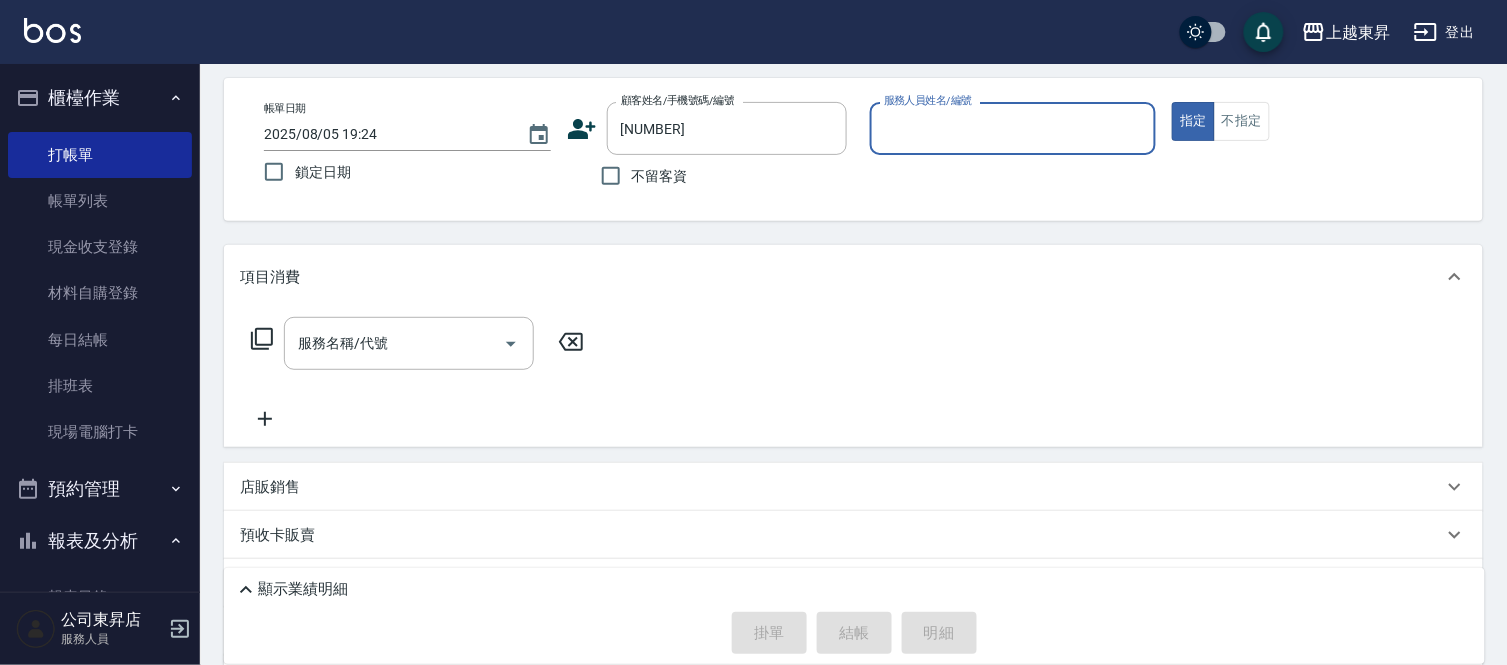 type on "[NAME]/[PHONE]/[NUMBER]" 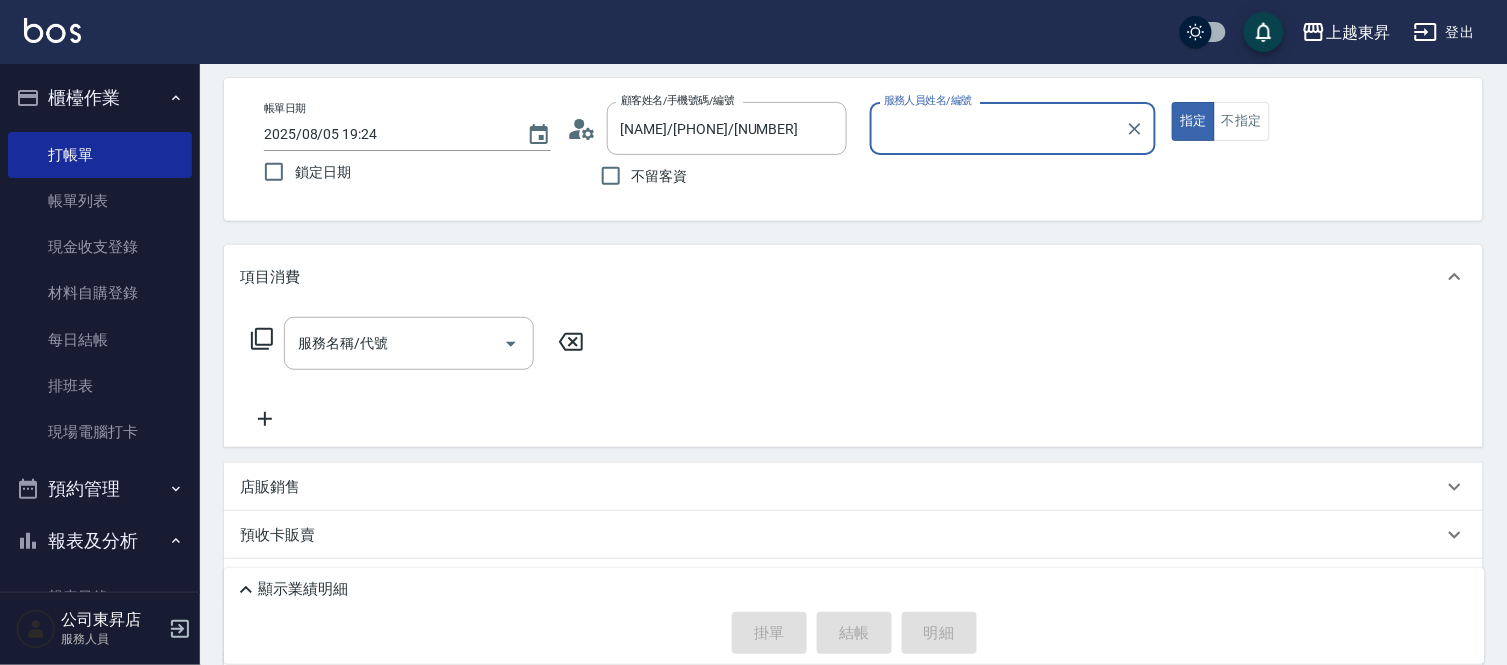 type on "江世玉-08" 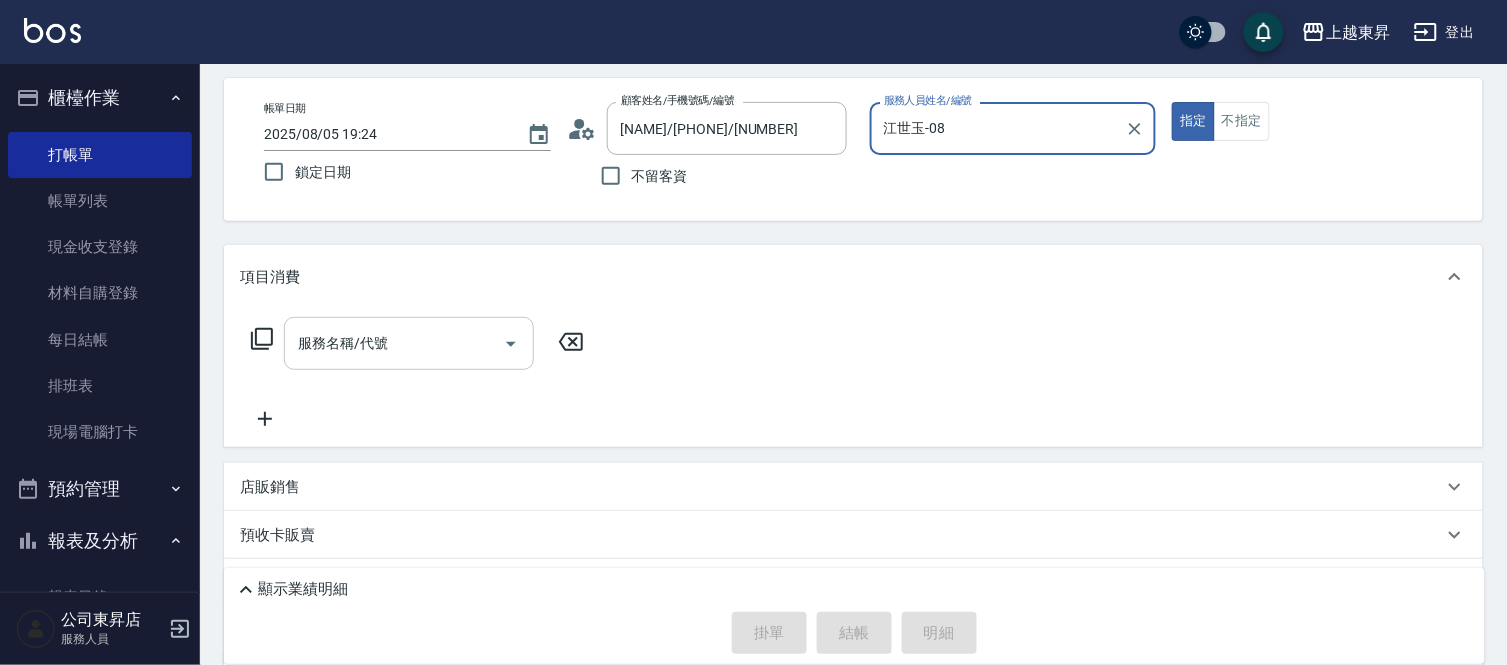 click on "服務名稱/代號" at bounding box center (409, 343) 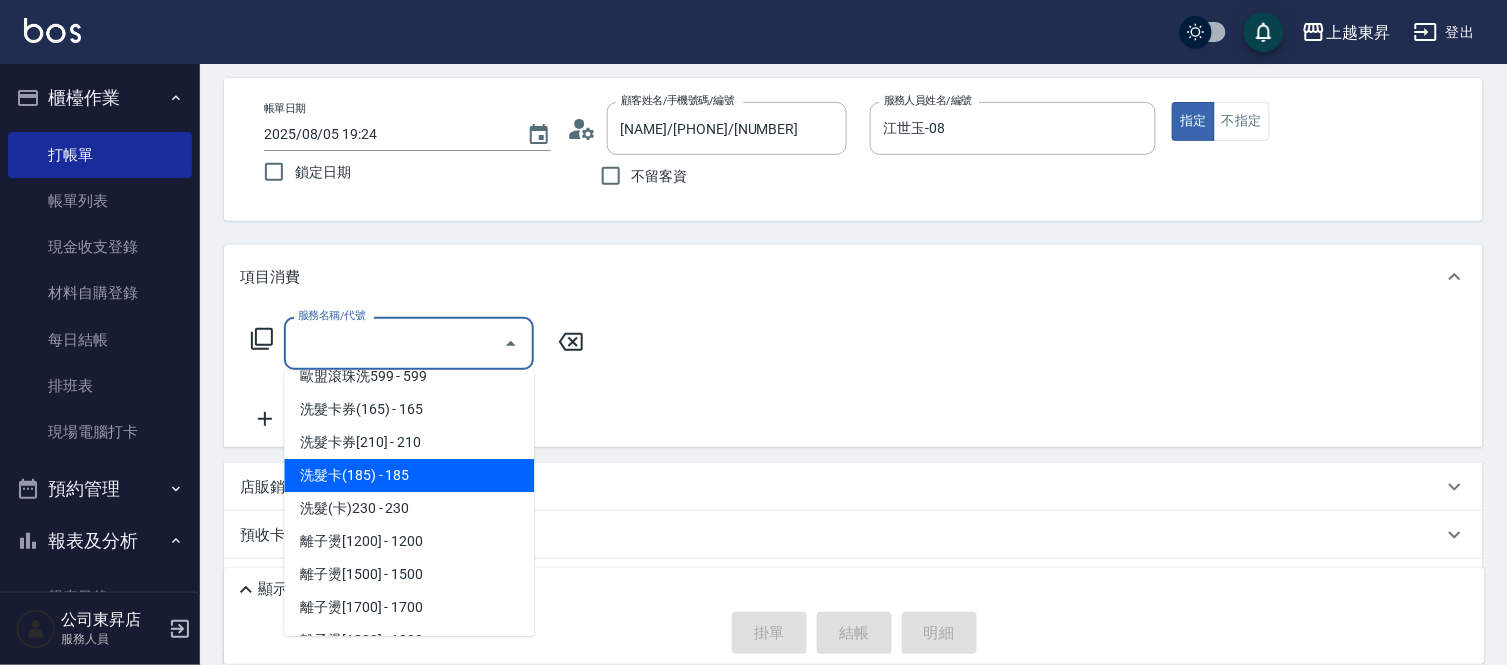 scroll, scrollTop: 444, scrollLeft: 0, axis: vertical 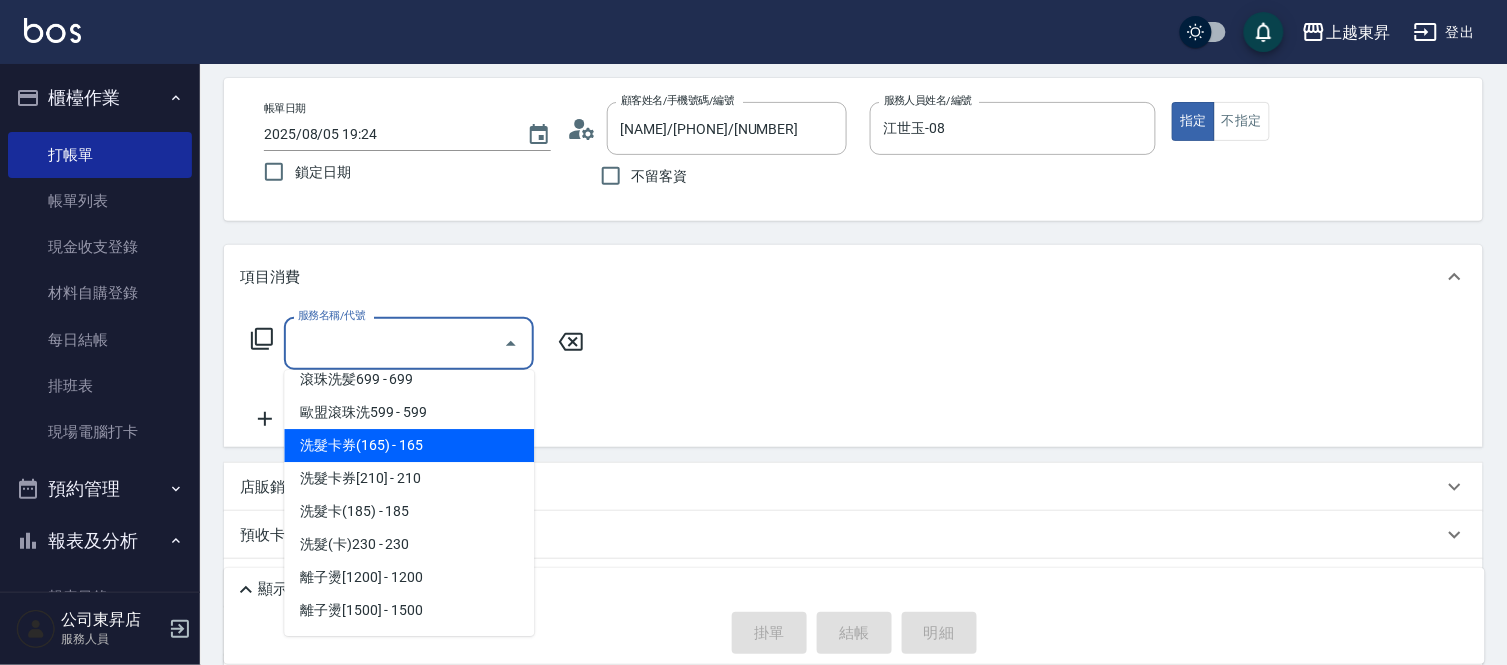 click on "洗髮卡券(165) - 165" at bounding box center (409, 445) 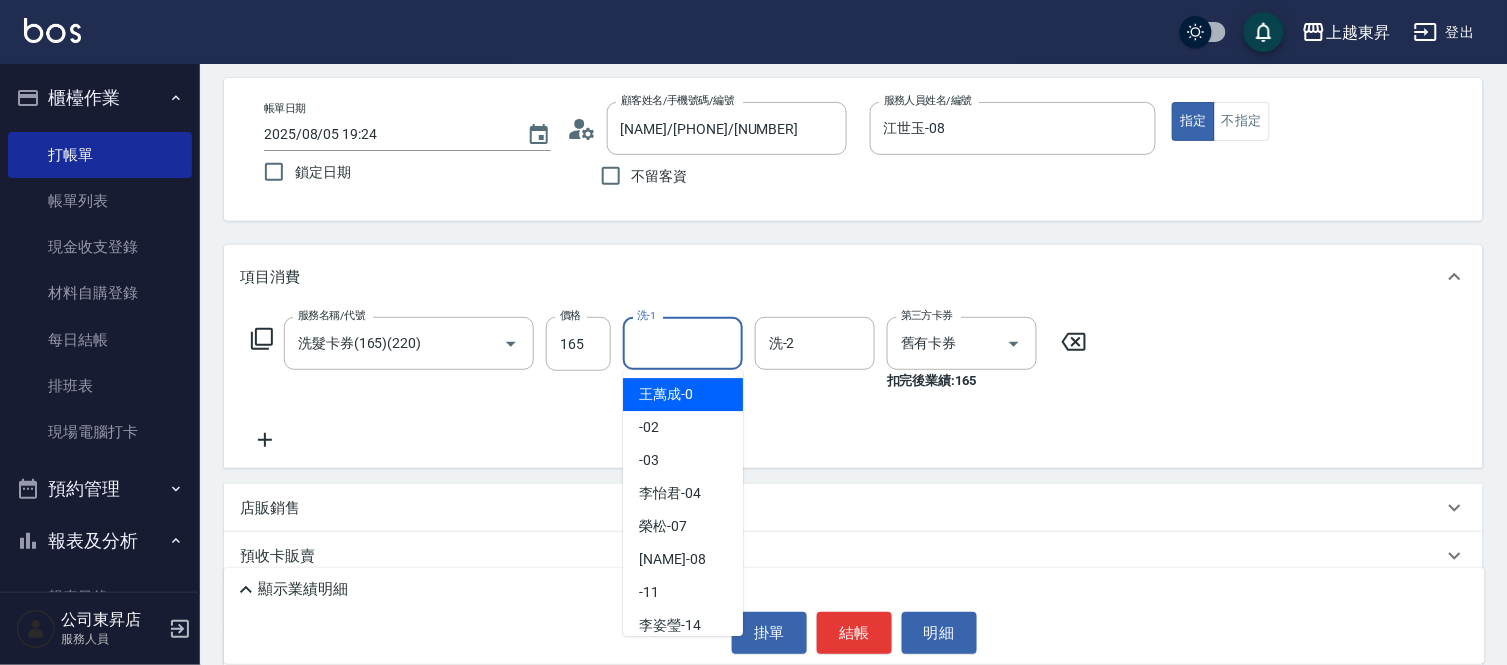 click on "洗-1" at bounding box center [683, 343] 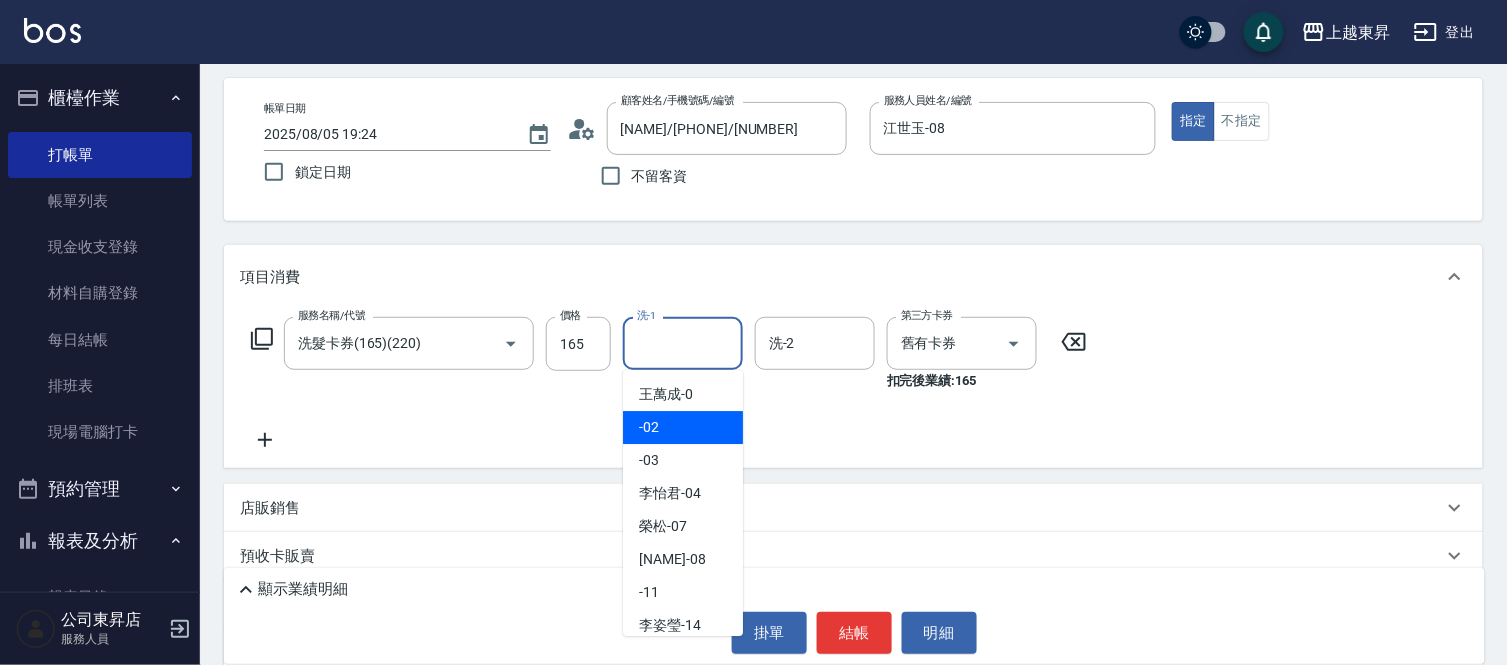 scroll, scrollTop: 310, scrollLeft: 0, axis: vertical 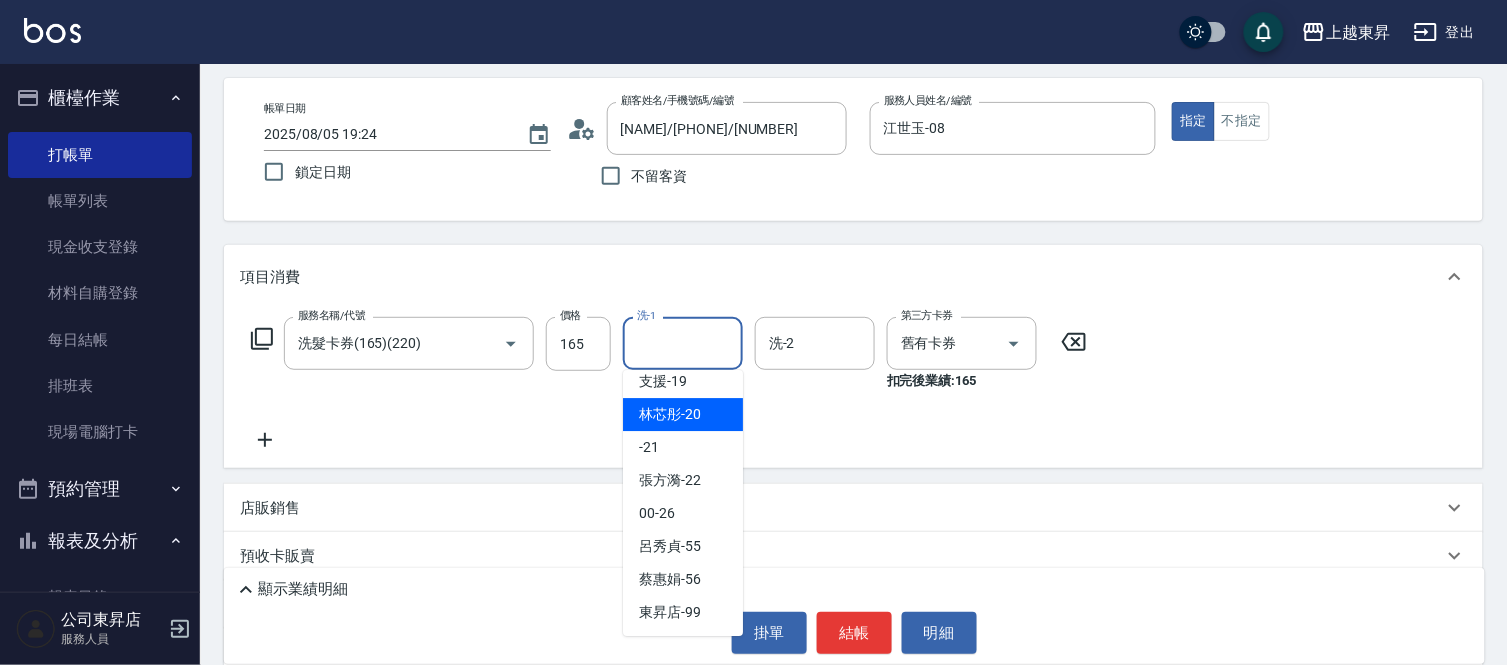 click on "[NAME] -[NUMBER]" at bounding box center (683, 414) 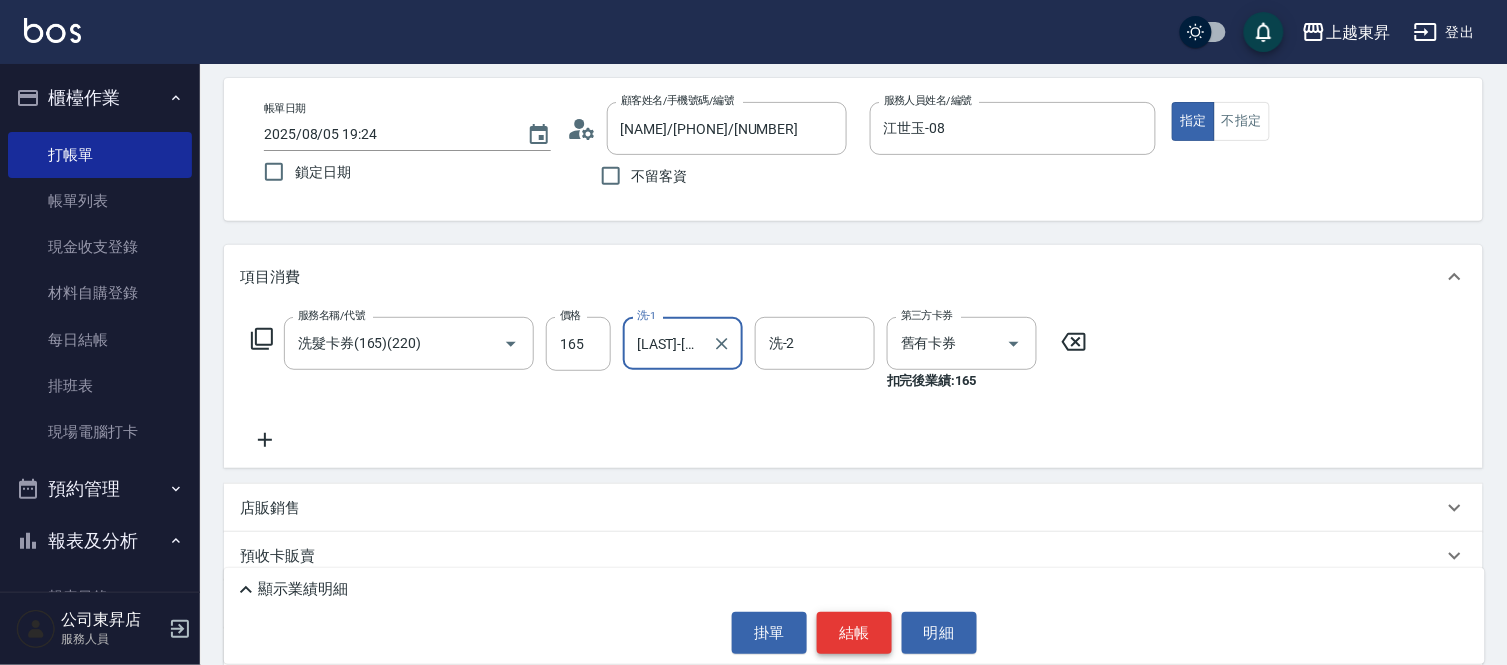 click on "結帳" at bounding box center (854, 633) 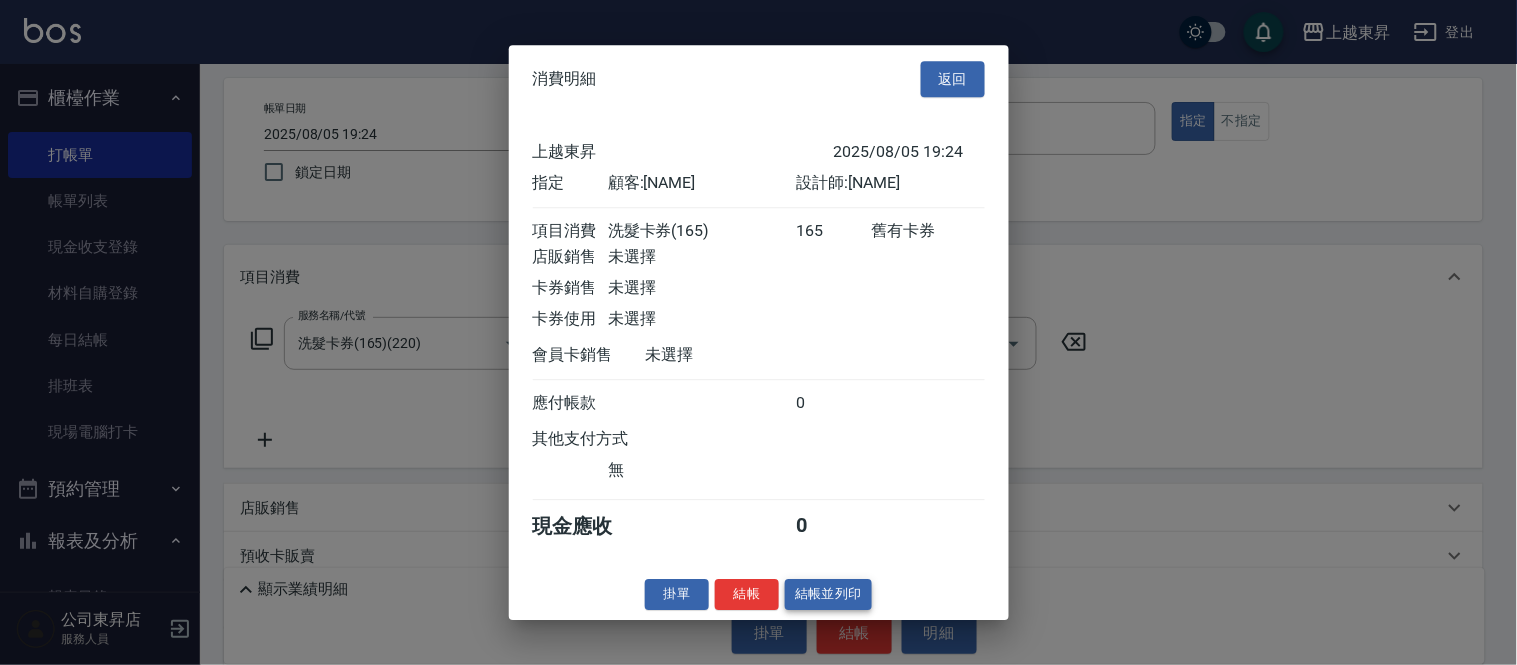 click on "結帳並列印" at bounding box center (828, 594) 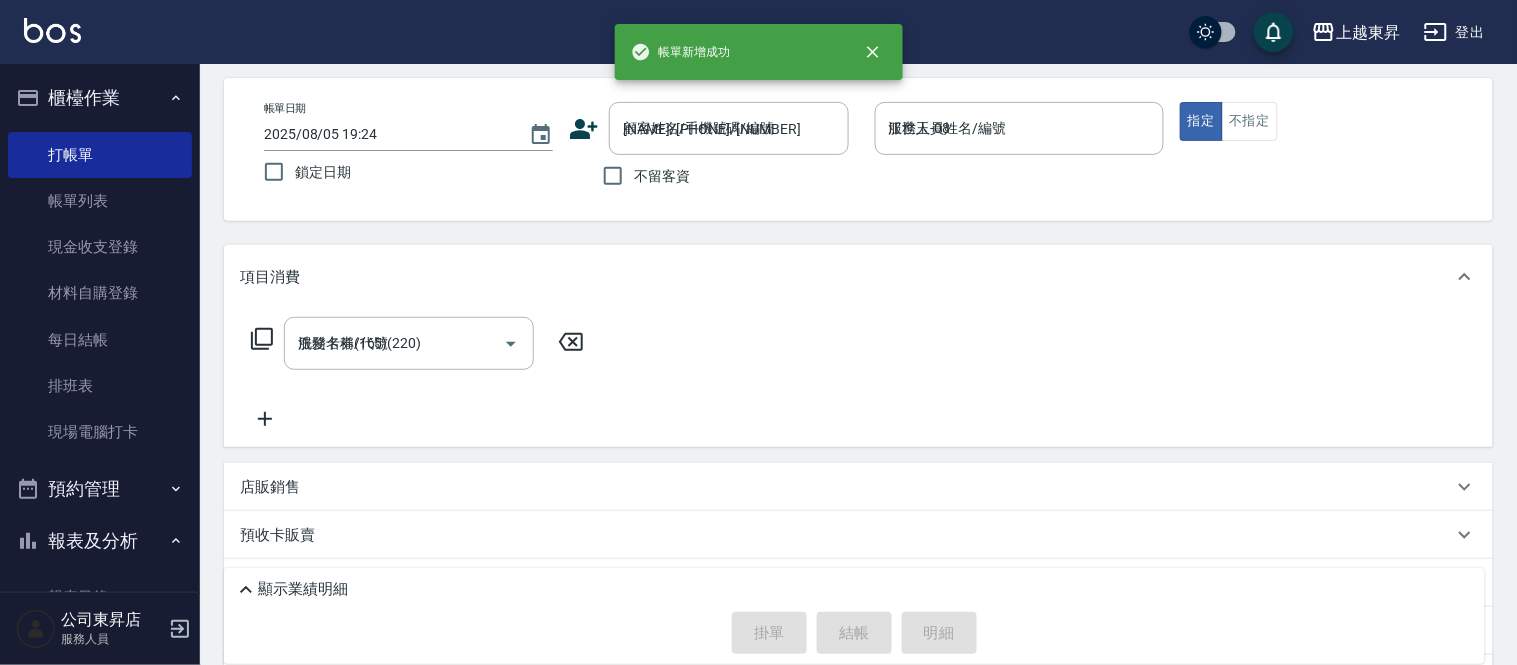 type 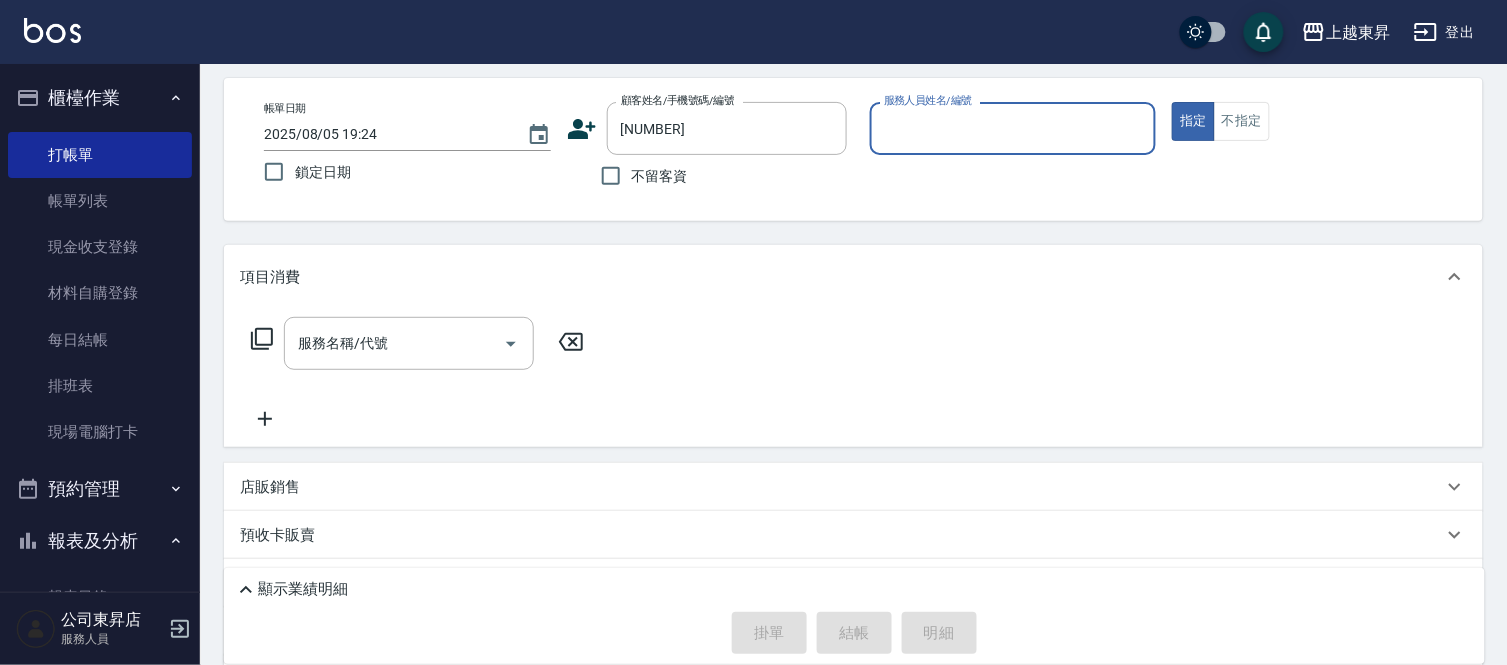 type on "[LAST]/[PHONE]/[NUMBER]" 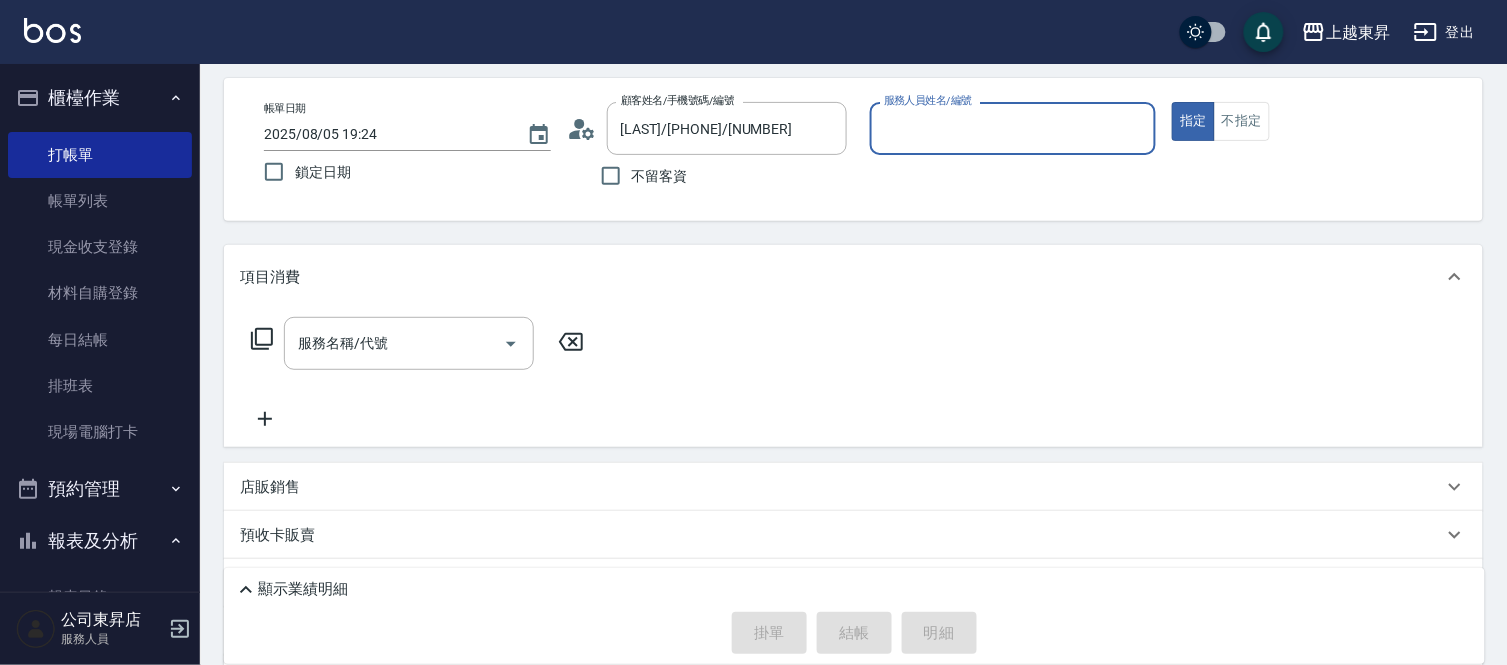 type on "江世玉-08" 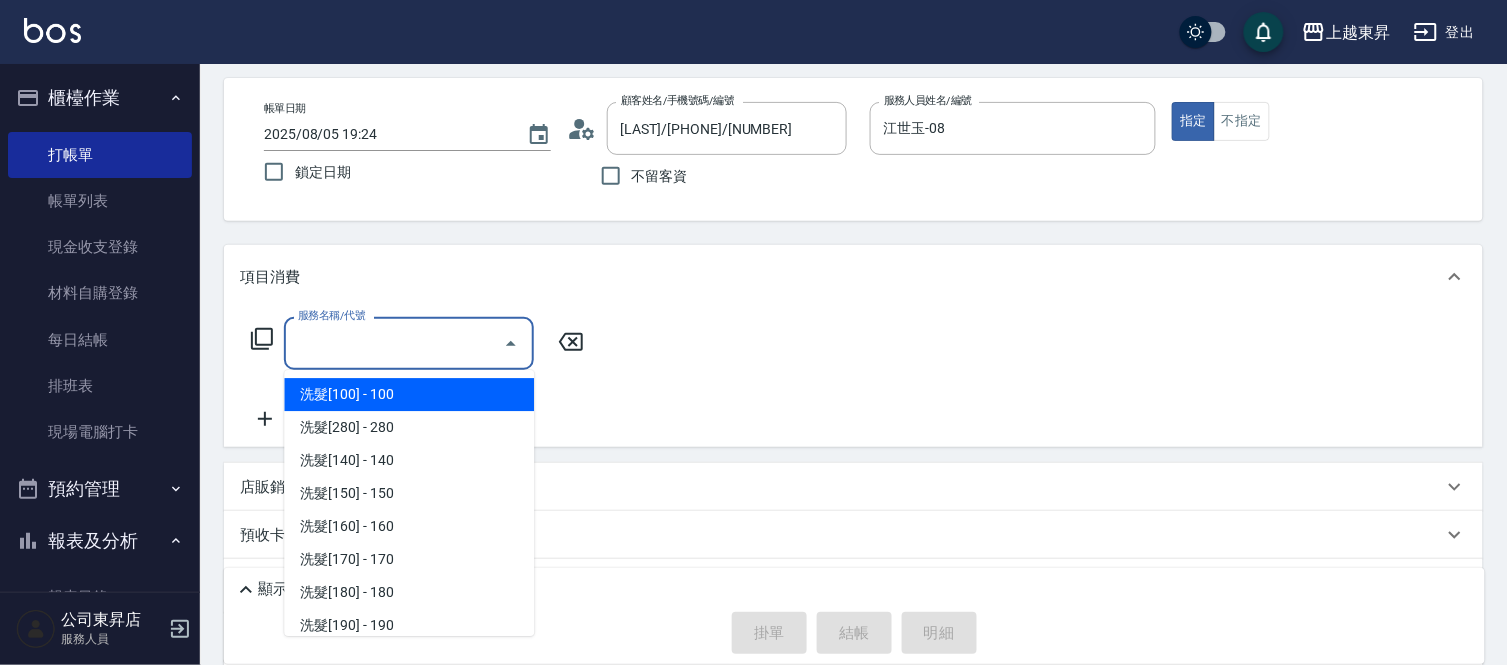 click on "服務名稱/代號 服務名稱/代號" at bounding box center [409, 343] 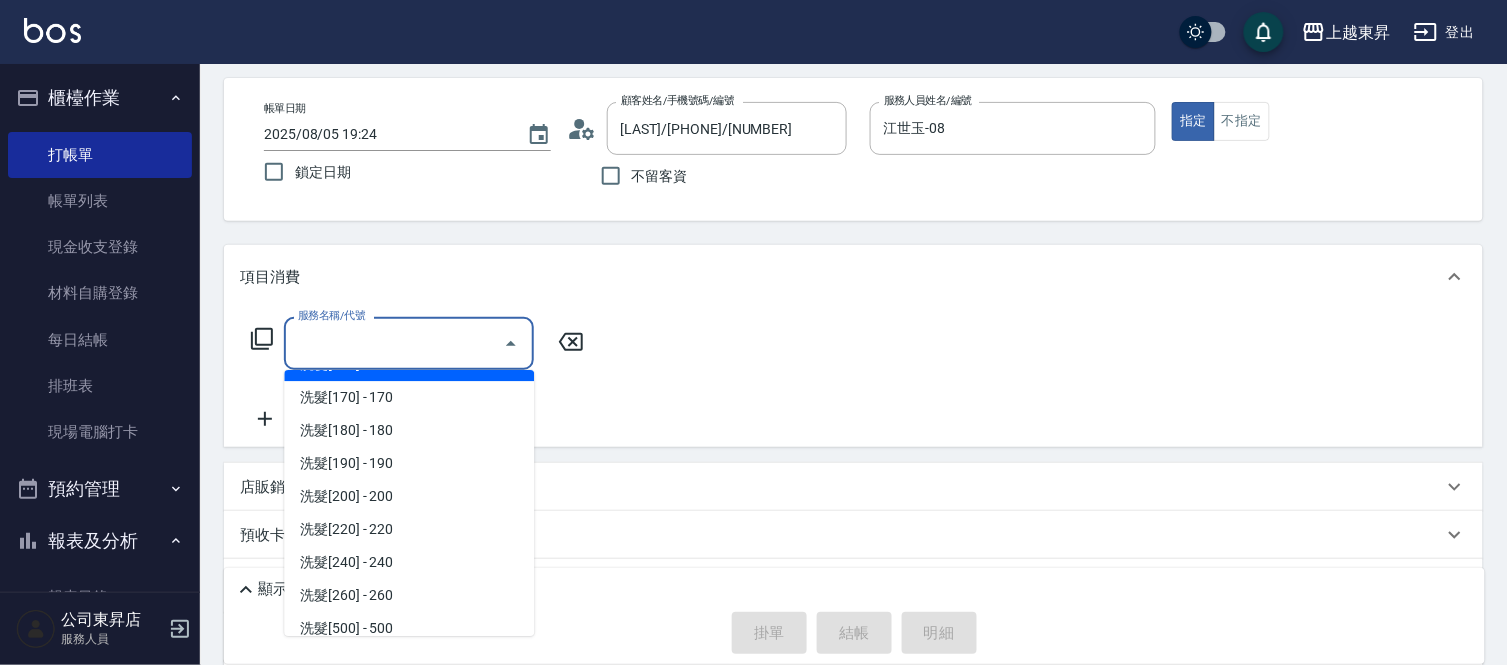 scroll, scrollTop: 444, scrollLeft: 0, axis: vertical 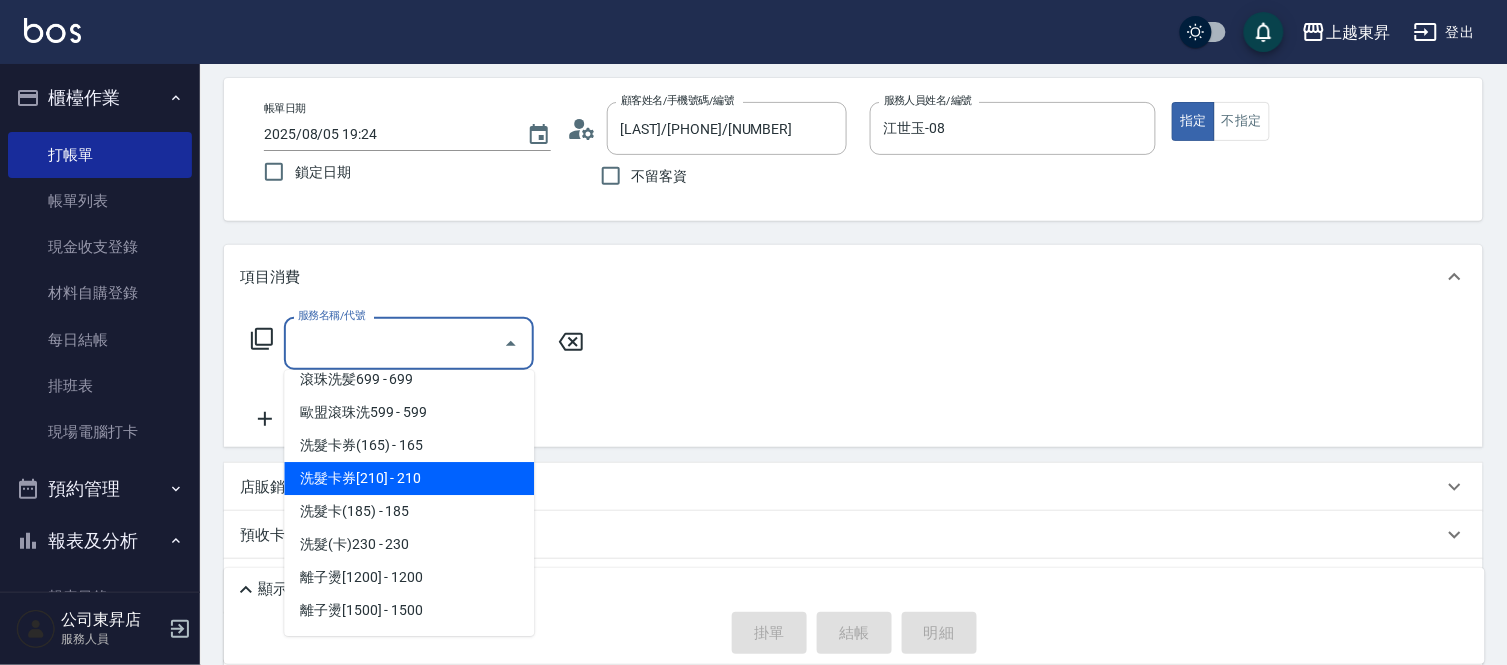click on "洗髮卡券[210] - 210" at bounding box center [409, 478] 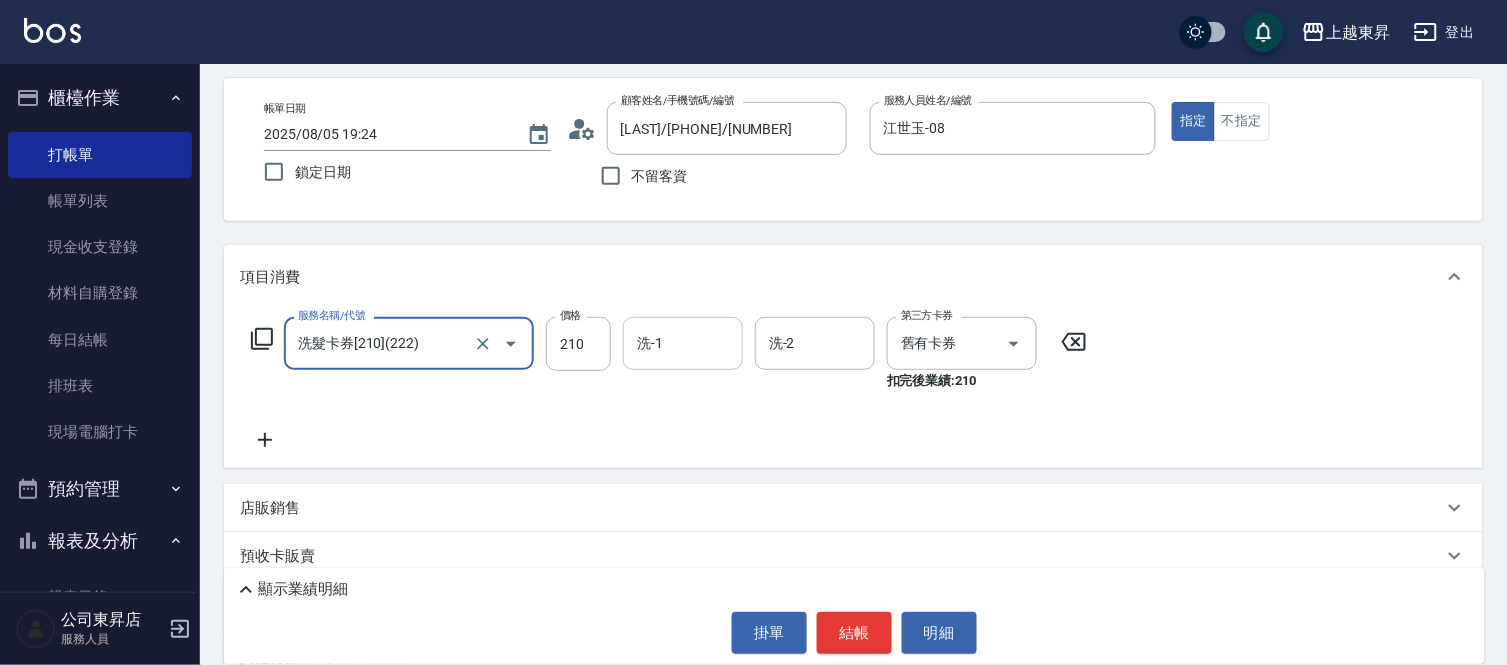click on "洗-1" at bounding box center [683, 343] 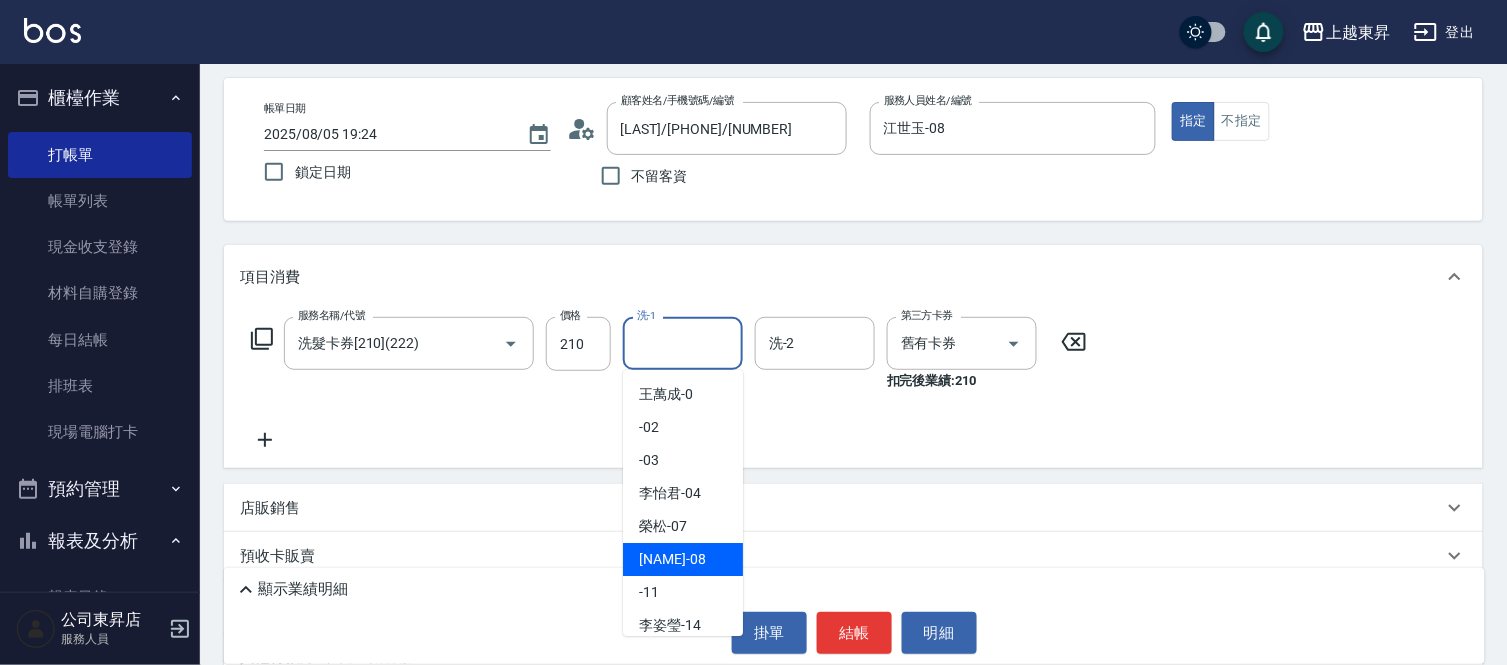 click on "江世玉 -08" at bounding box center [672, 559] 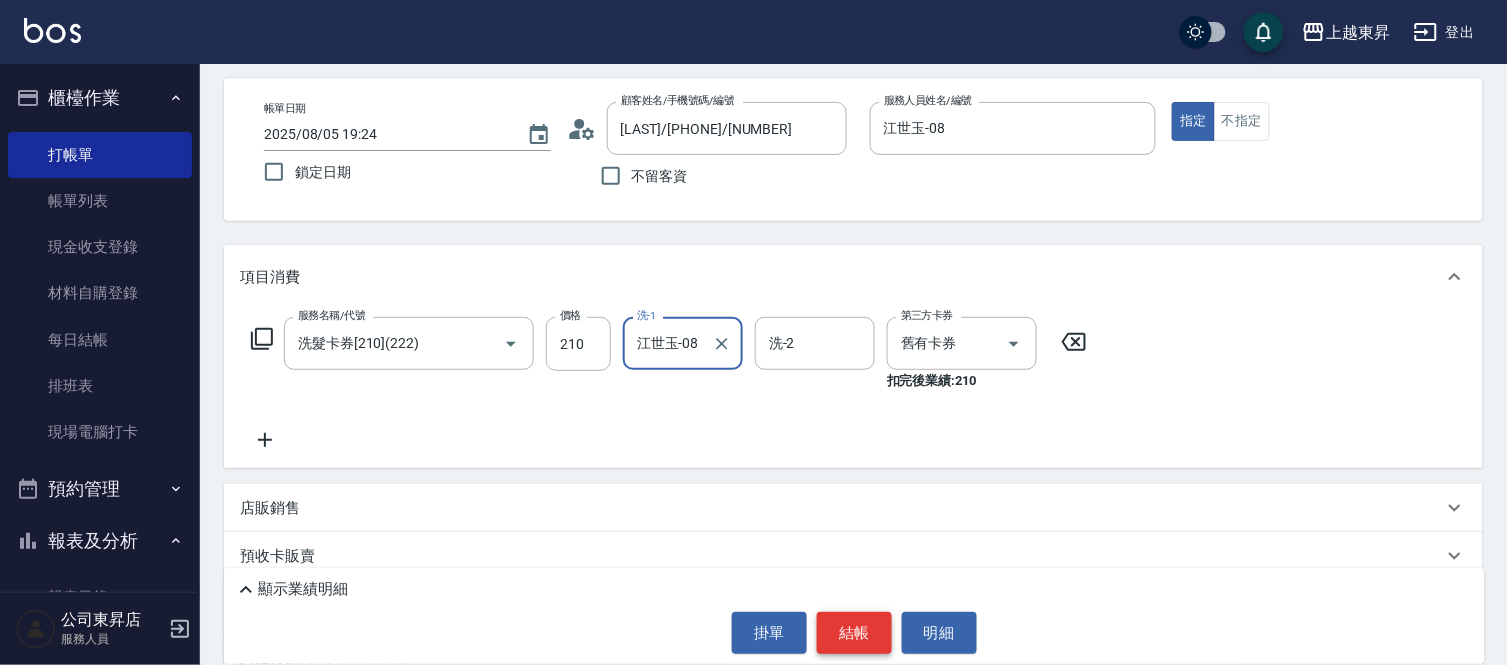 click on "結帳" at bounding box center [854, 633] 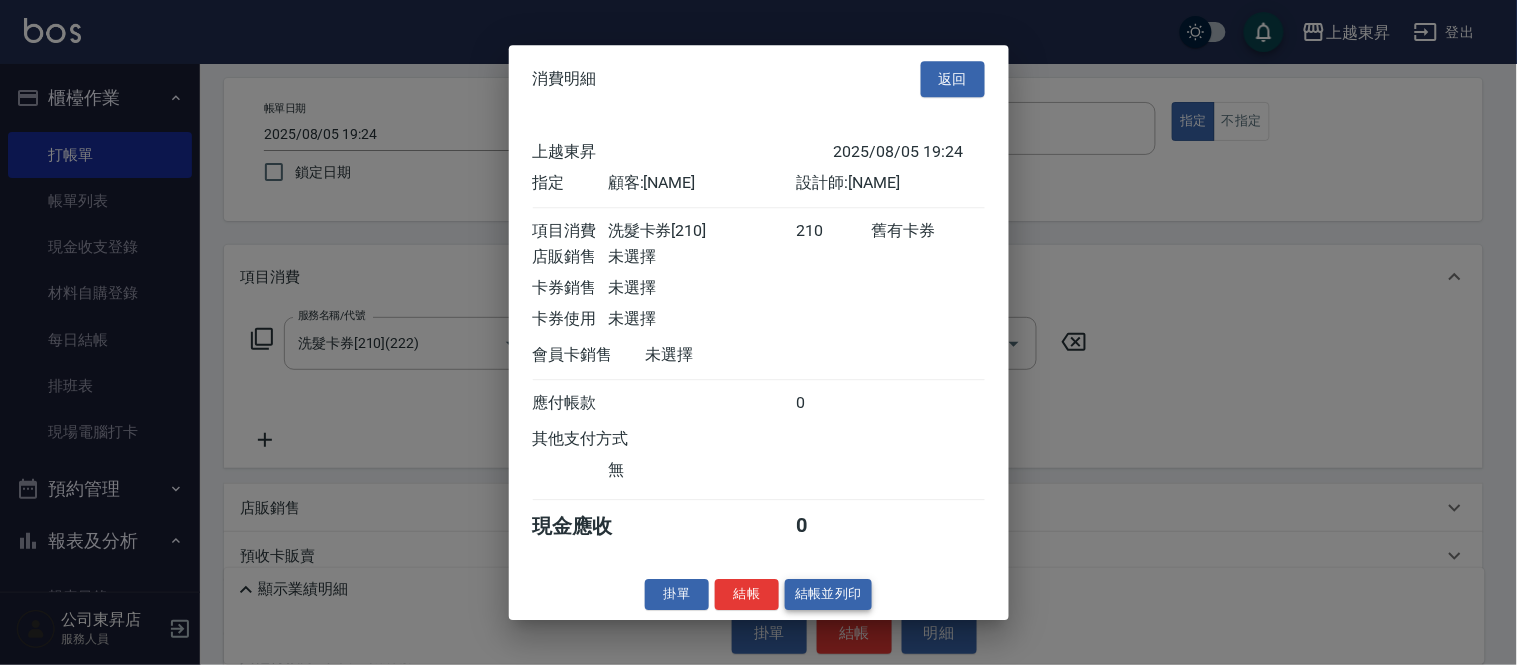 click on "結帳並列印" at bounding box center (828, 594) 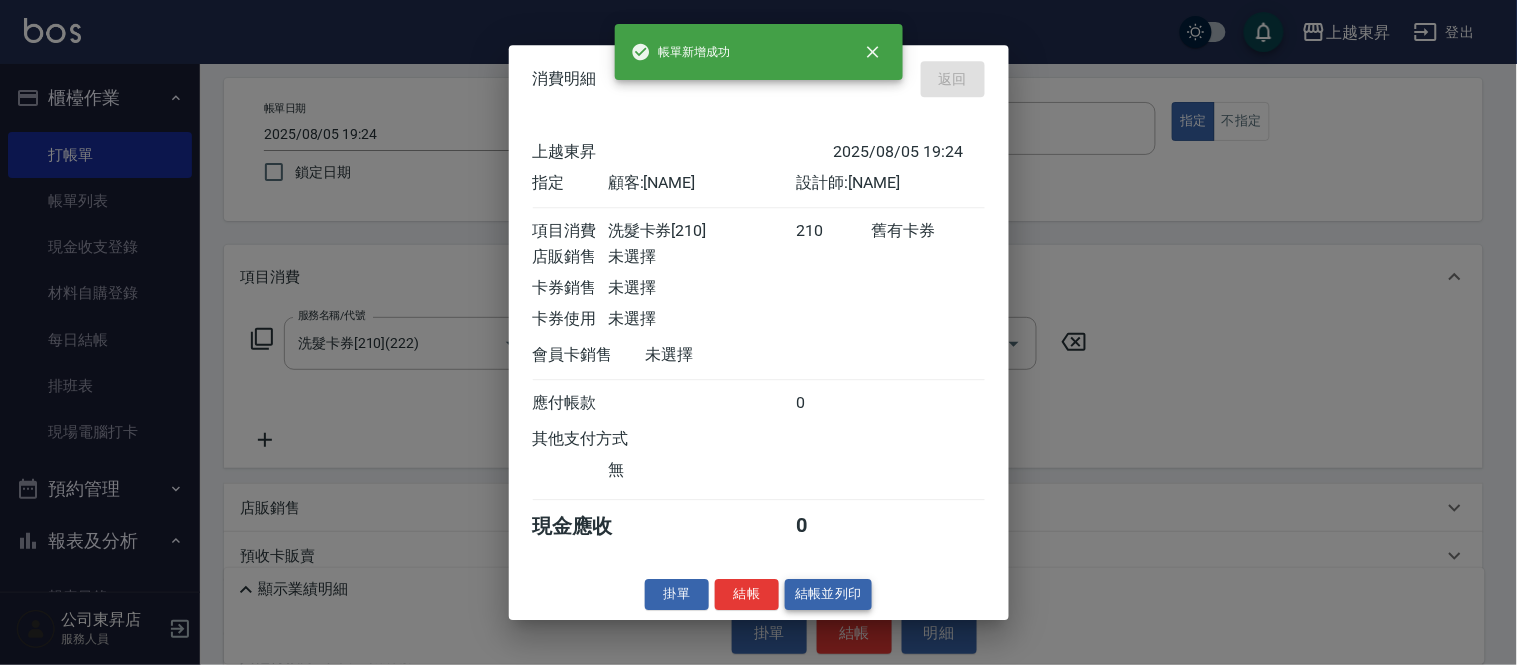 type on "2025/08/05 19:25" 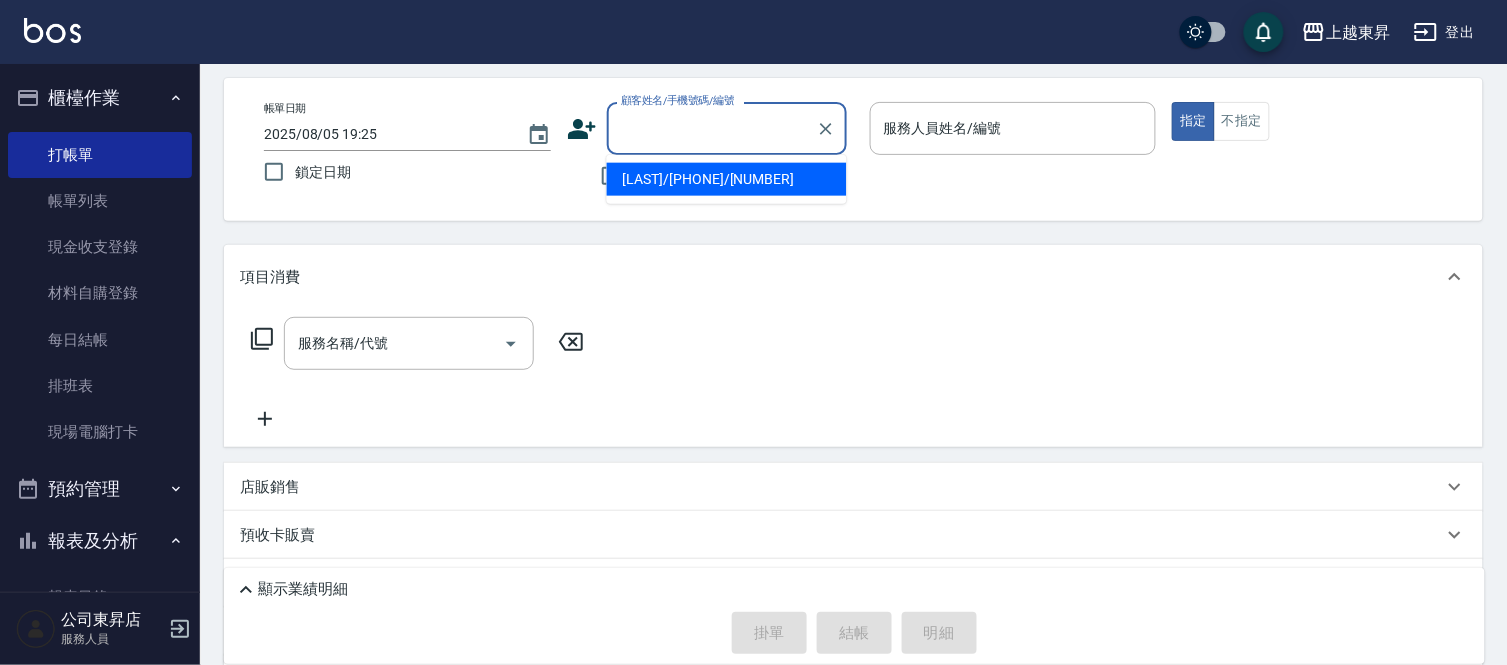 click on "顧客姓名/手機號碼/編號" at bounding box center [712, 128] 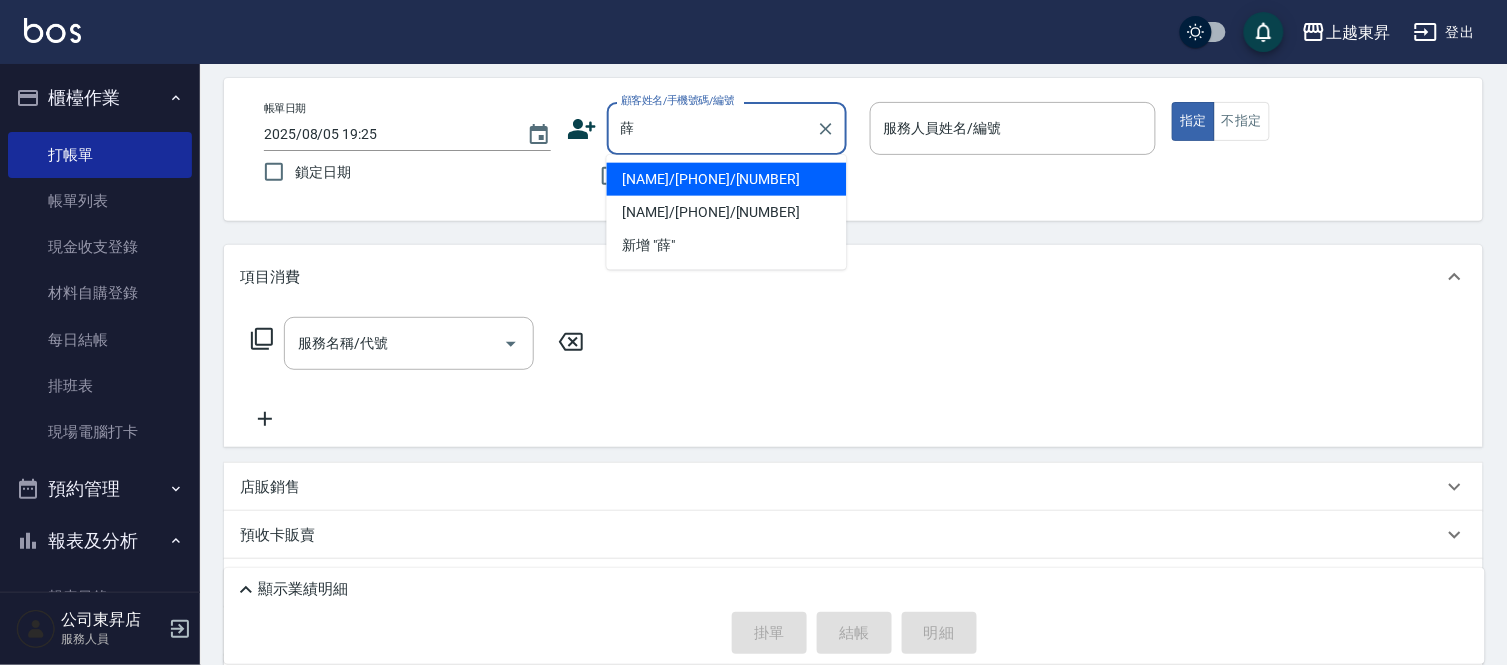 click on "[NAME]/[PHONE]/[NUMBER]" at bounding box center (727, 179) 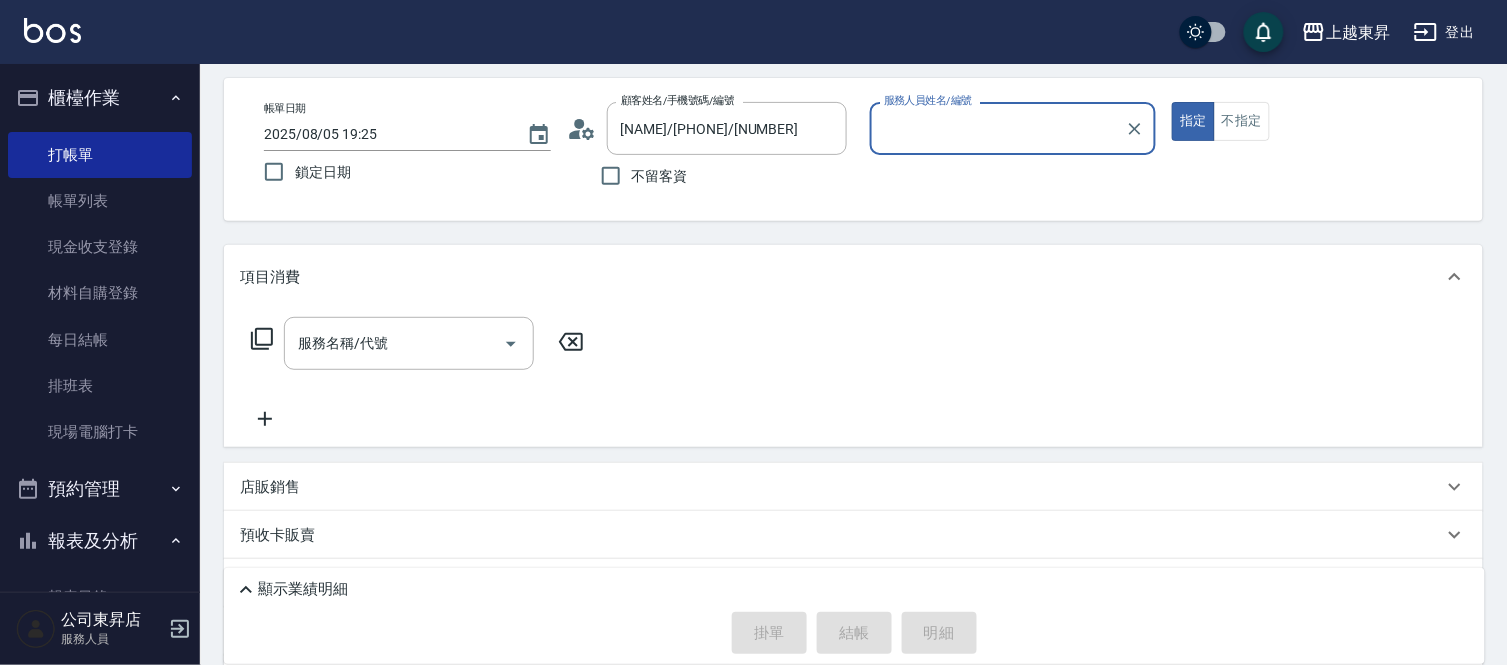 type on "江世玉-08" 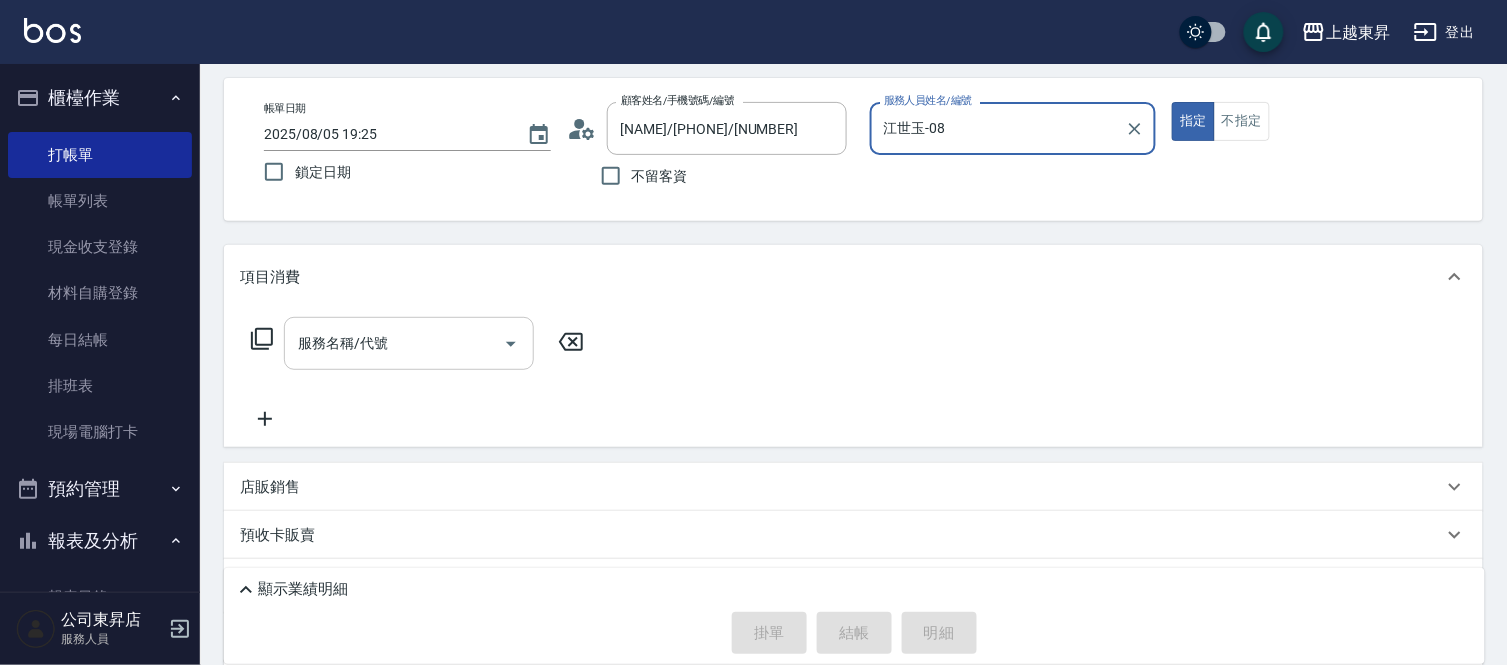click on "服務名稱/代號" at bounding box center [394, 343] 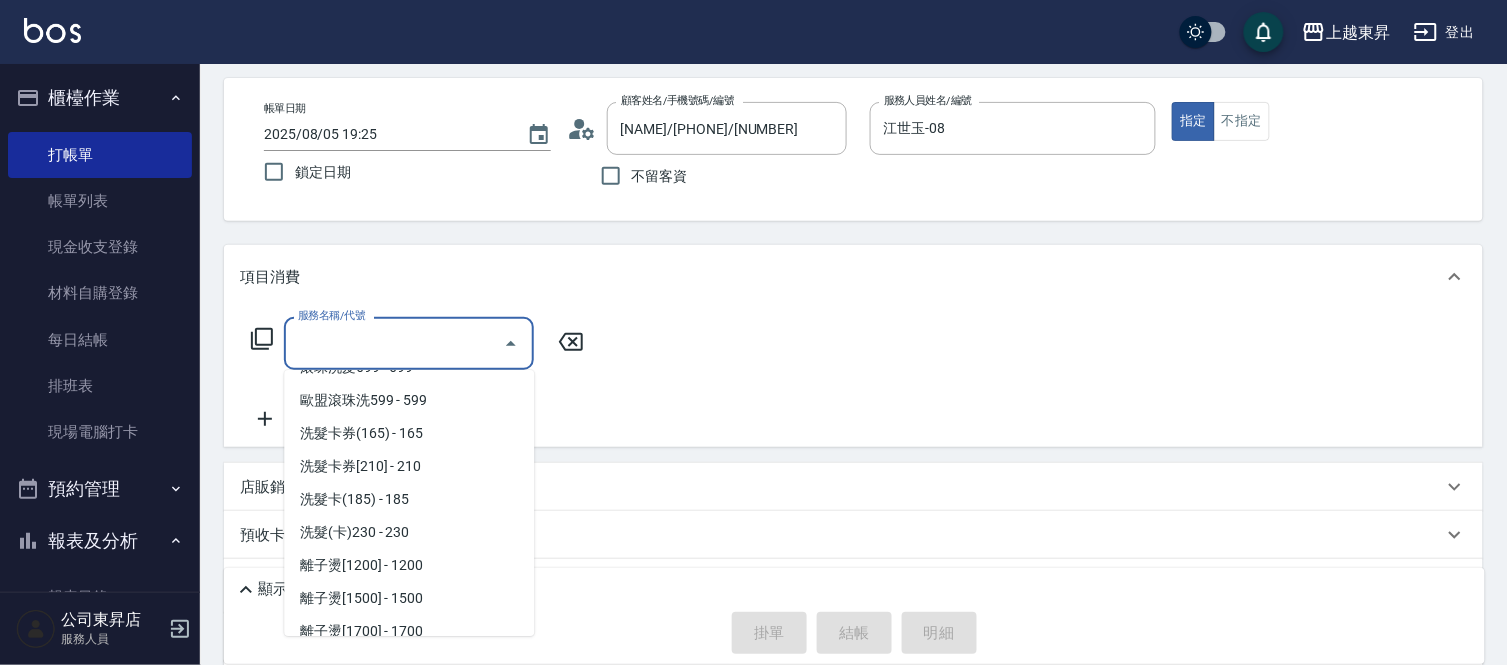 scroll, scrollTop: 444, scrollLeft: 0, axis: vertical 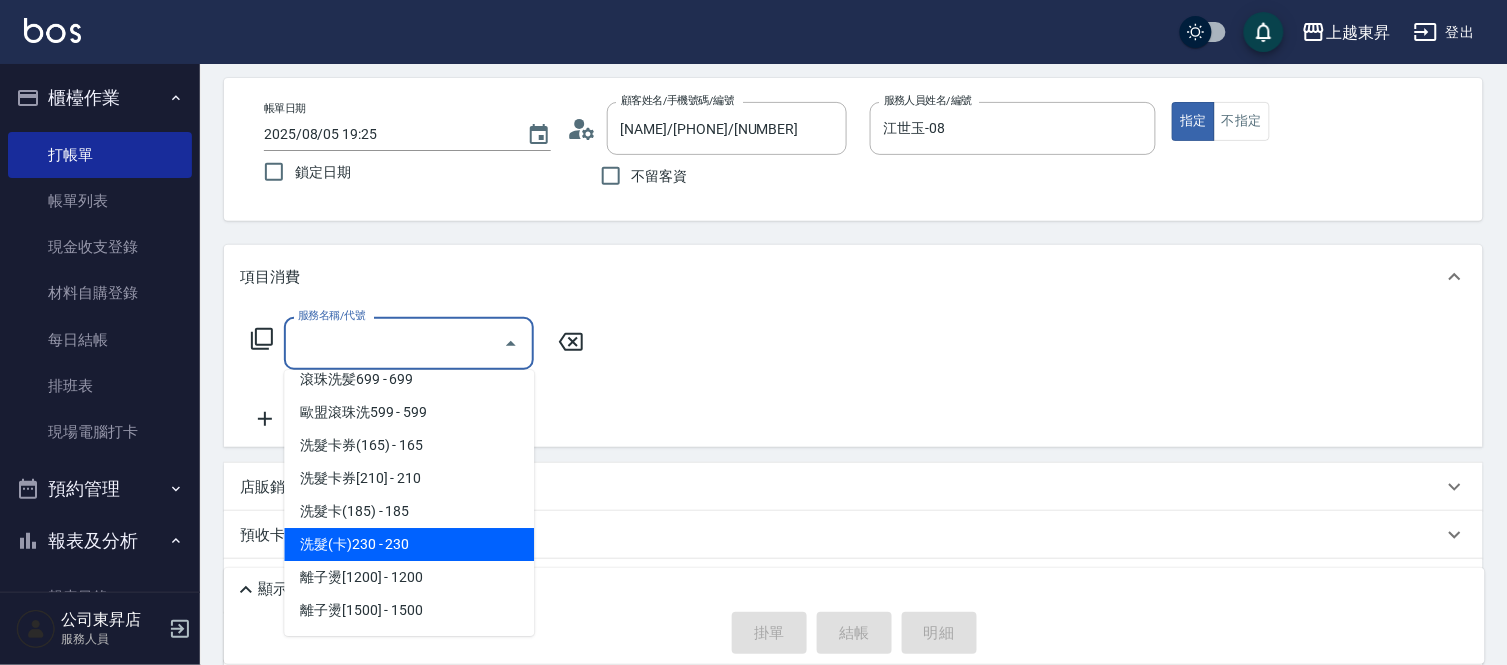 drag, startPoint x: 407, startPoint y: 546, endPoint x: 465, endPoint y: 526, distance: 61.351448 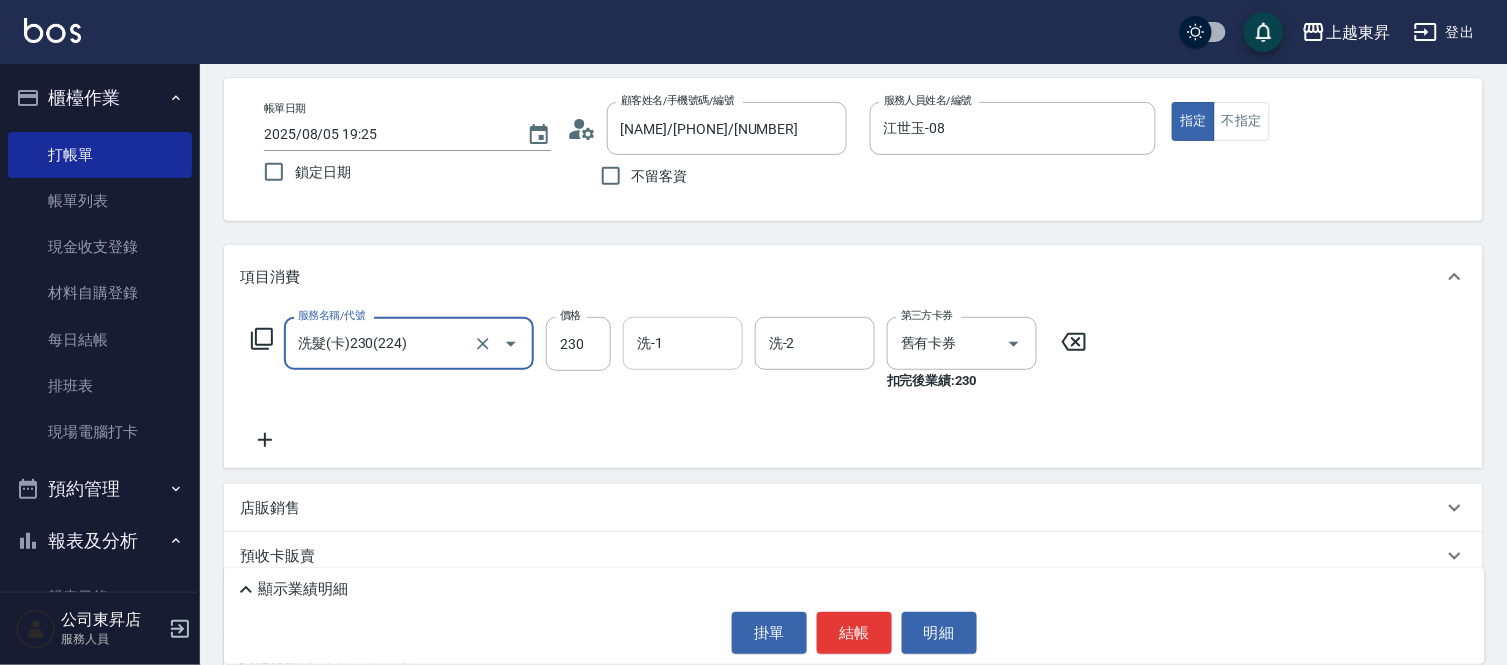 click on "洗-1" at bounding box center (683, 343) 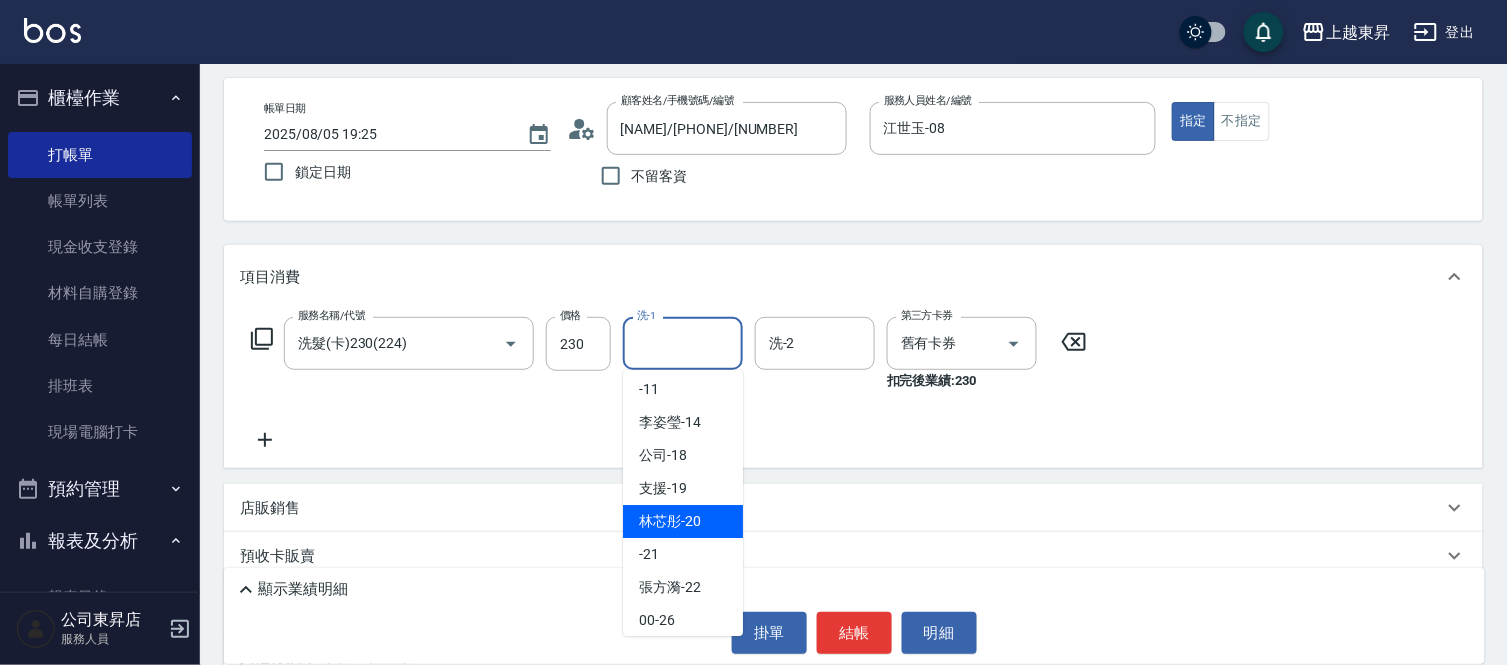 scroll, scrollTop: 222, scrollLeft: 0, axis: vertical 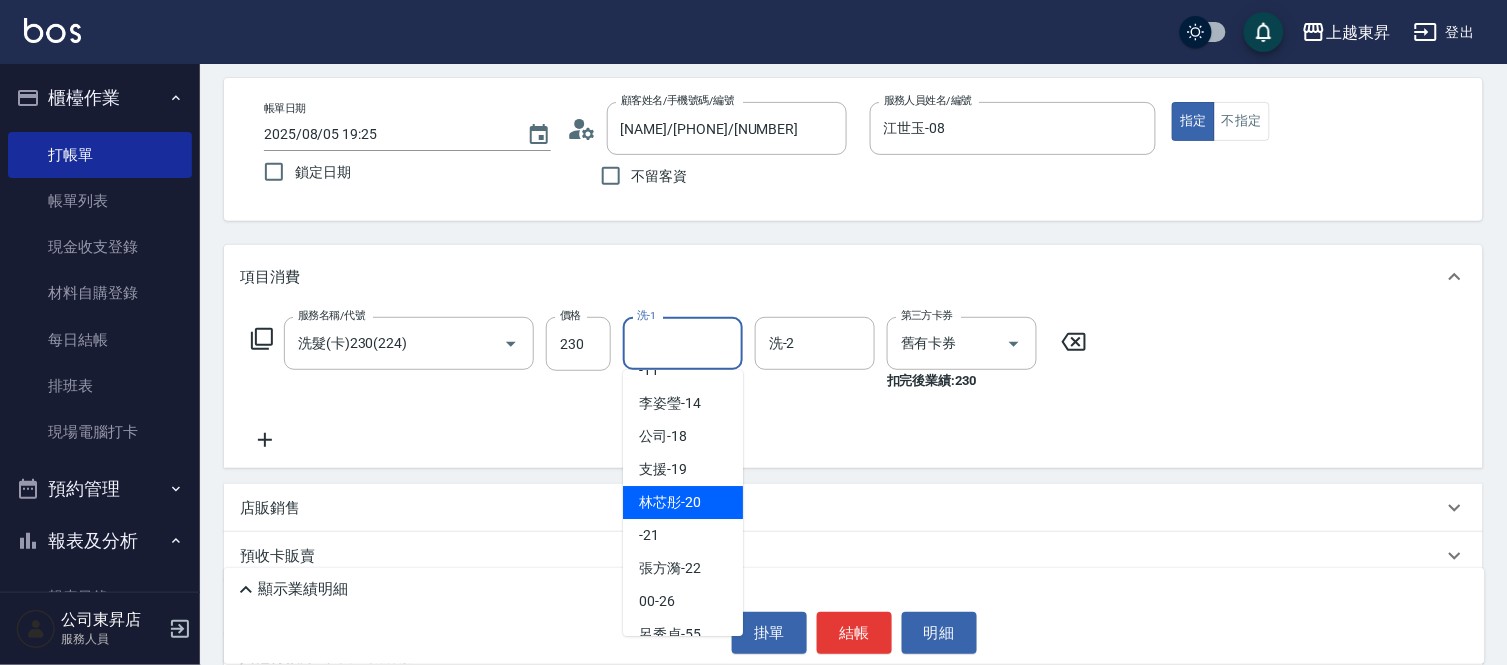 click on "[NAME] -[NUMBER]" at bounding box center [670, 502] 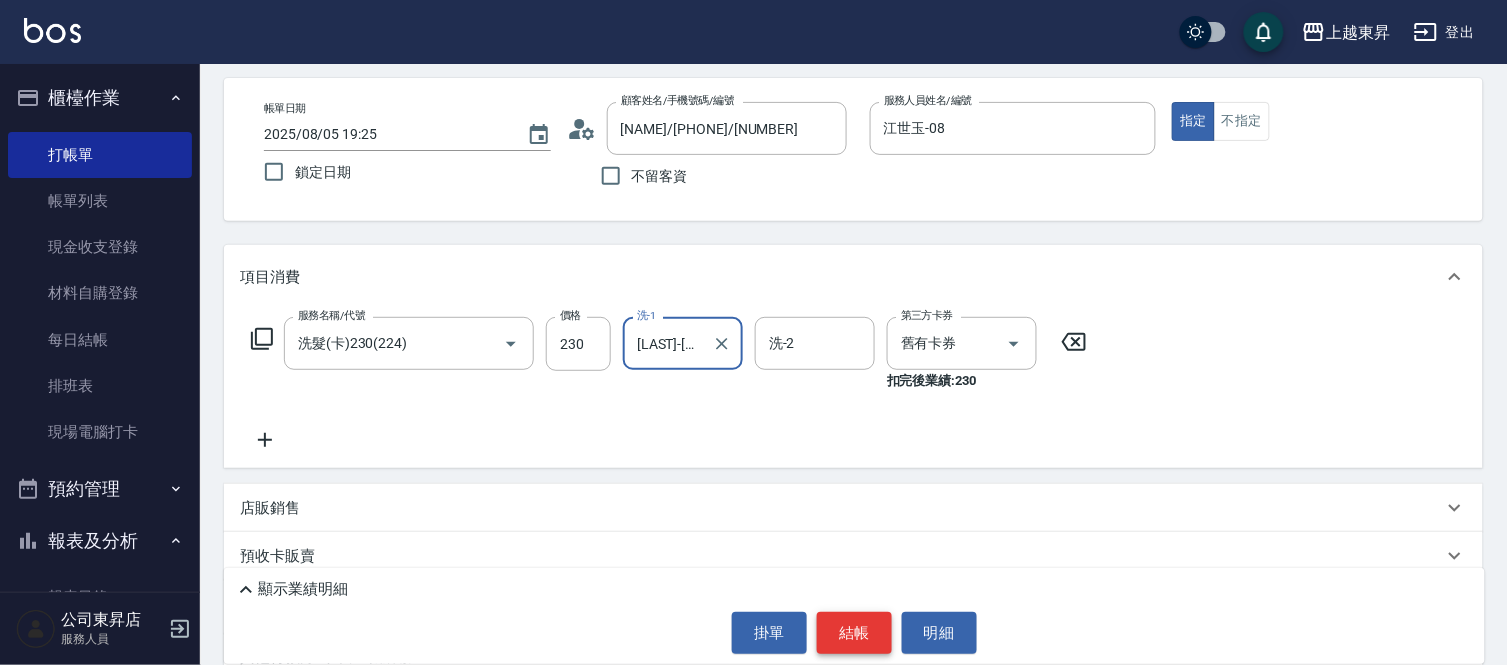 click on "結帳" at bounding box center (854, 633) 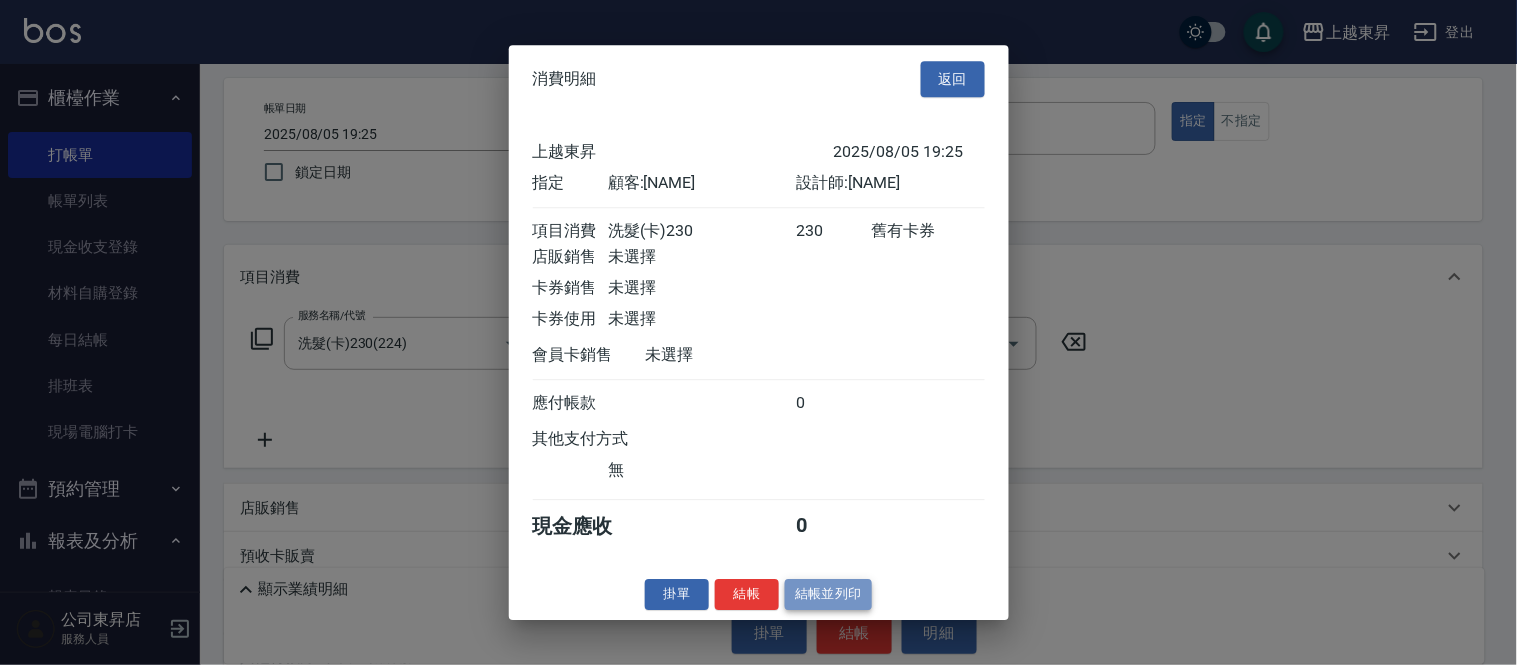 click on "結帳並列印" at bounding box center [828, 594] 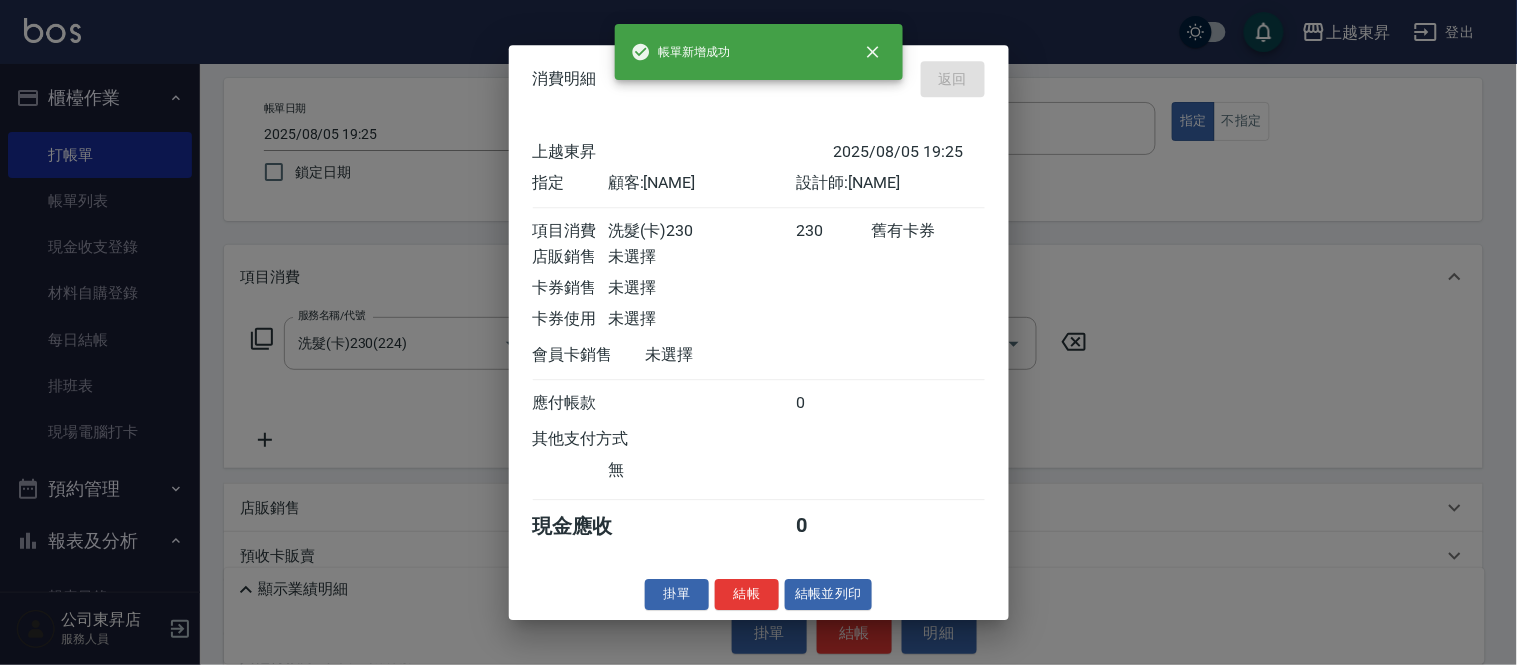 type 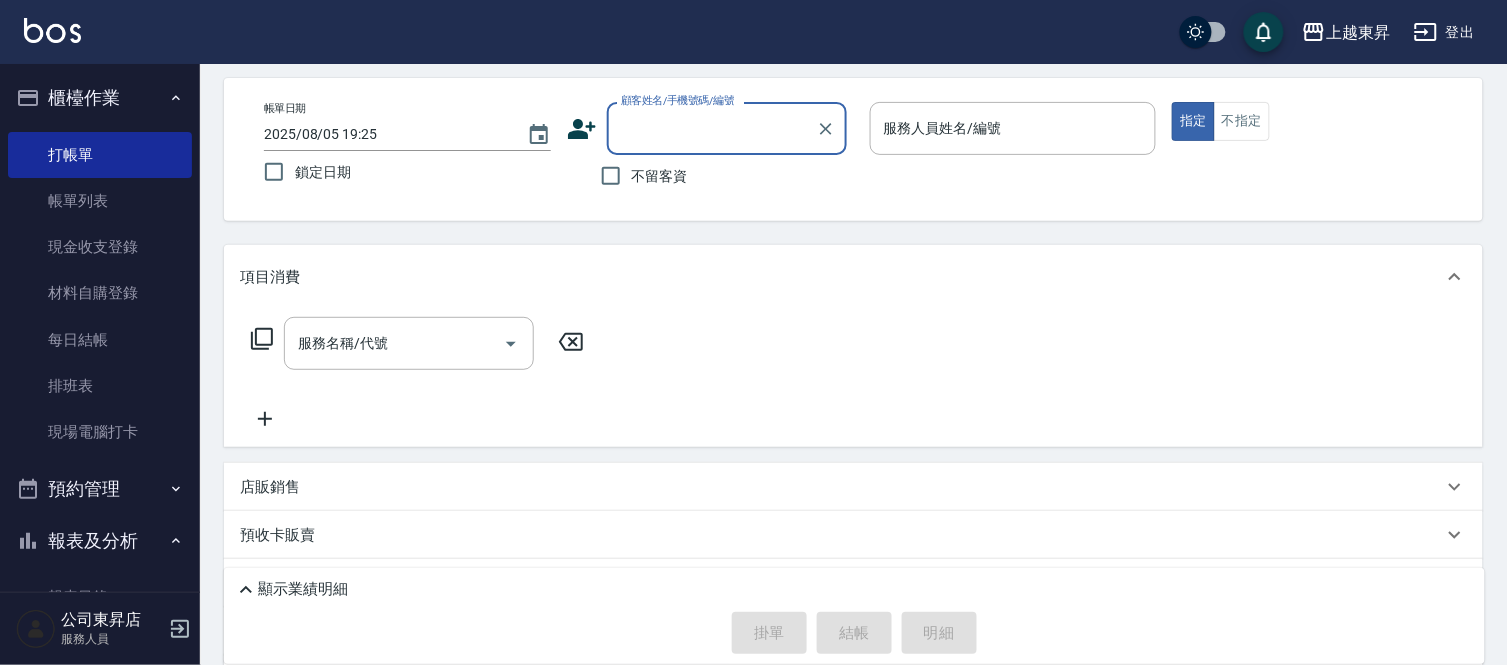drag, startPoint x: 682, startPoint y: 130, endPoint x: 690, endPoint y: 140, distance: 12.806249 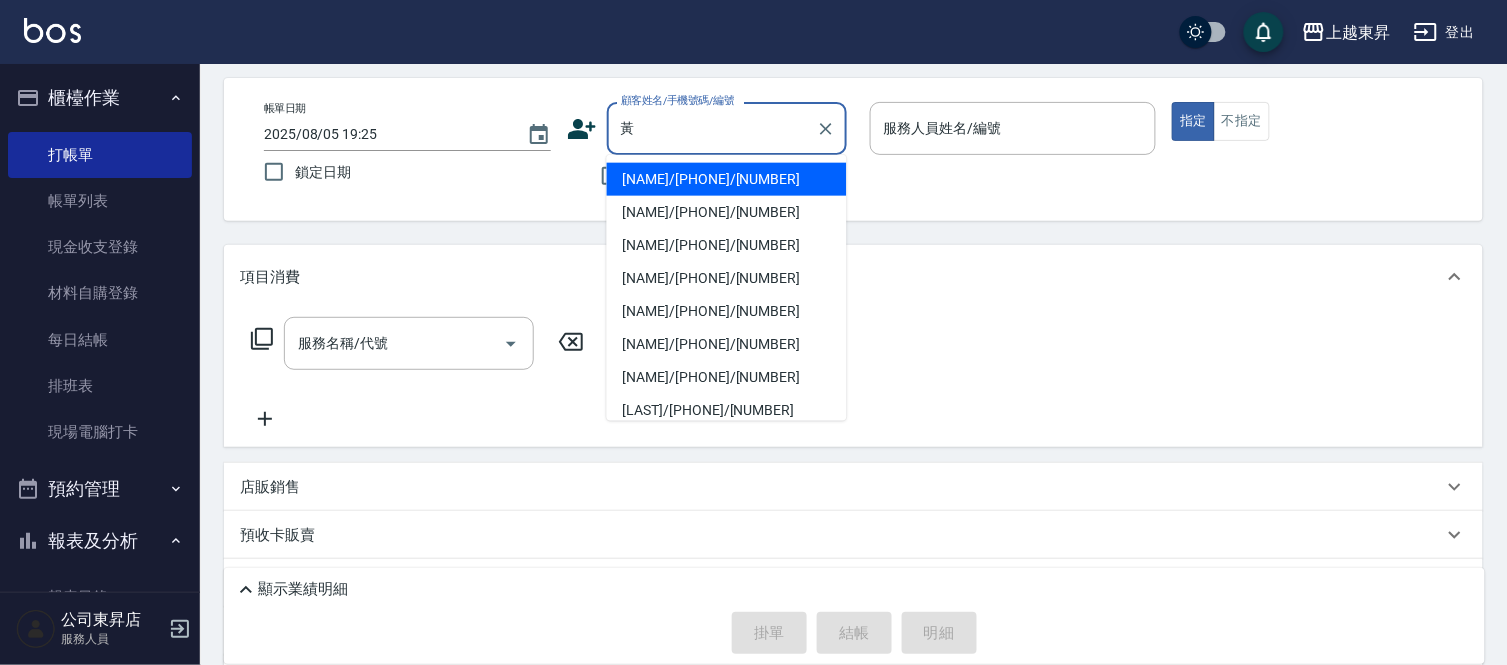 click on "[NAME]/[PHONE]/[NUMBER]" at bounding box center [727, 179] 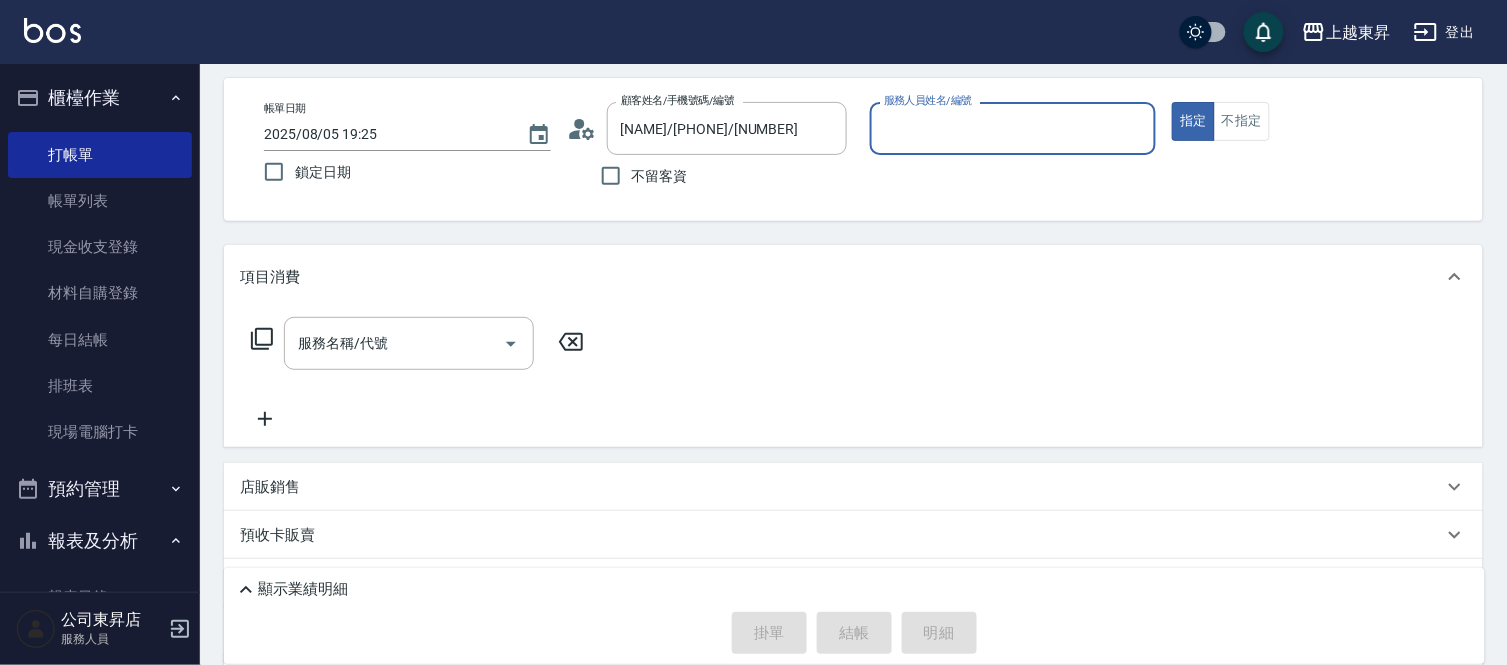 type on "江世玉-08" 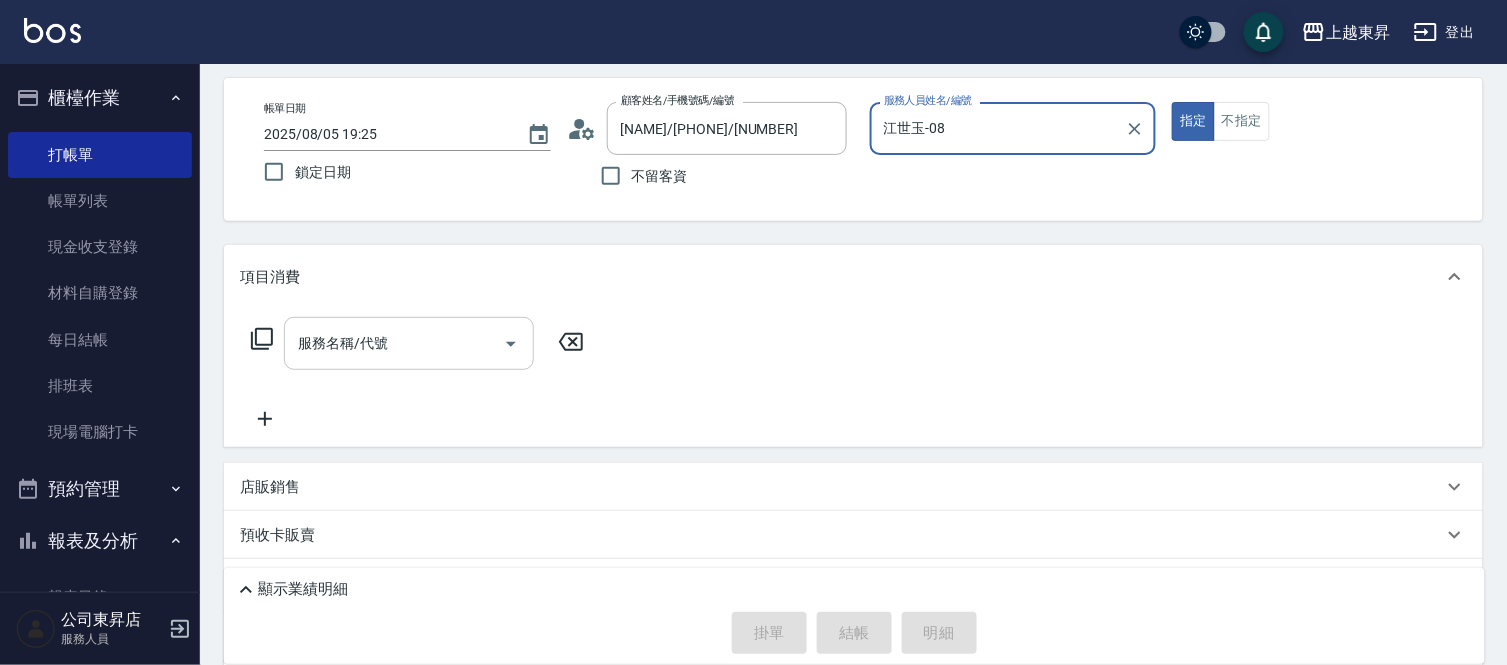 click on "服務名稱/代號" at bounding box center (394, 343) 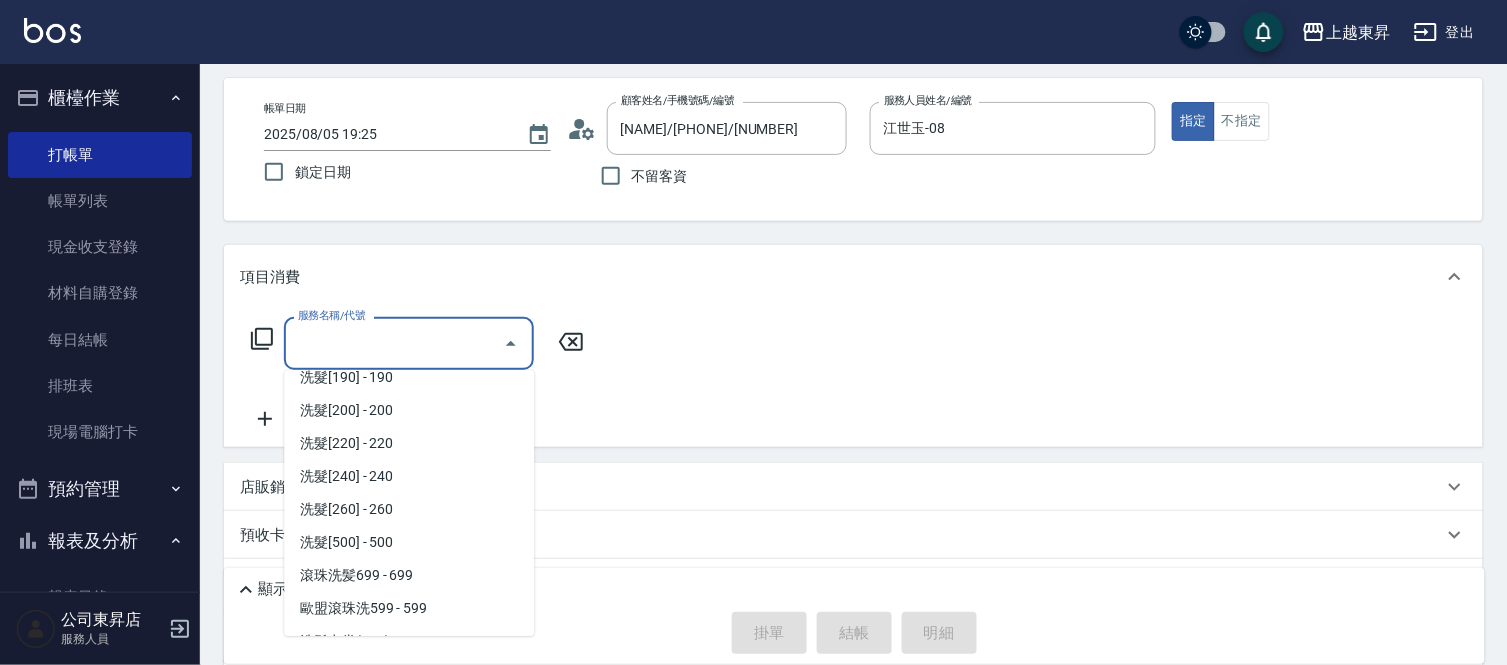 scroll, scrollTop: 333, scrollLeft: 0, axis: vertical 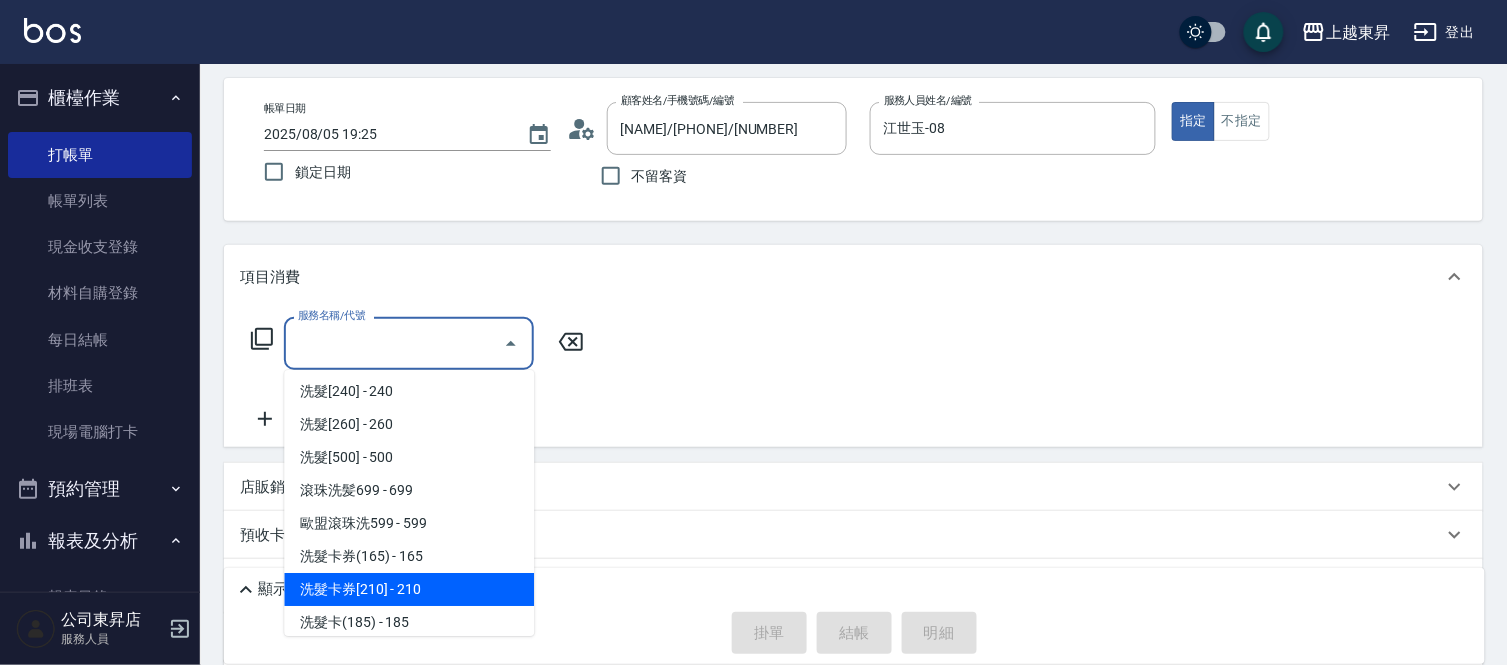 click on "洗髮卡券[210] - 210" at bounding box center [409, 589] 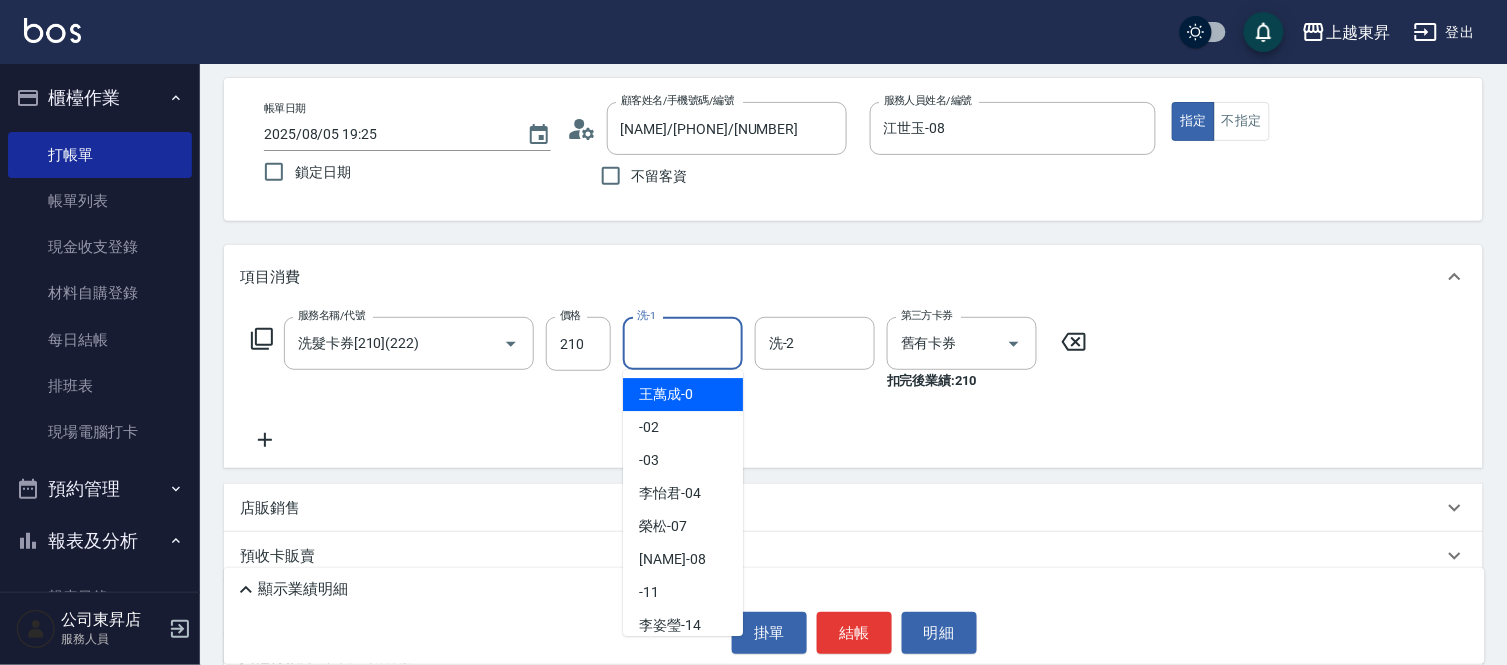 click on "洗-1" at bounding box center (683, 343) 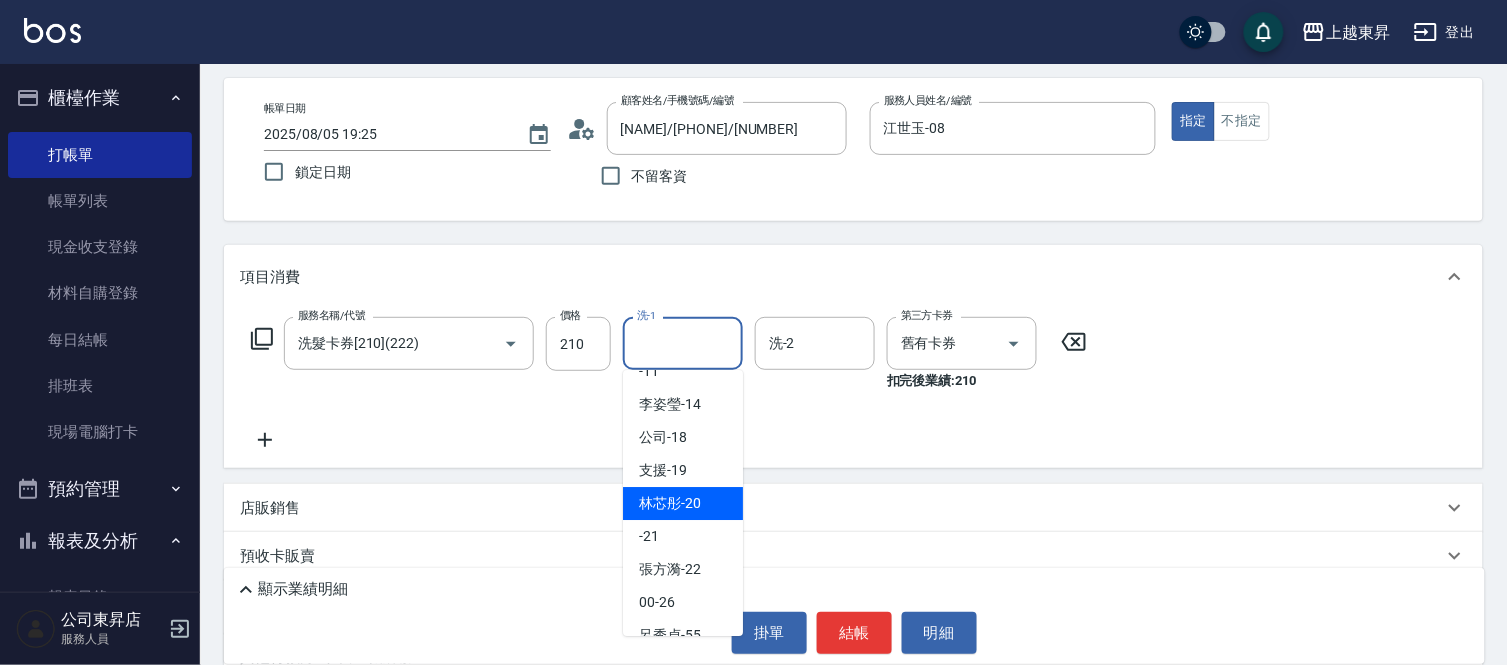 scroll, scrollTop: 222, scrollLeft: 0, axis: vertical 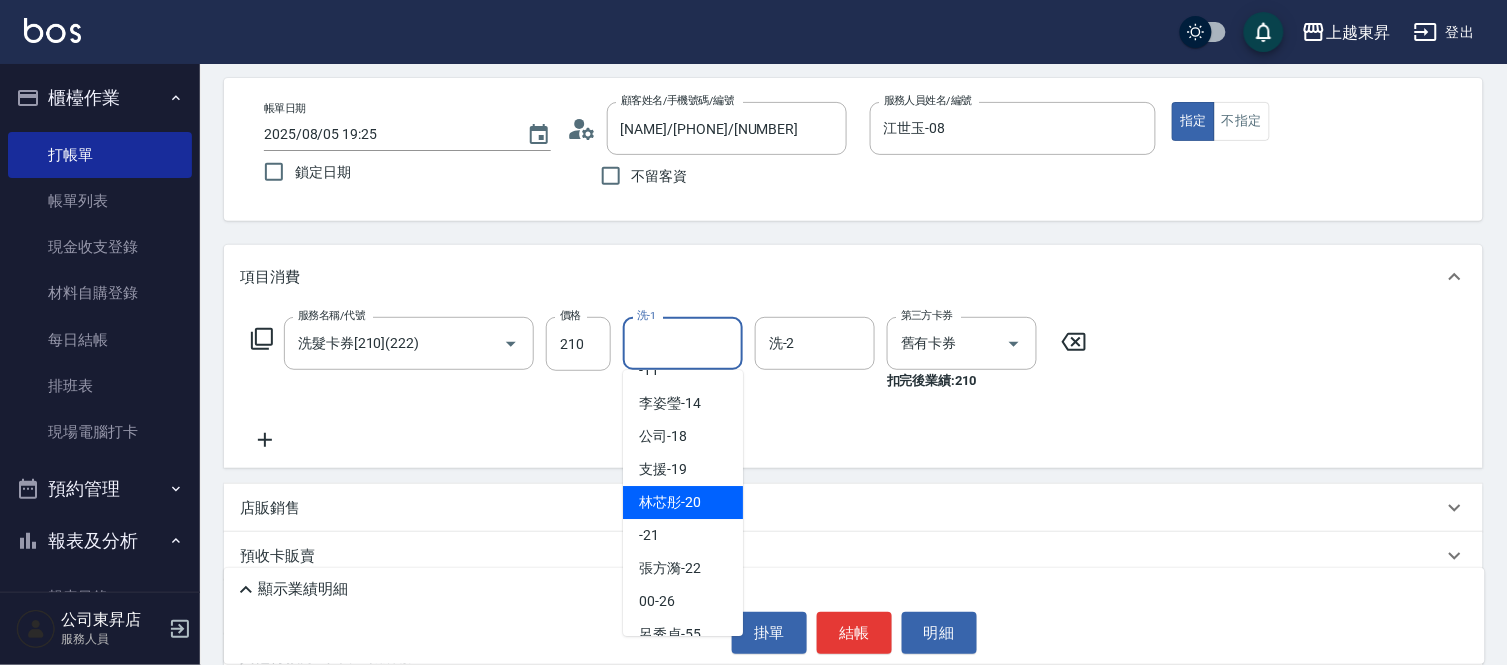 click on "[NAME] -[NUMBER]" at bounding box center [670, 502] 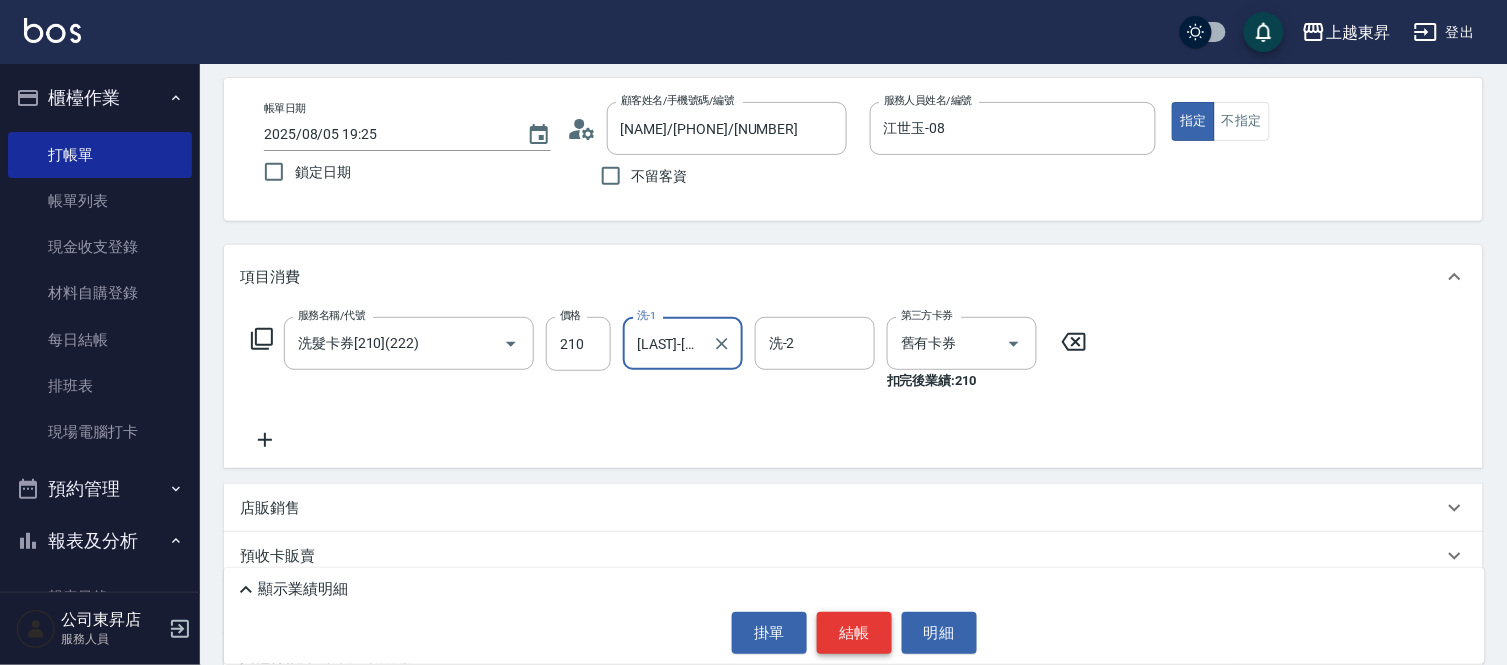 click on "結帳" at bounding box center [854, 633] 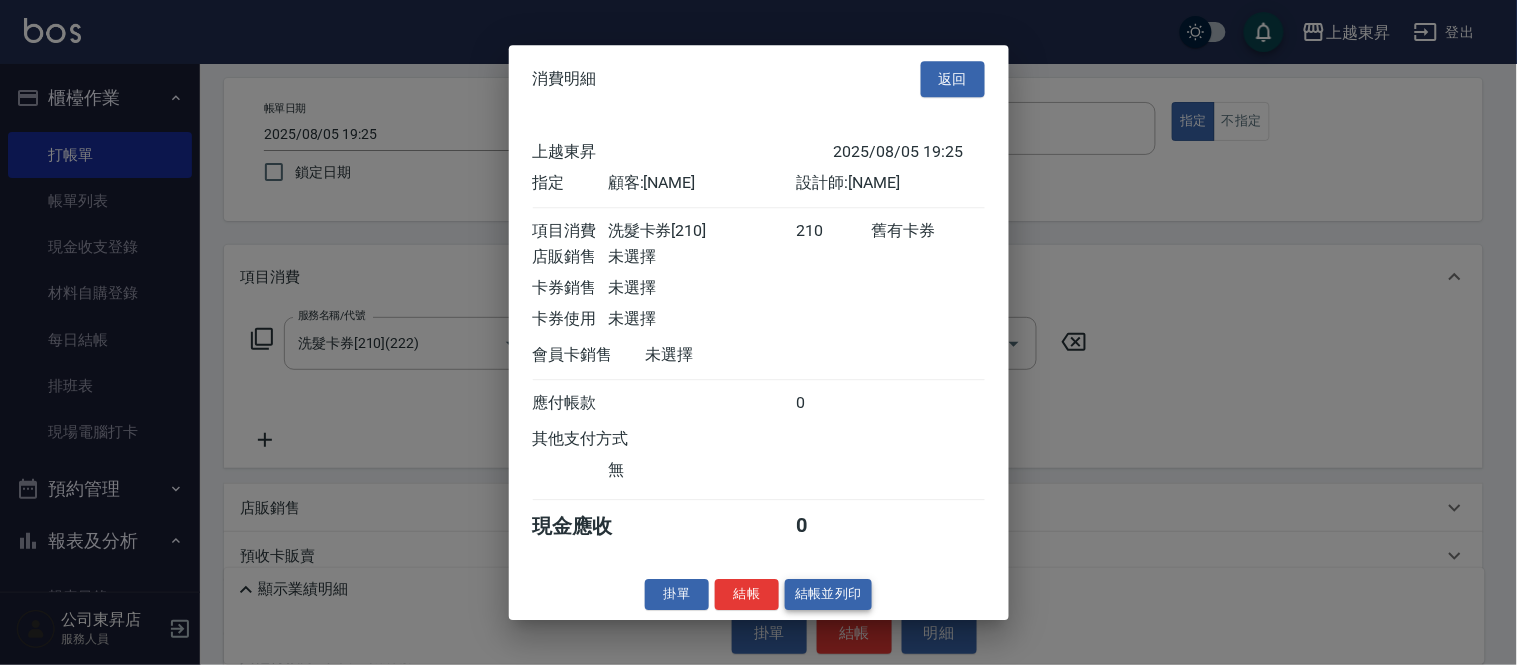 click on "結帳並列印" at bounding box center [828, 594] 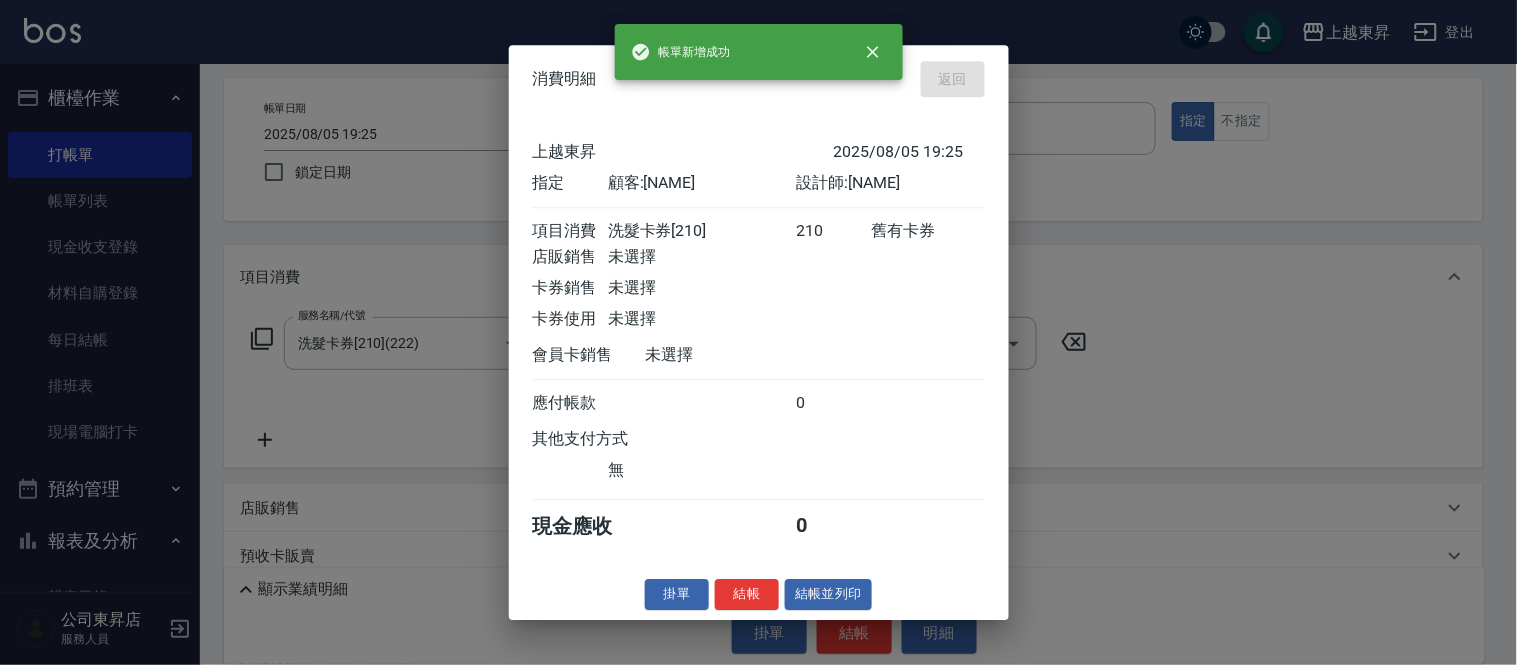 type on "2025/08/05 19:26" 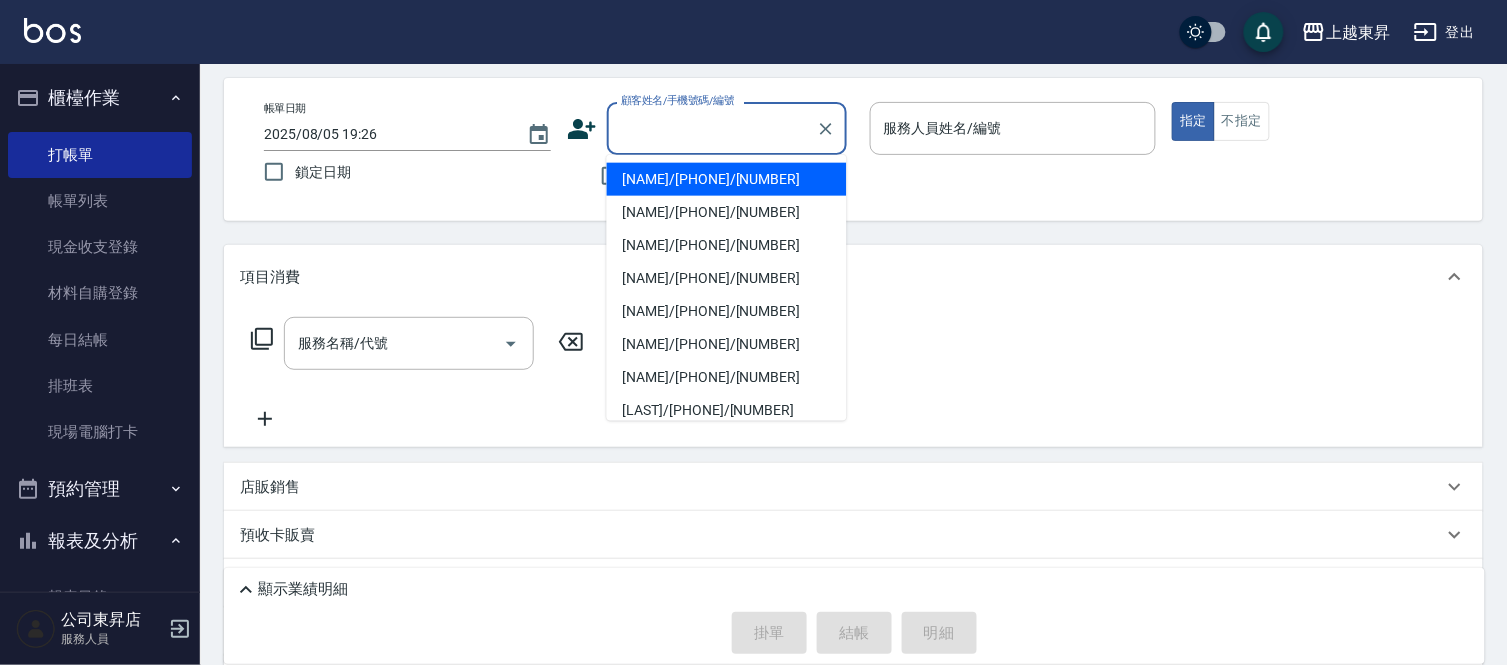 click on "顧客姓名/手機號碼/編號" at bounding box center (712, 128) 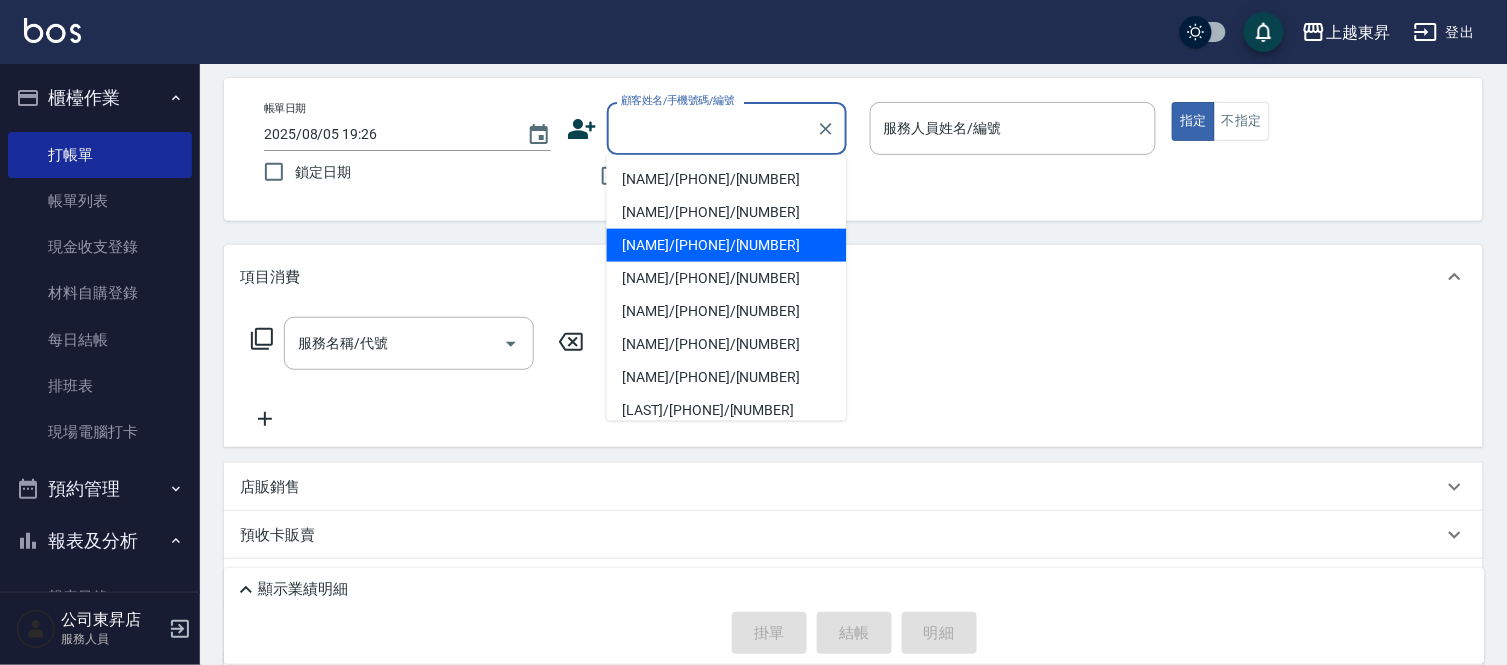 click on "[NAME]/[PHONE]/[NUMBER]" at bounding box center [727, 245] 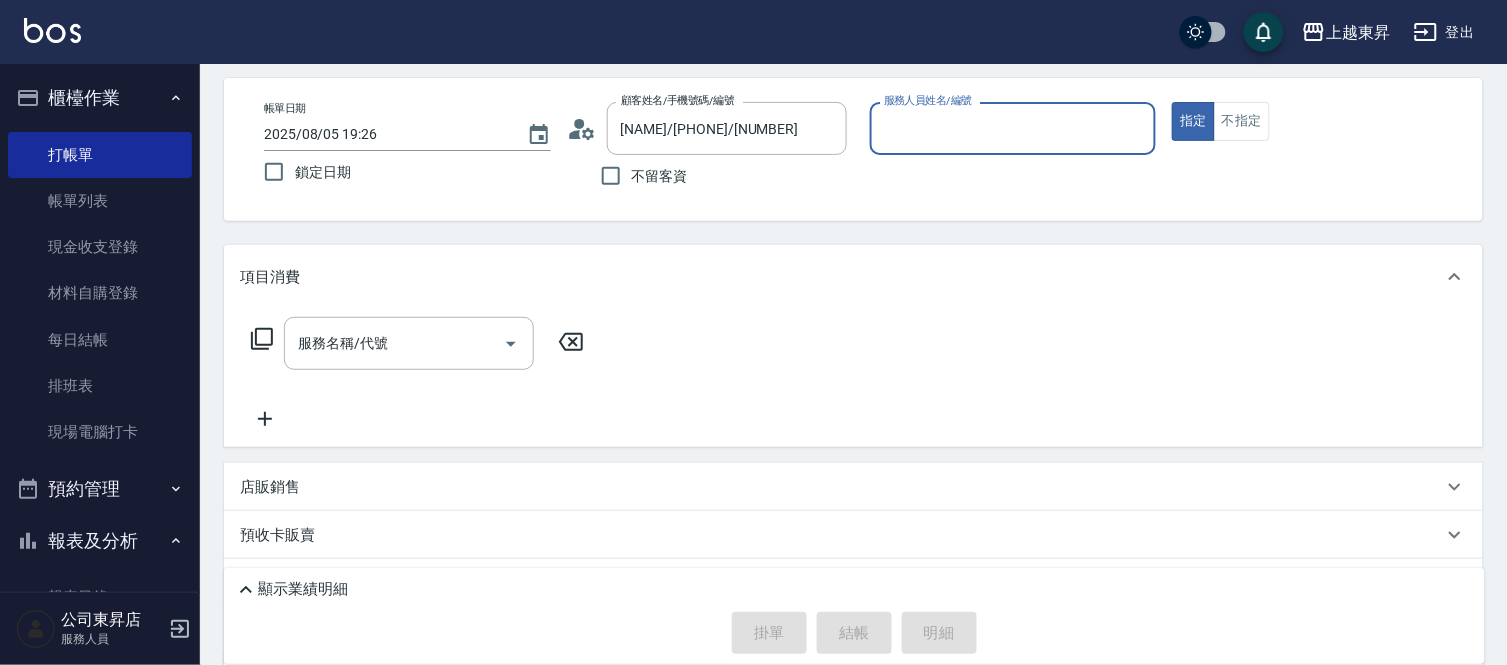 type on "江世玉-08" 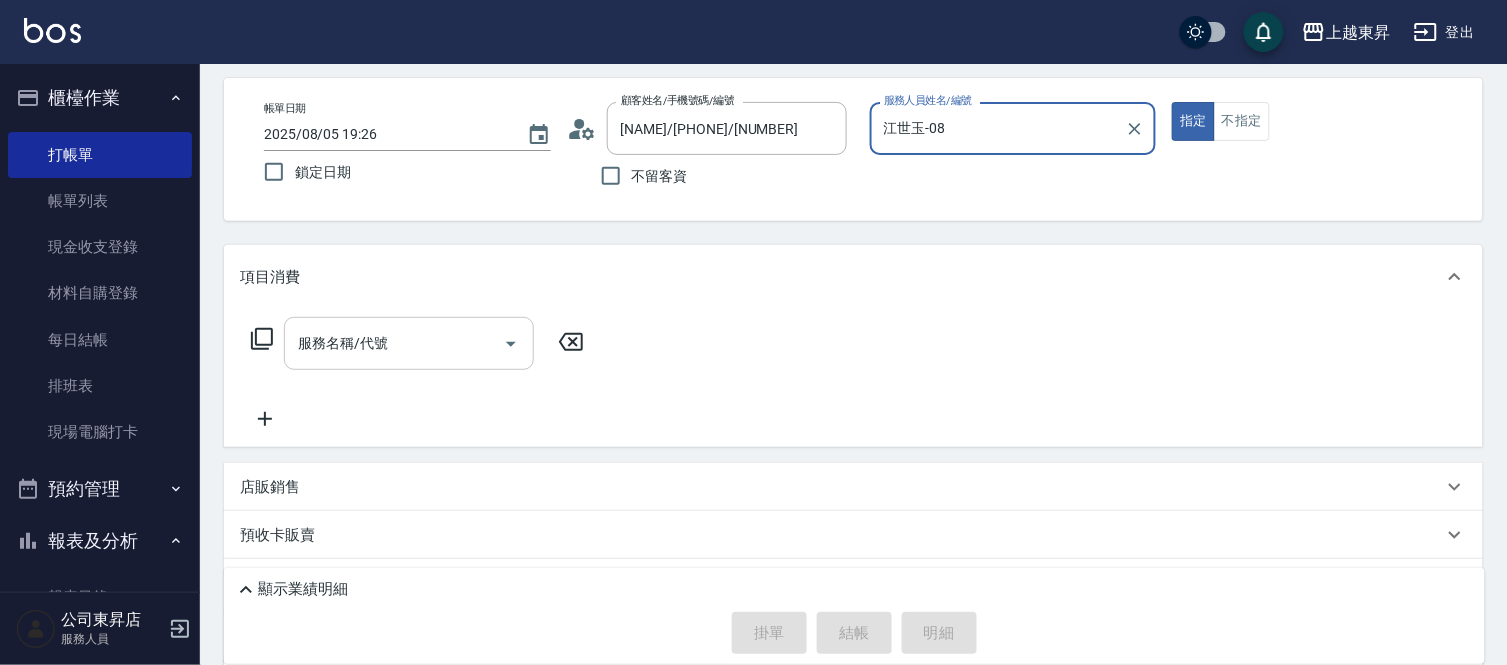 click on "服務名稱/代號" at bounding box center [394, 343] 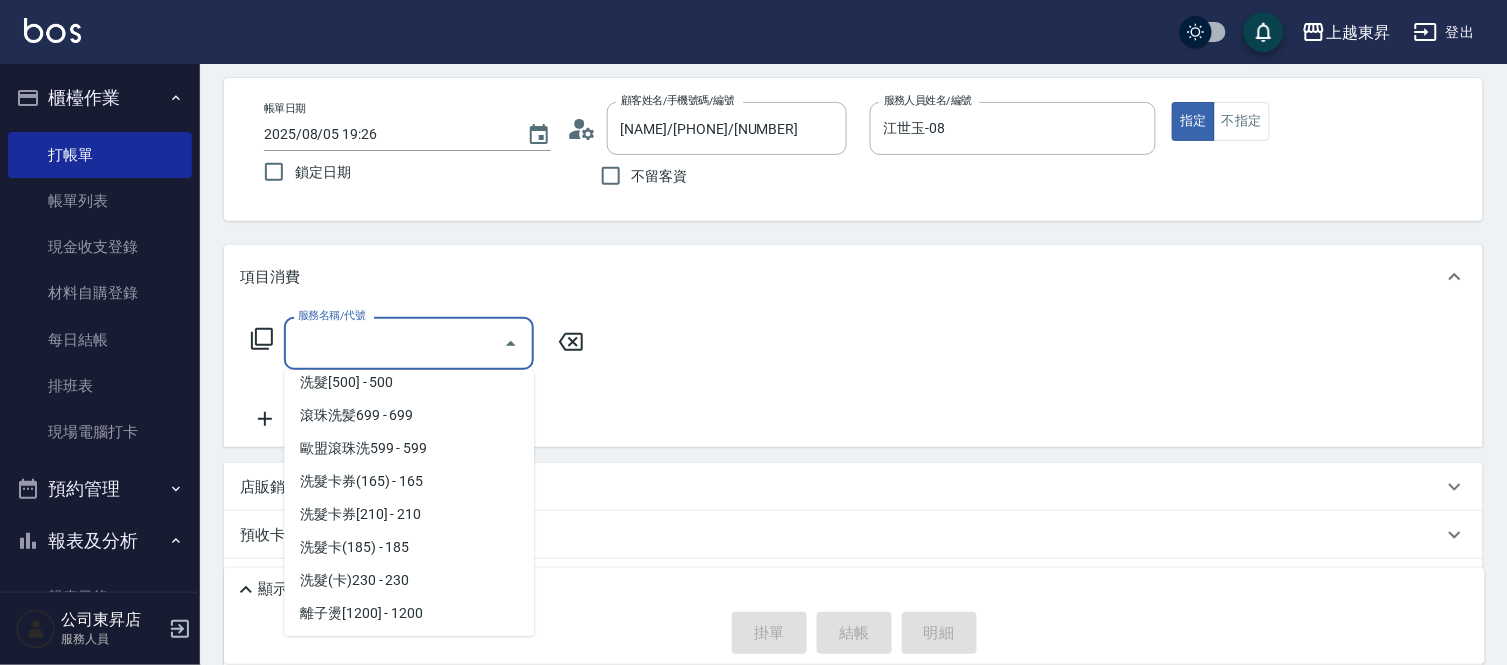scroll, scrollTop: 444, scrollLeft: 0, axis: vertical 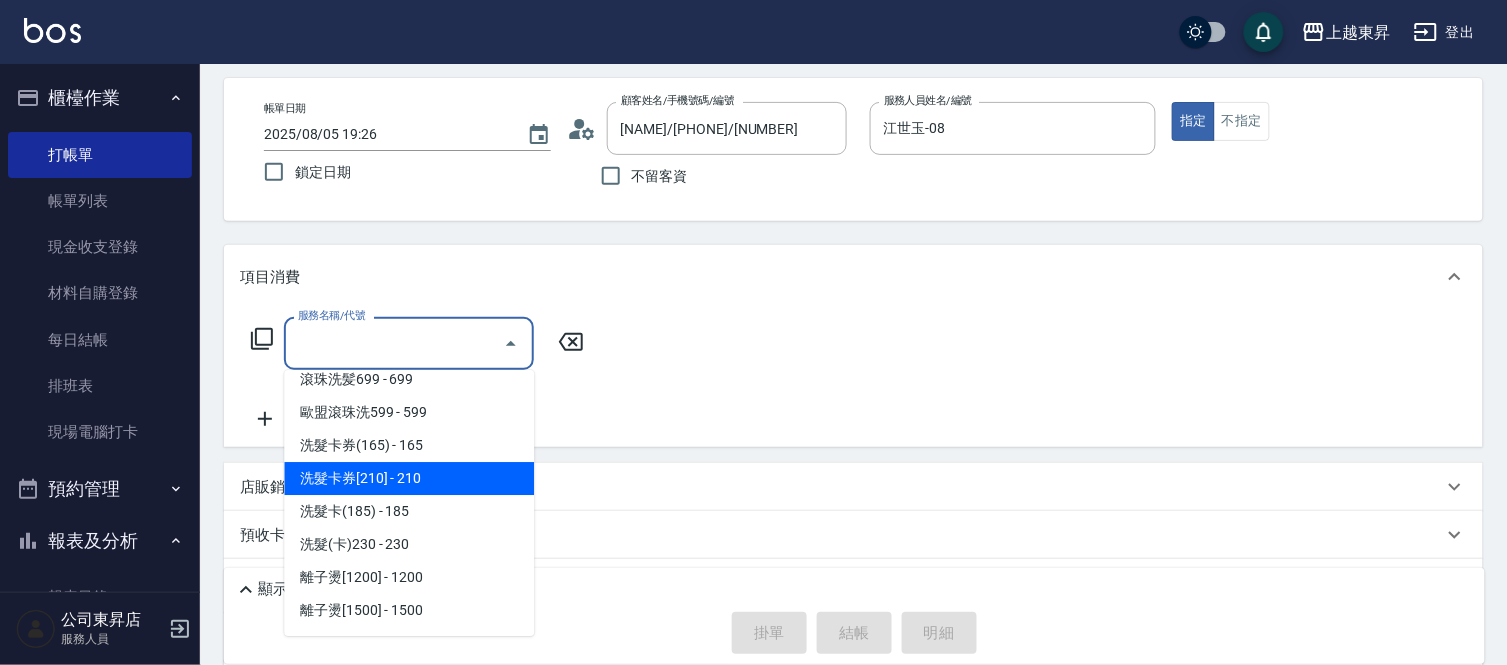 click on "洗髮卡券[210] - 210" at bounding box center (409, 478) 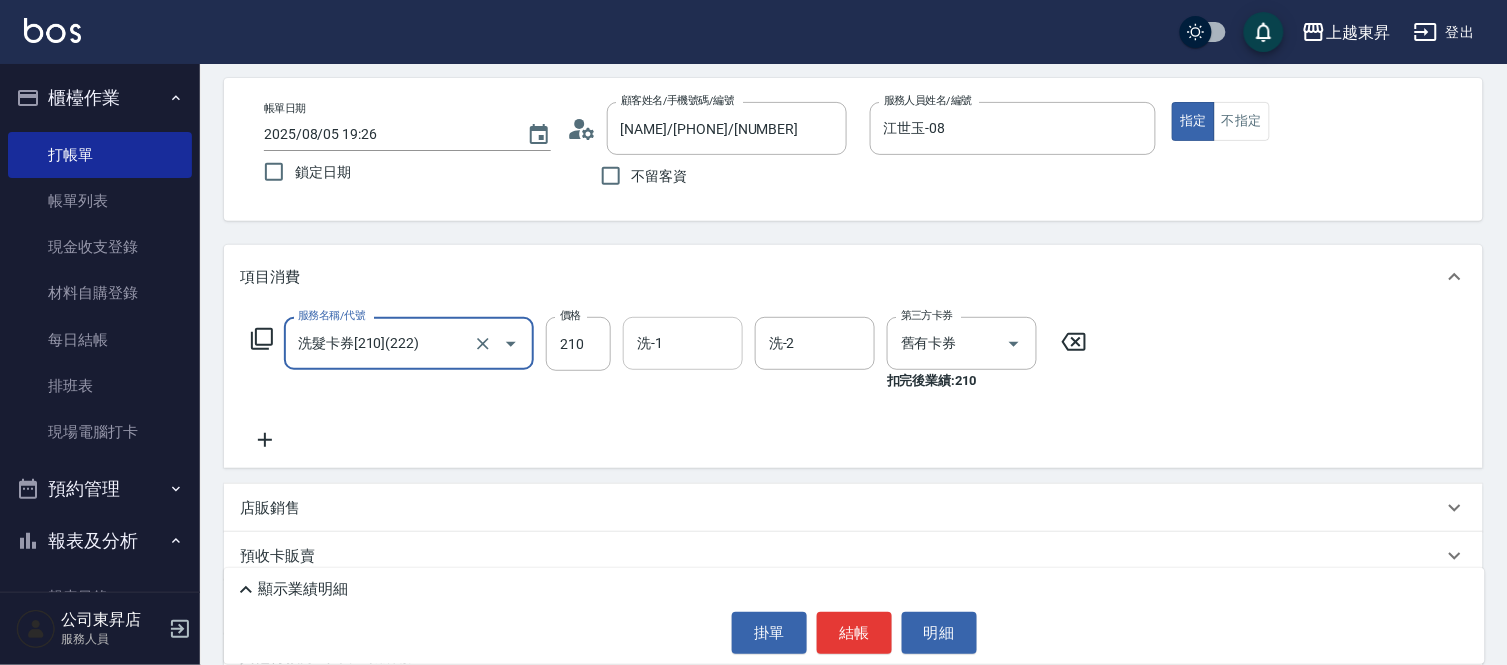 click on "洗-1" at bounding box center (683, 343) 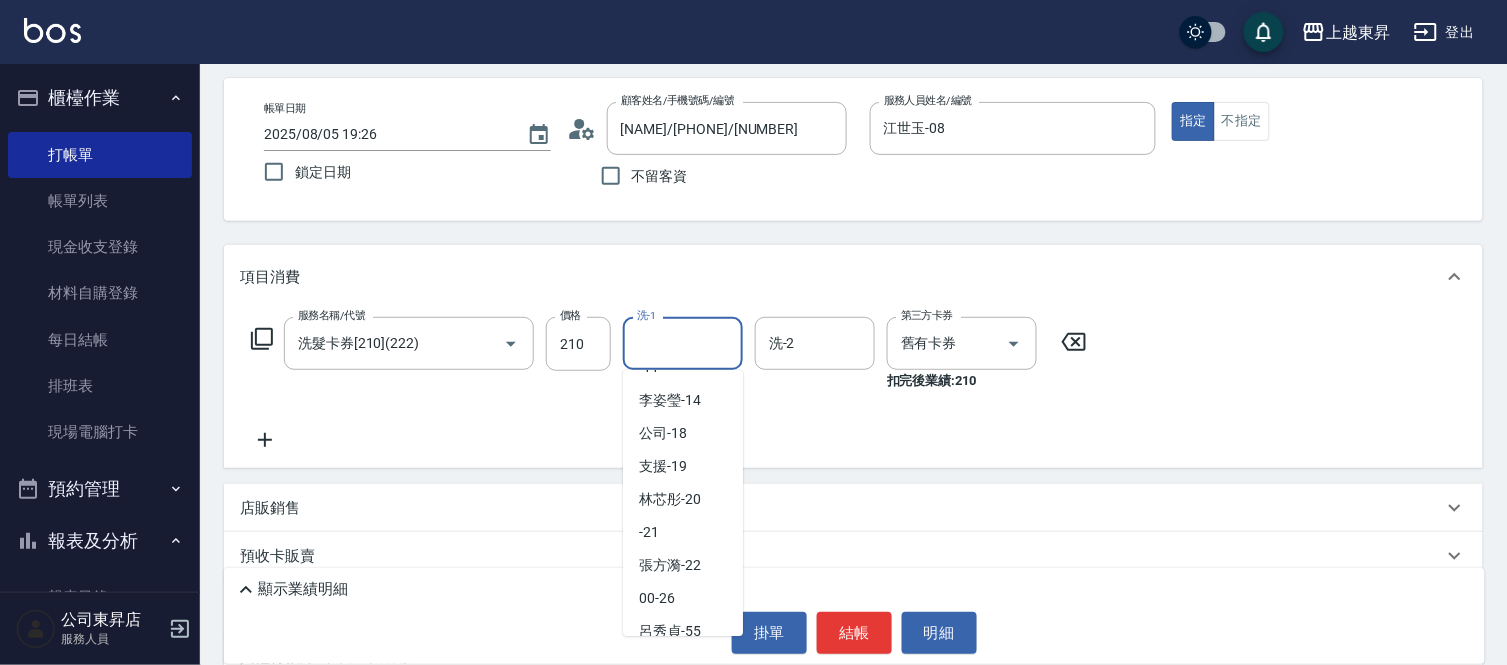 scroll, scrollTop: 310, scrollLeft: 0, axis: vertical 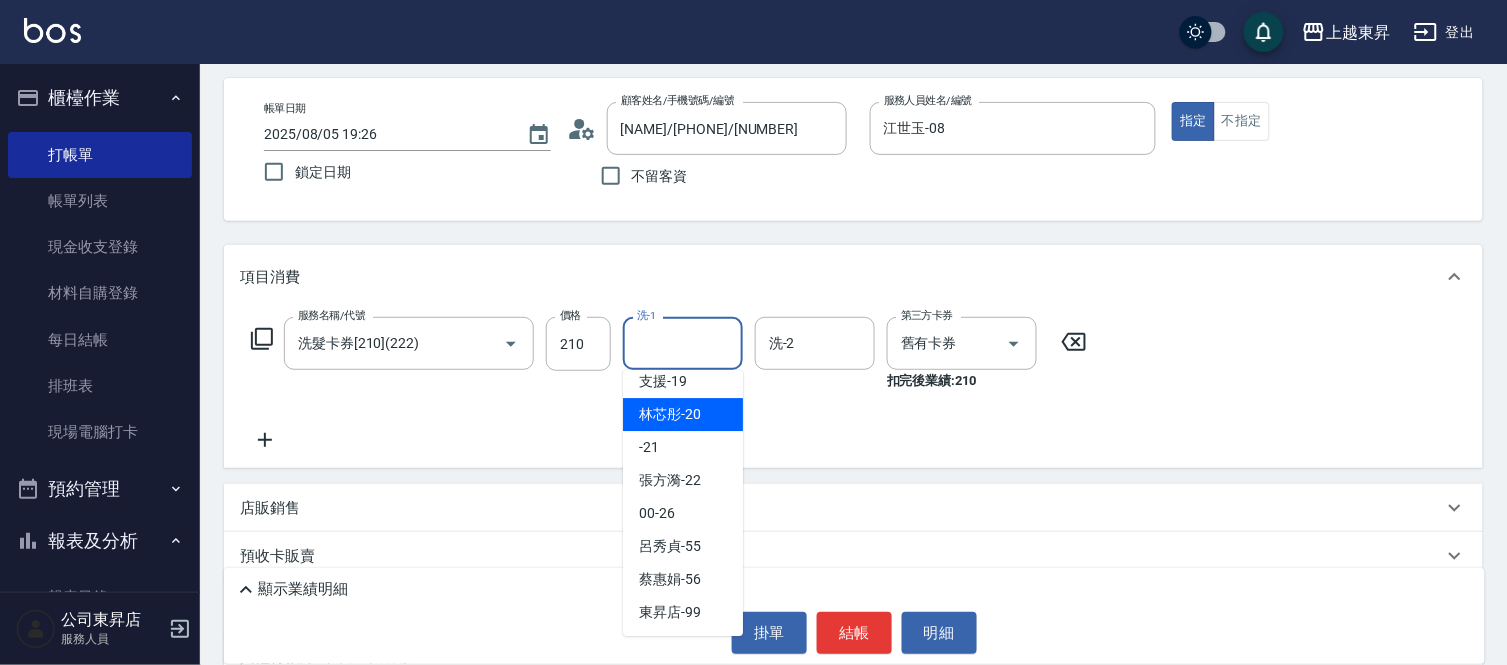 click on "[NAME] -[NUMBER]" at bounding box center (670, 414) 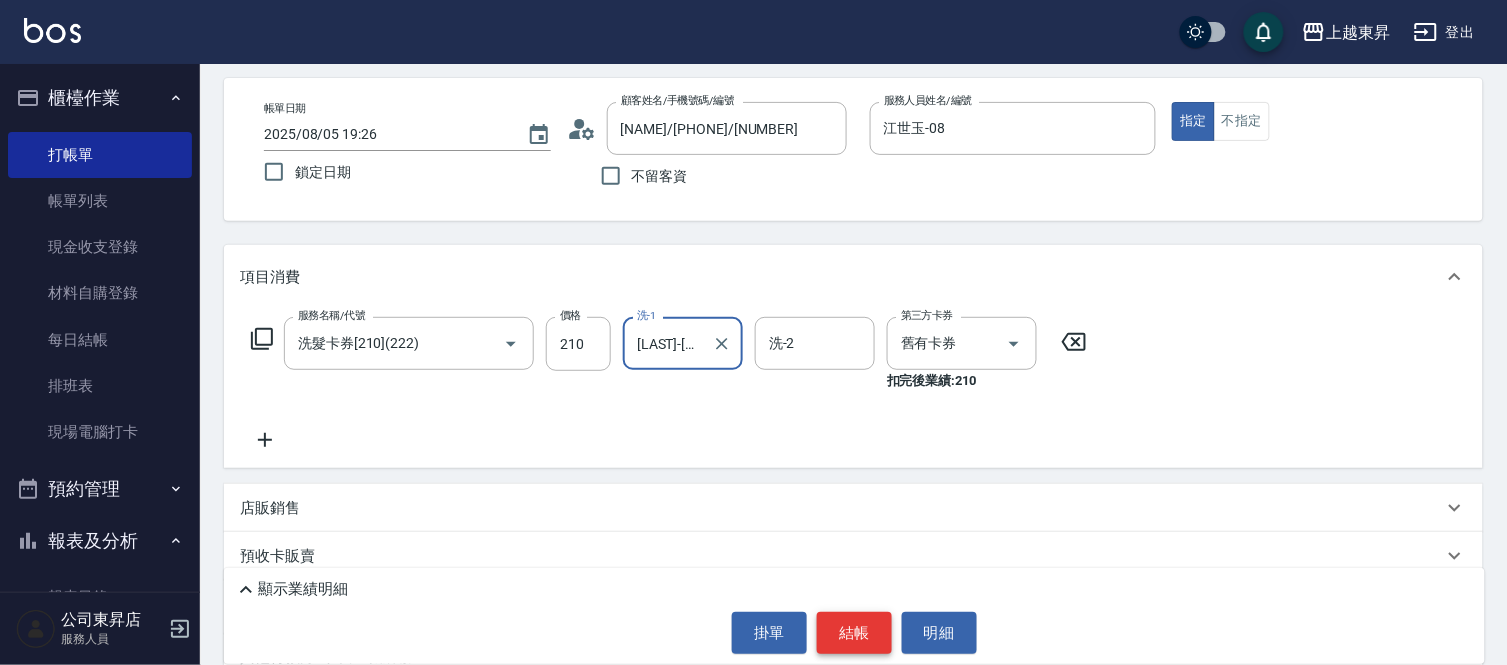 click on "結帳" at bounding box center (854, 633) 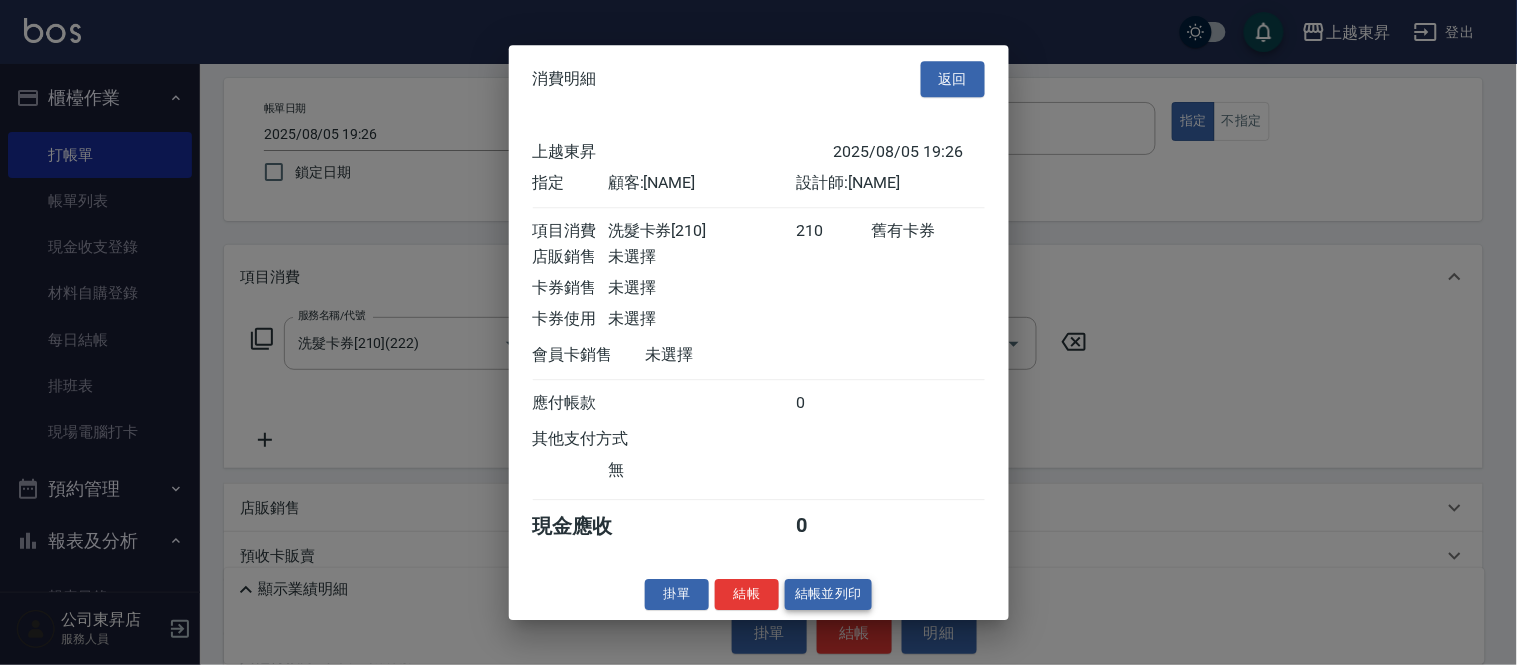 click on "結帳並列印" at bounding box center [828, 594] 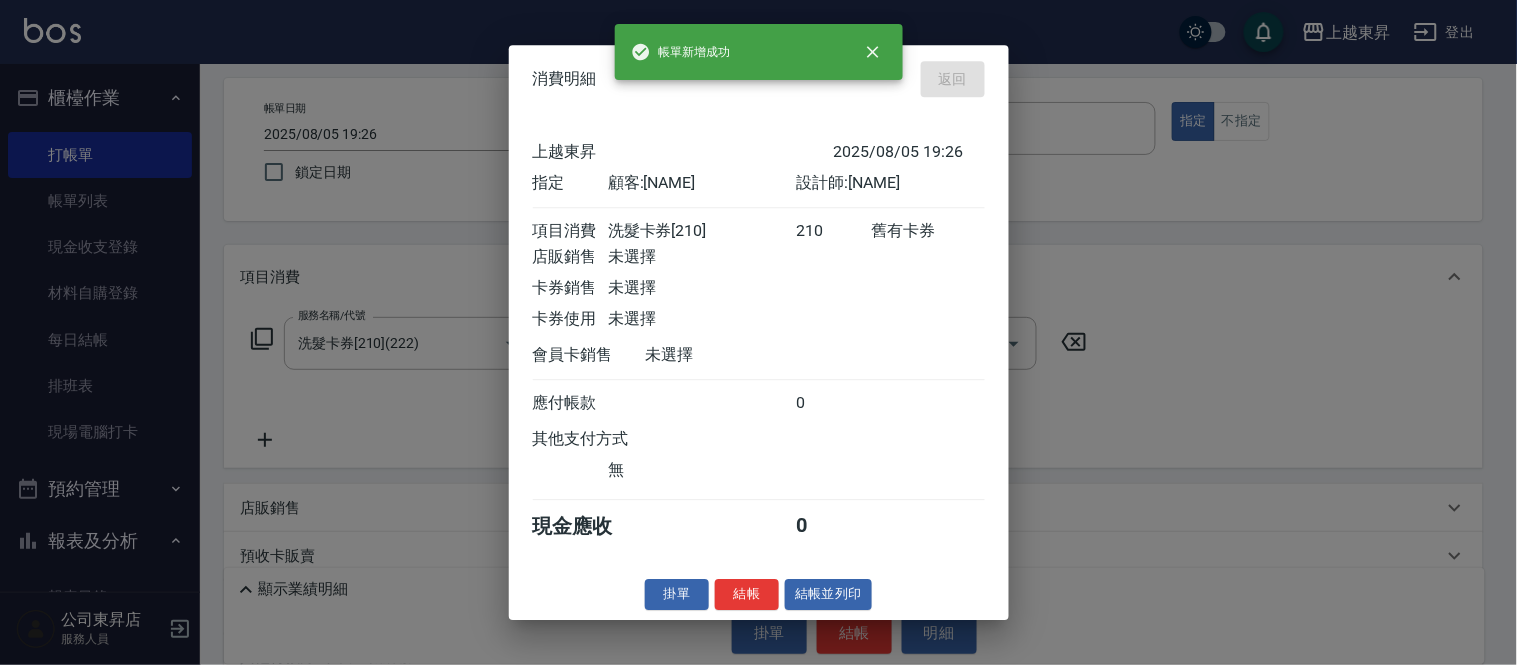 type 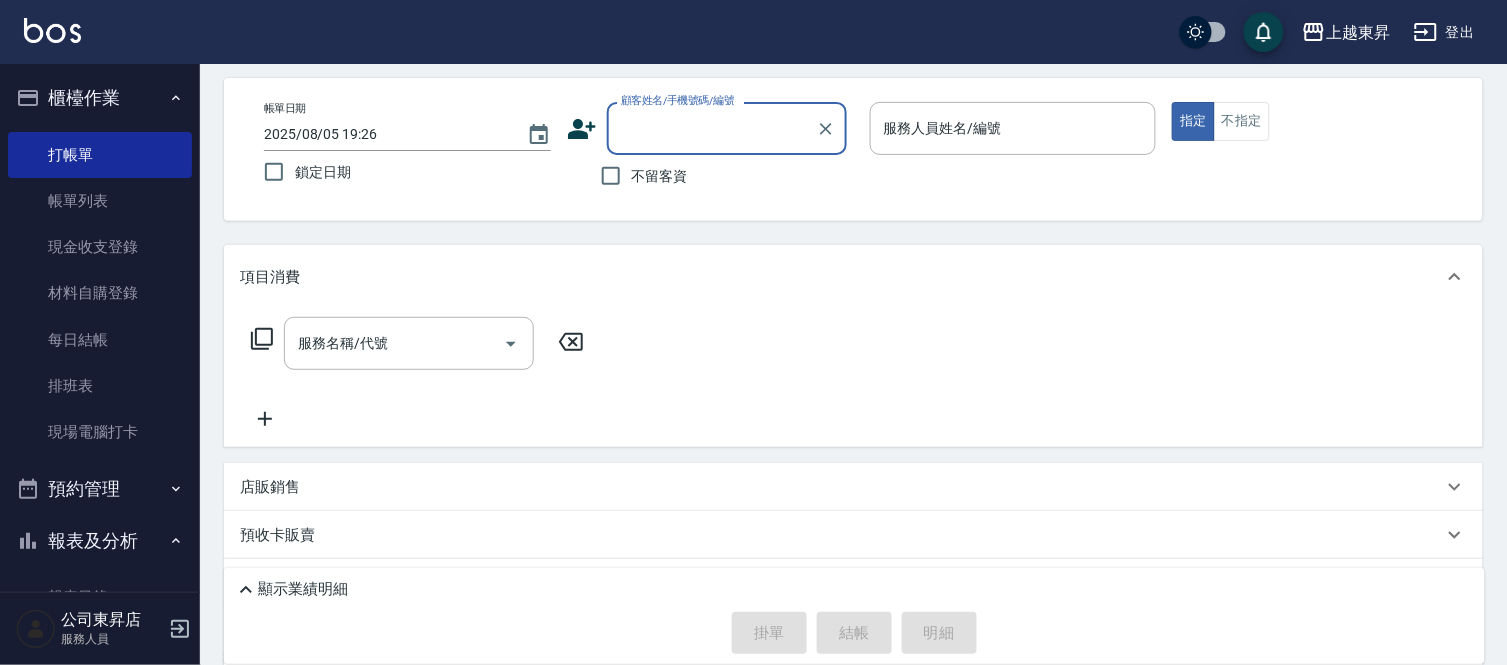 click on "顧客姓名/手機號碼/編號" at bounding box center (712, 128) 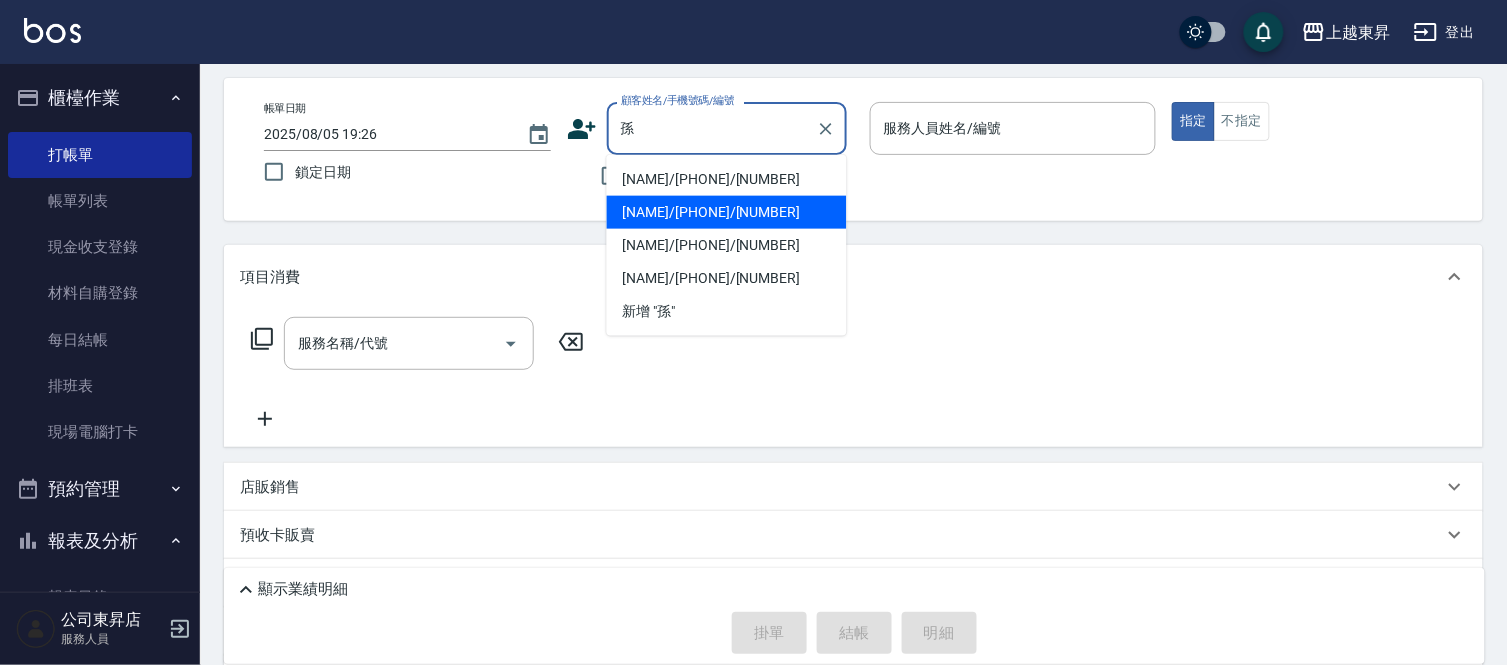 click on "[NAME]/[PHONE]/[NUMBER]" at bounding box center [727, 212] 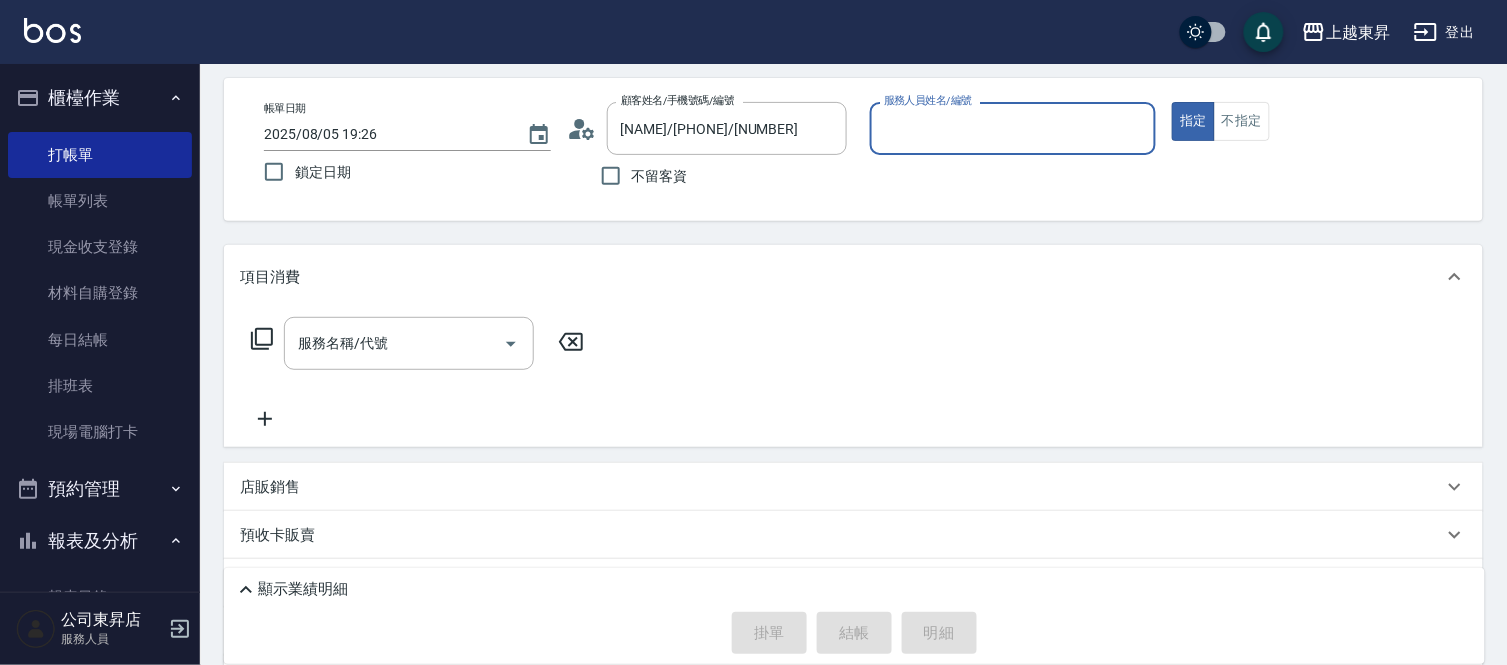 type on "江世玉-08" 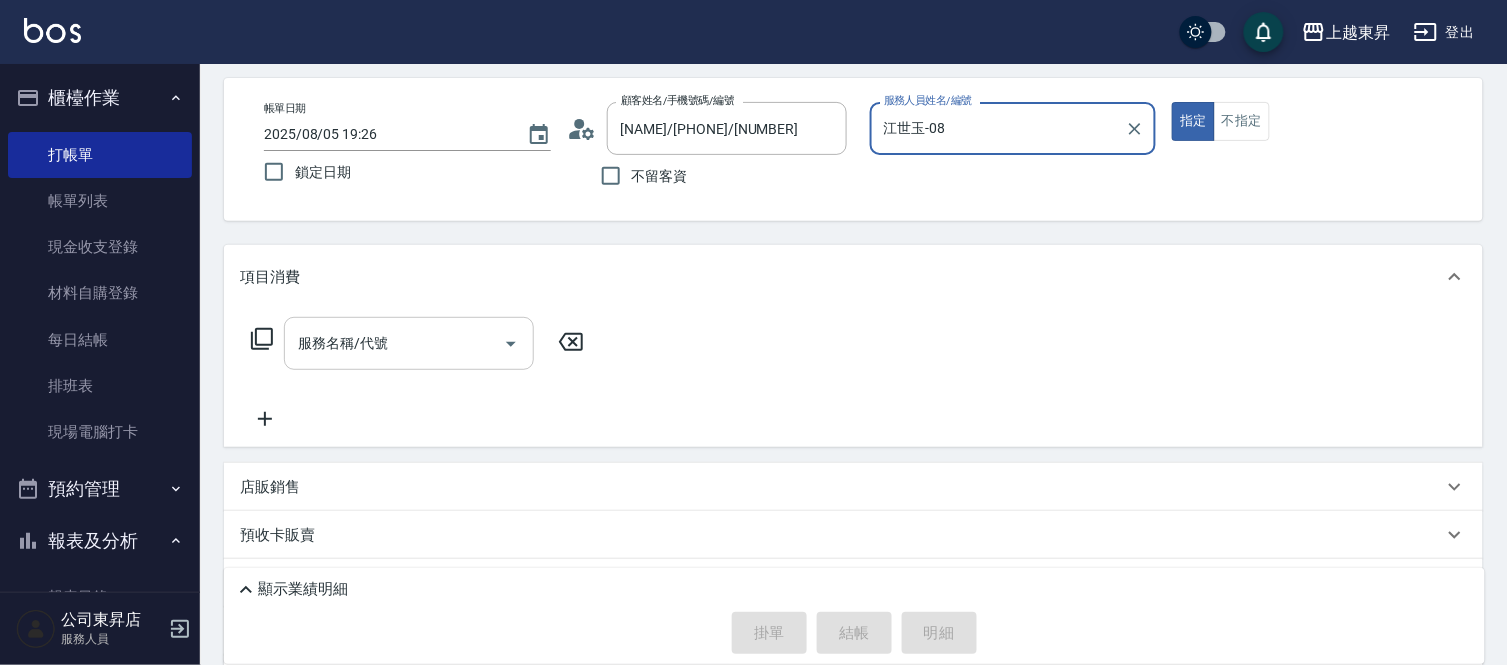click on "服務名稱/代號" at bounding box center (394, 343) 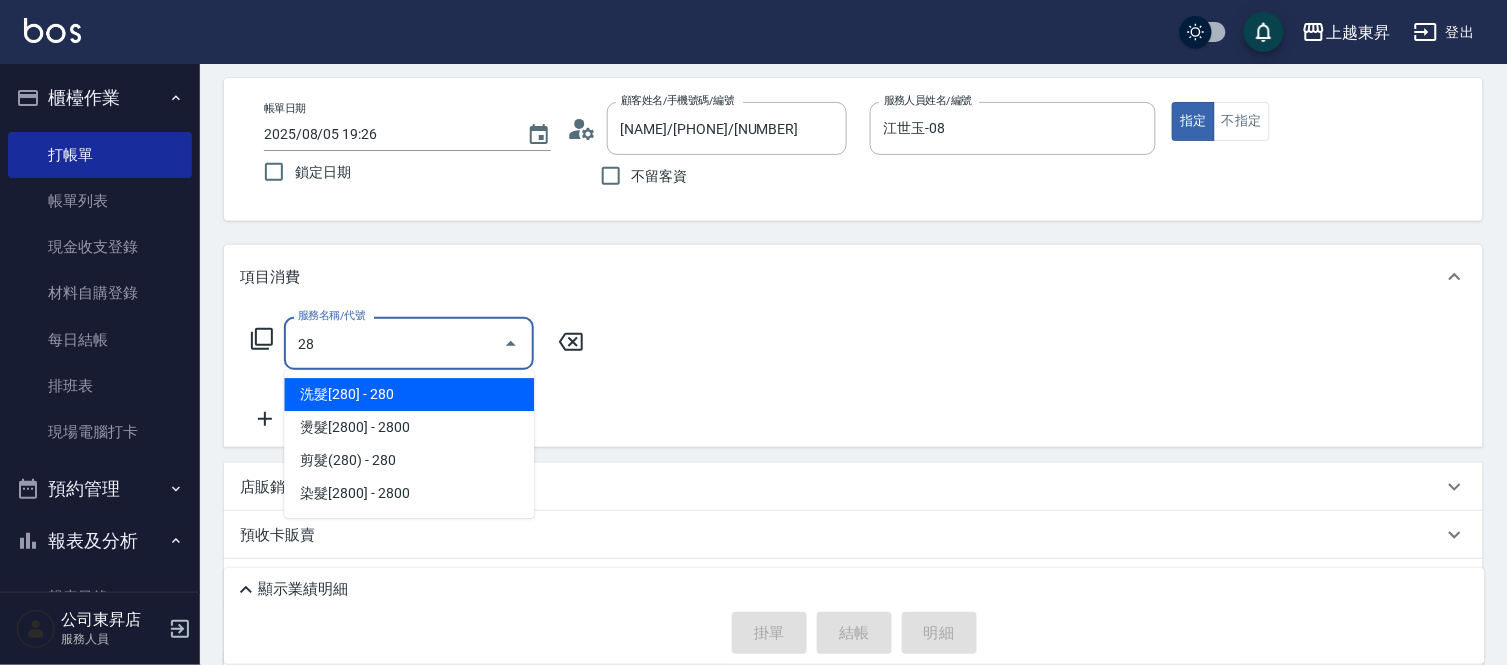 scroll, scrollTop: 0, scrollLeft: 0, axis: both 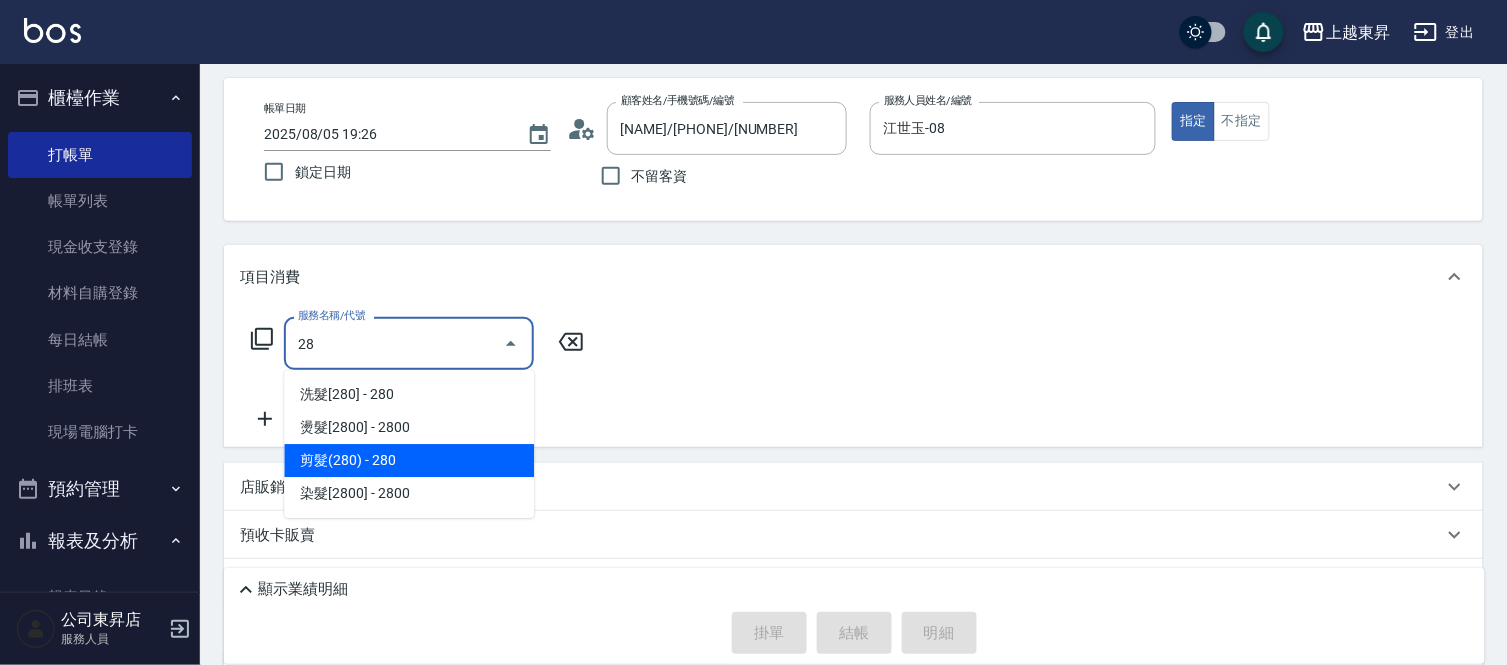 click on "剪髮(280) - 280" at bounding box center [409, 460] 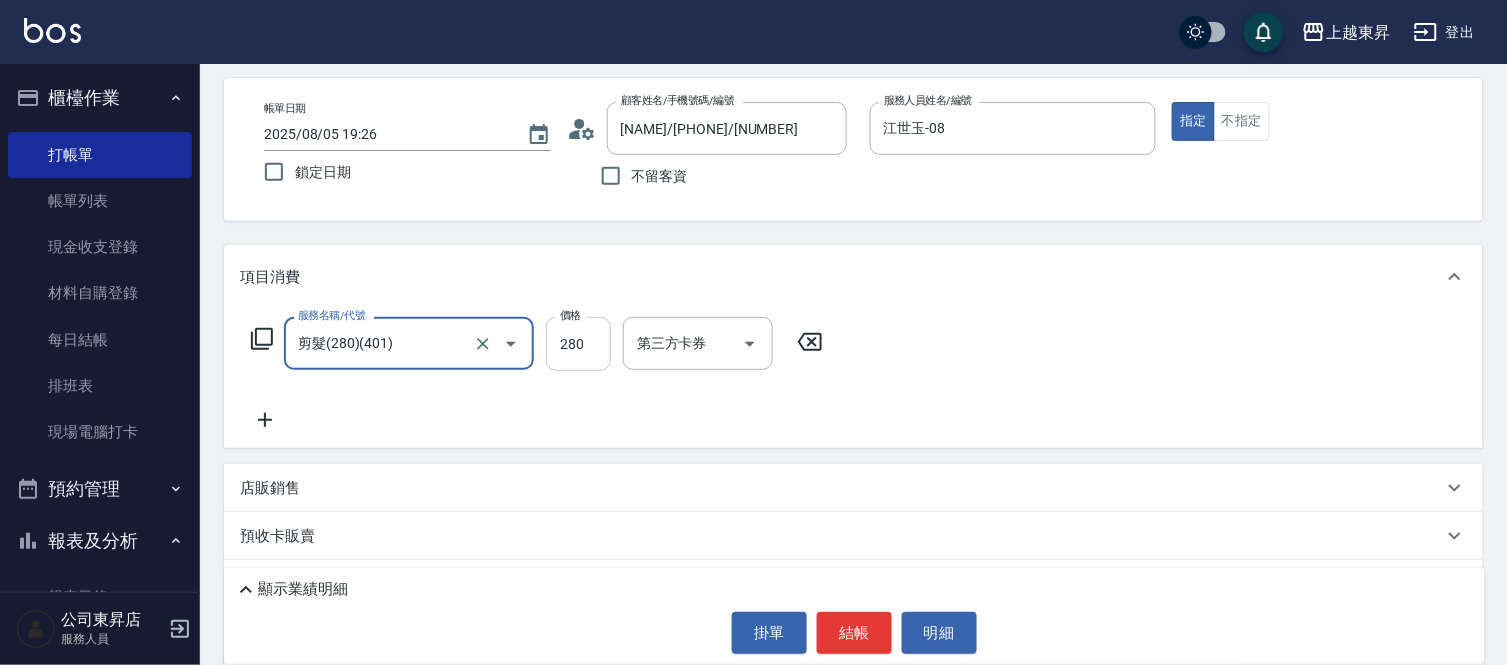 type on "剪髮(280)(401)" 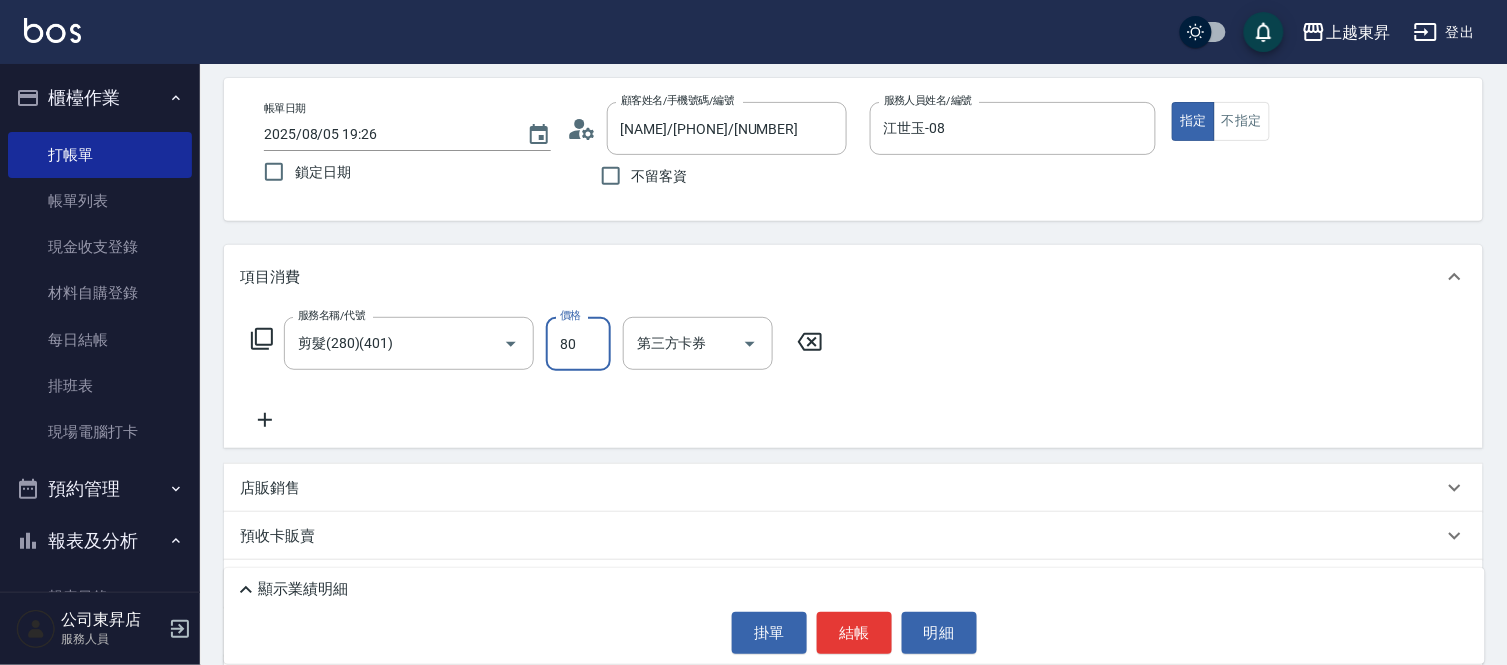 type on "80" 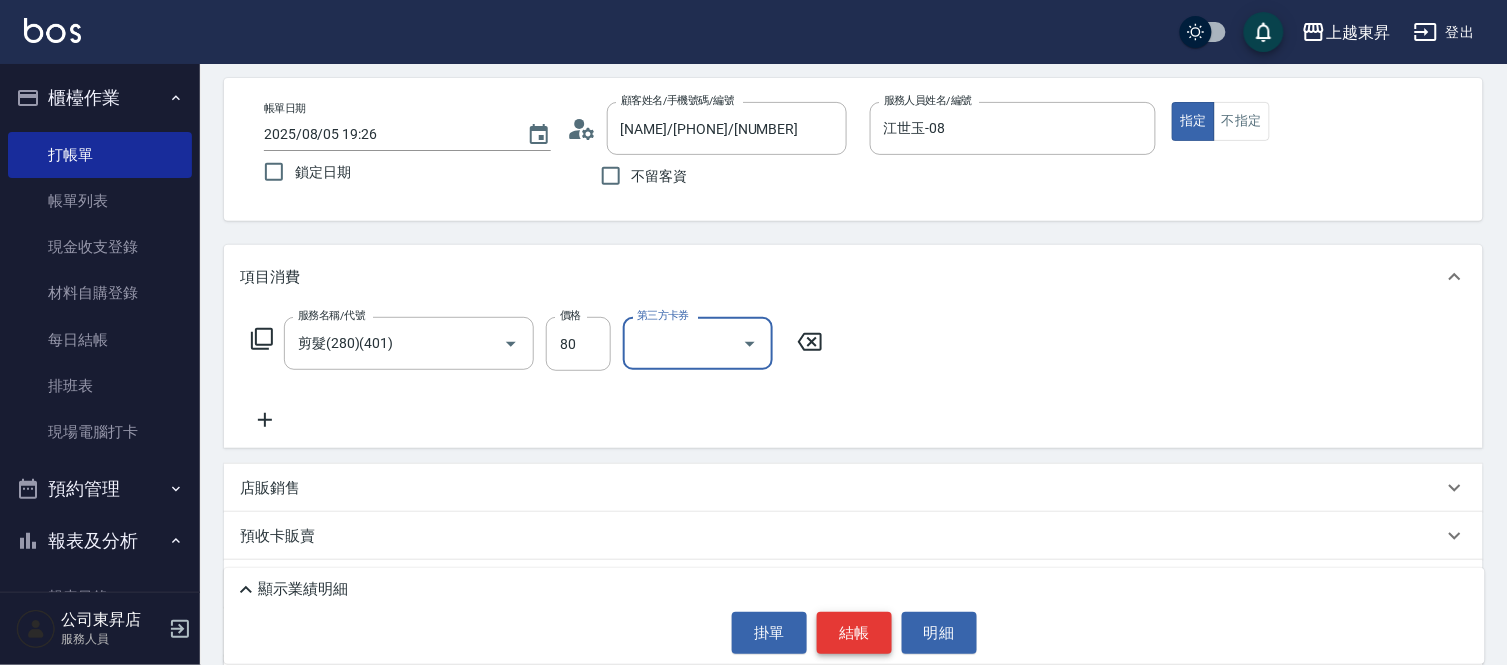 click on "結帳" at bounding box center (854, 633) 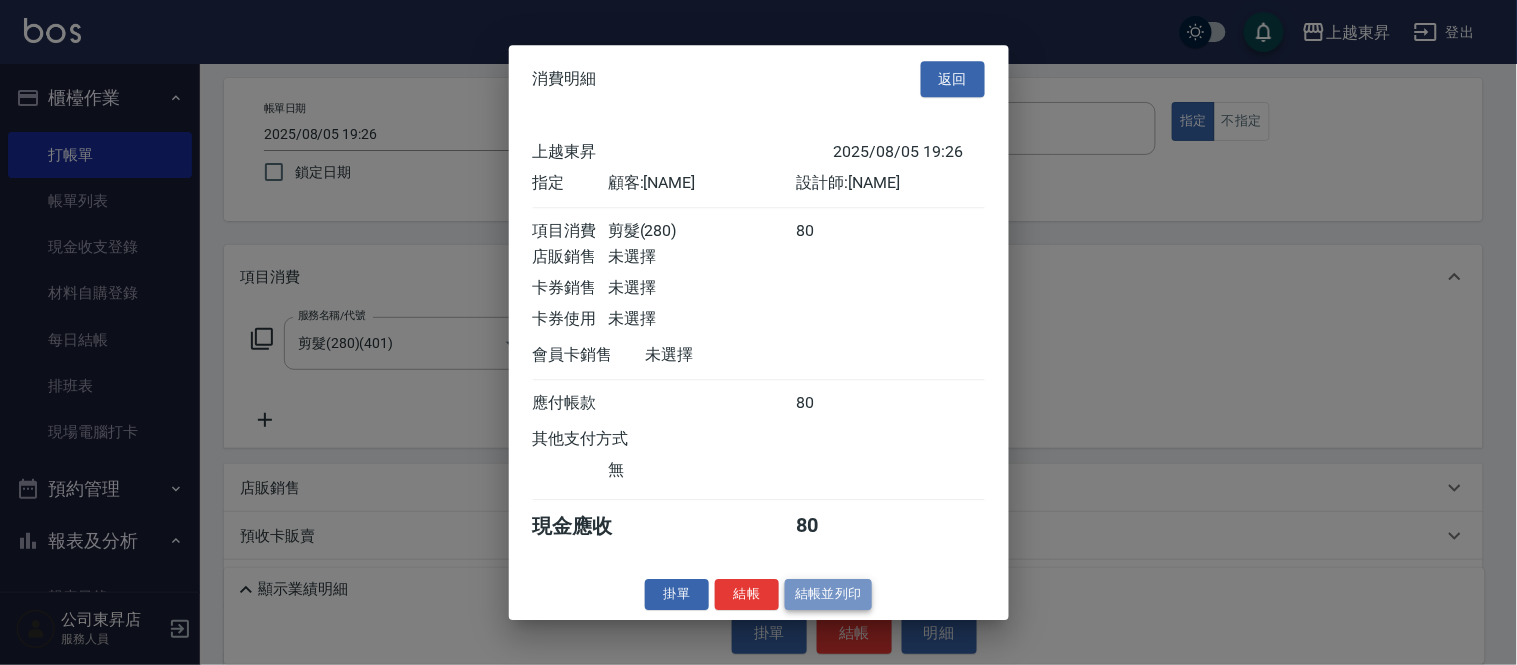 click on "結帳並列印" at bounding box center [828, 594] 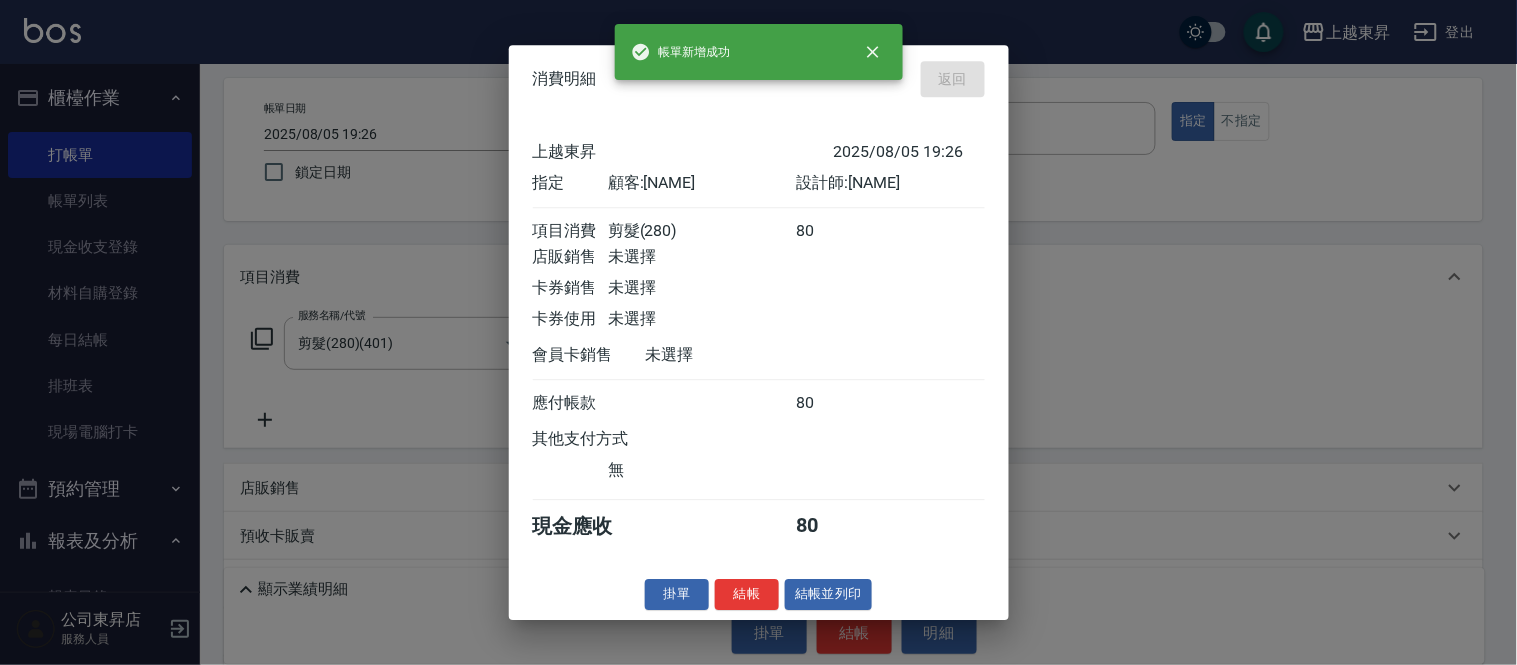 type 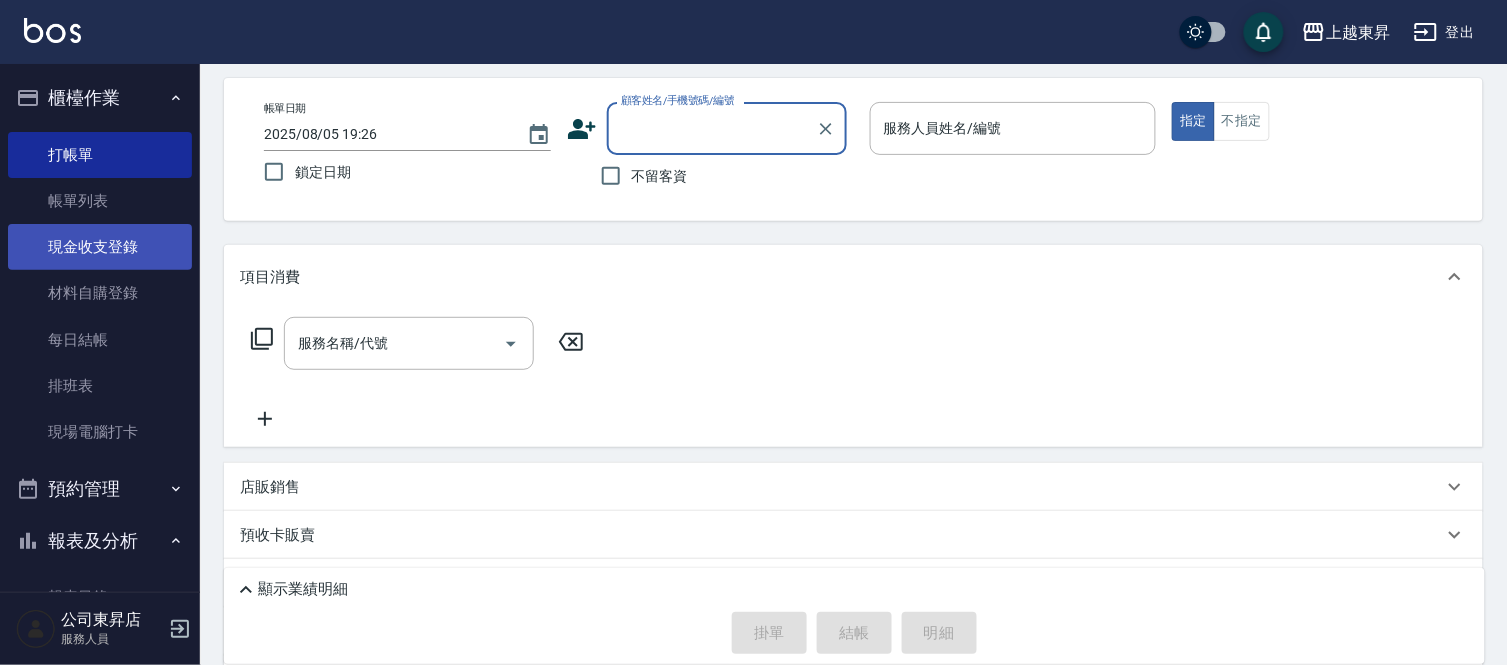 click on "現金收支登錄" at bounding box center [100, 247] 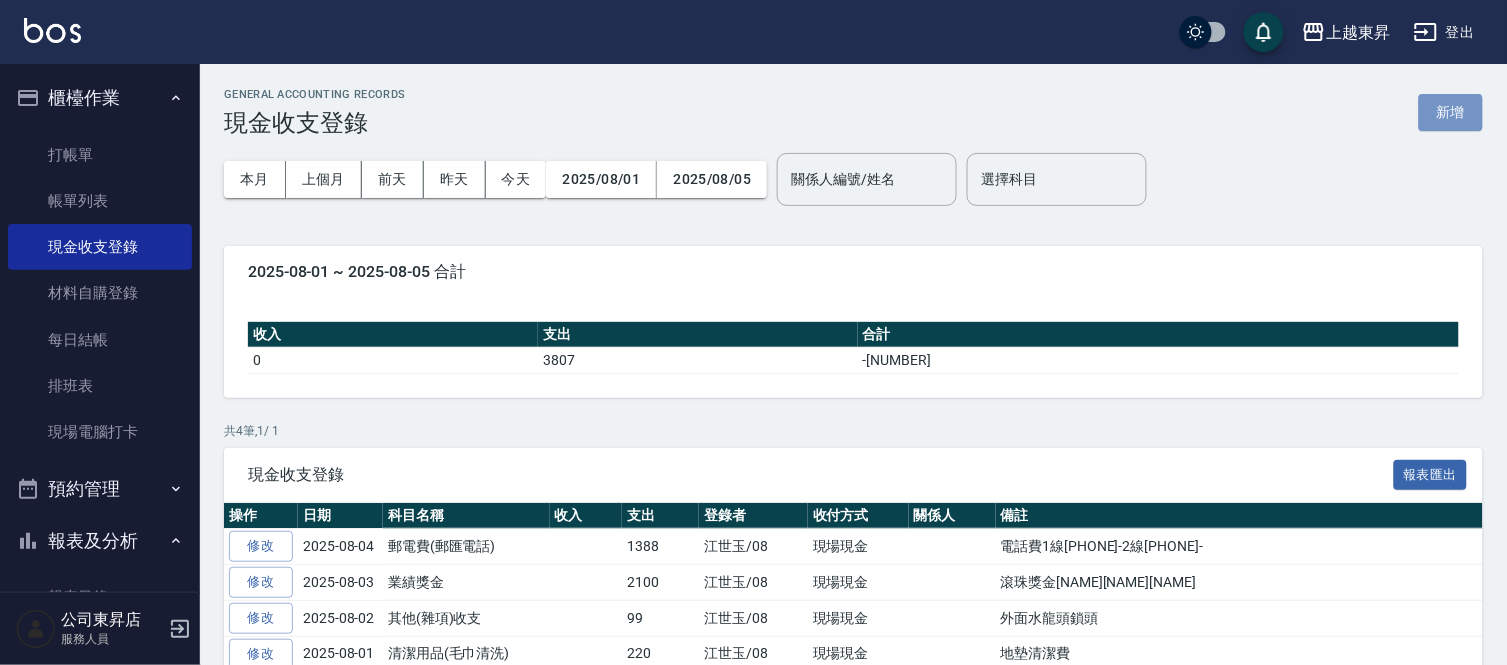 click on "新增" at bounding box center [1451, 112] 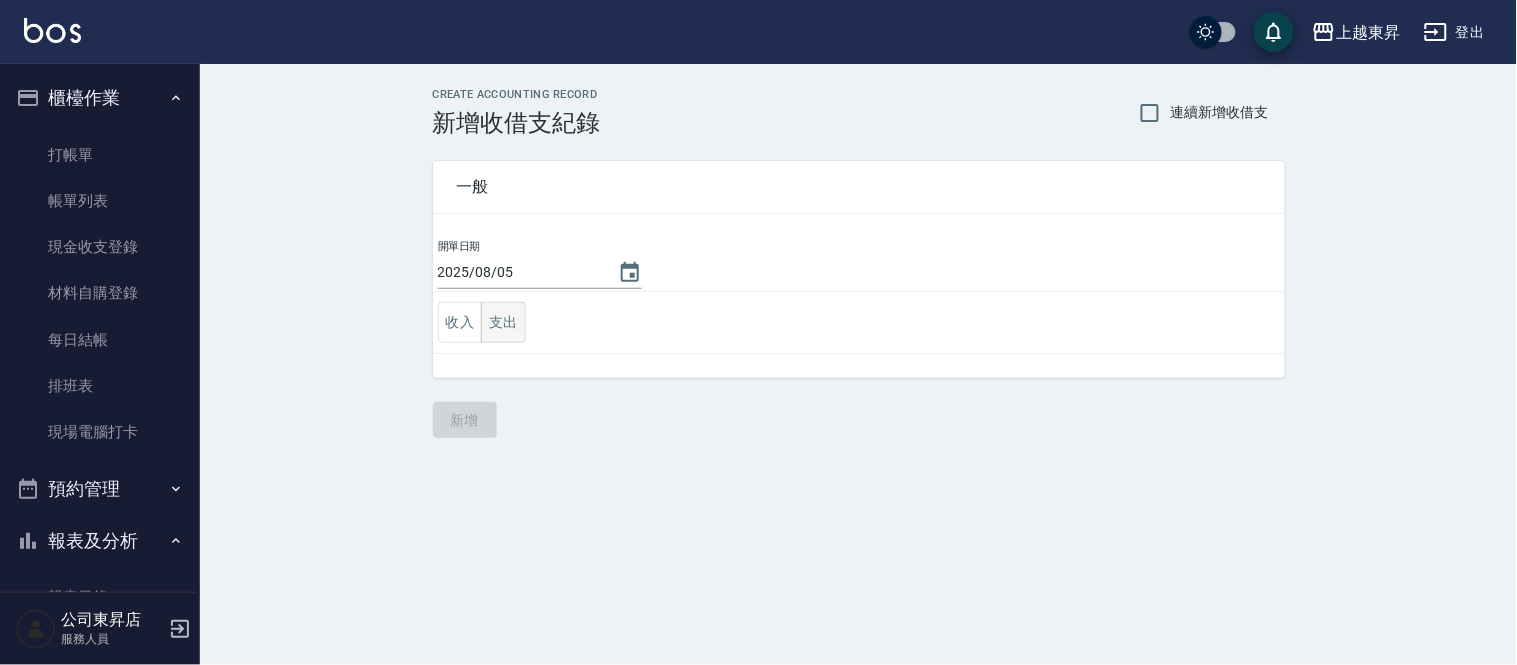 click on "支出" at bounding box center (503, 322) 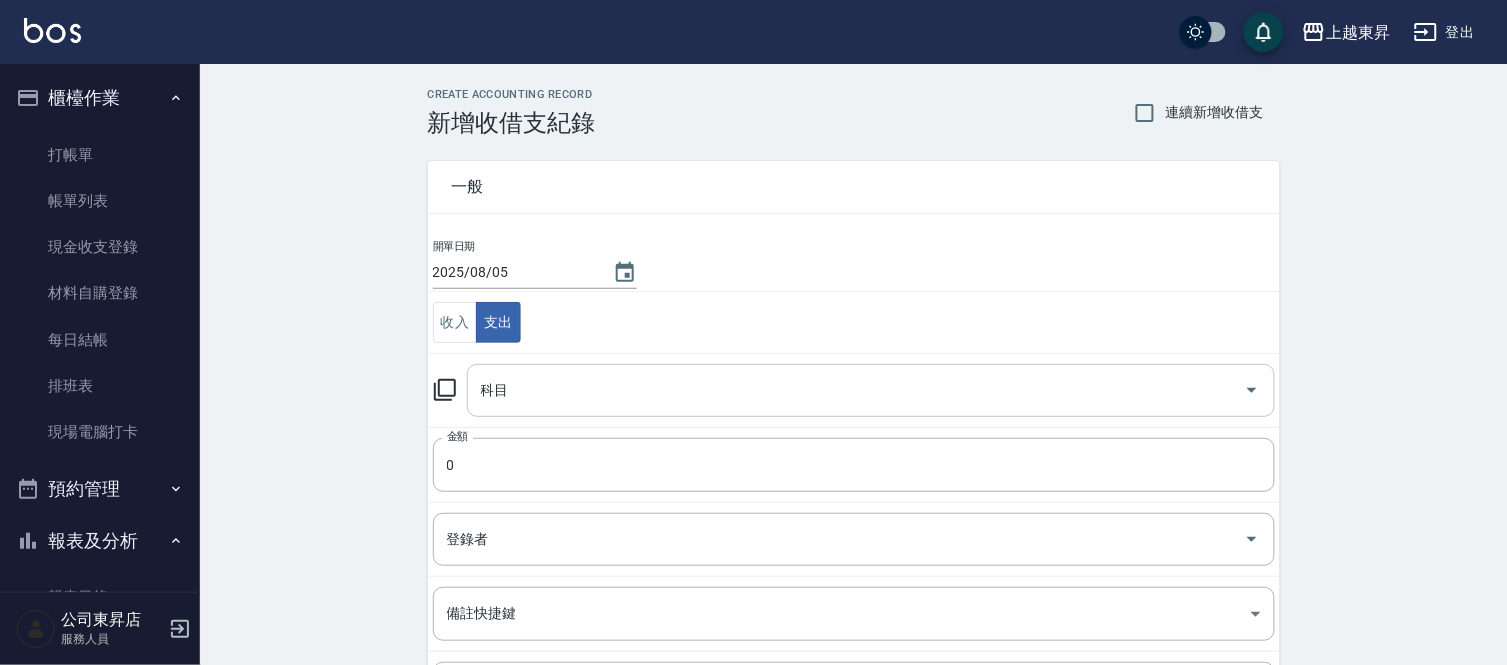 click on "科目" at bounding box center [856, 390] 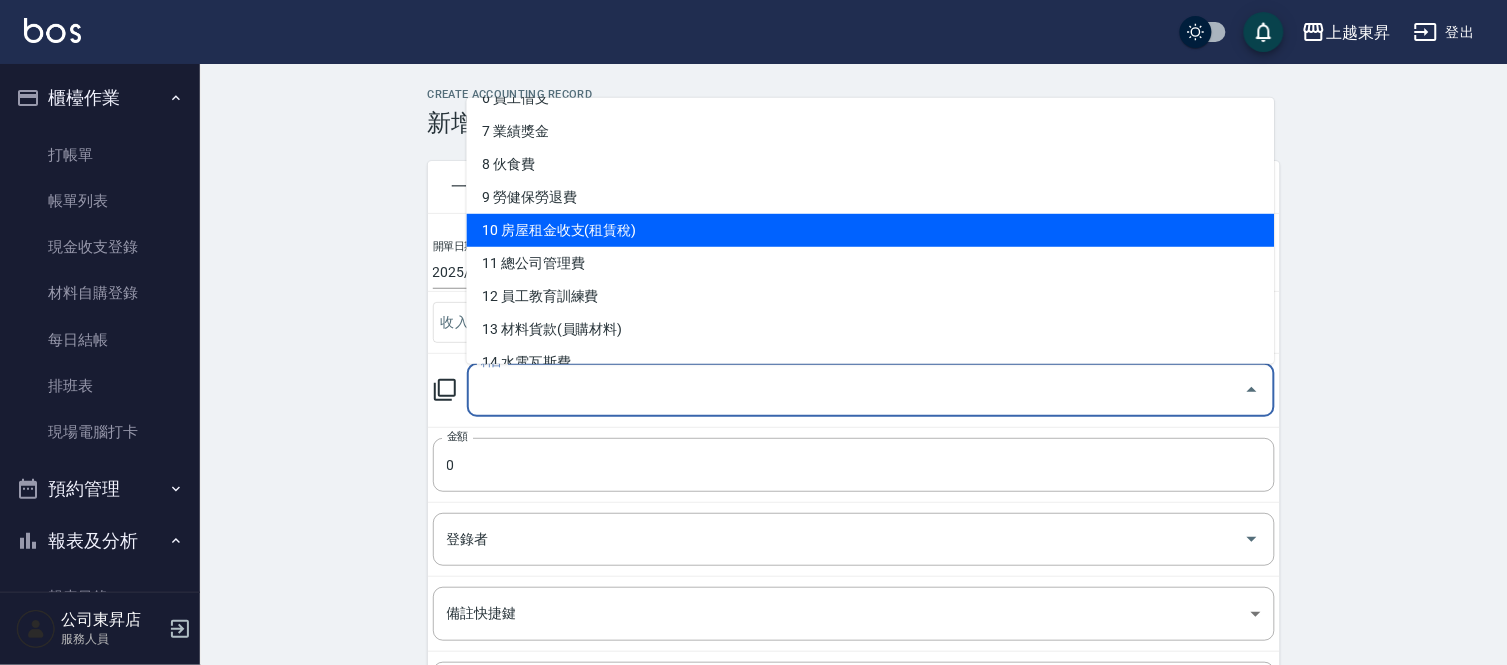 scroll, scrollTop: 333, scrollLeft: 0, axis: vertical 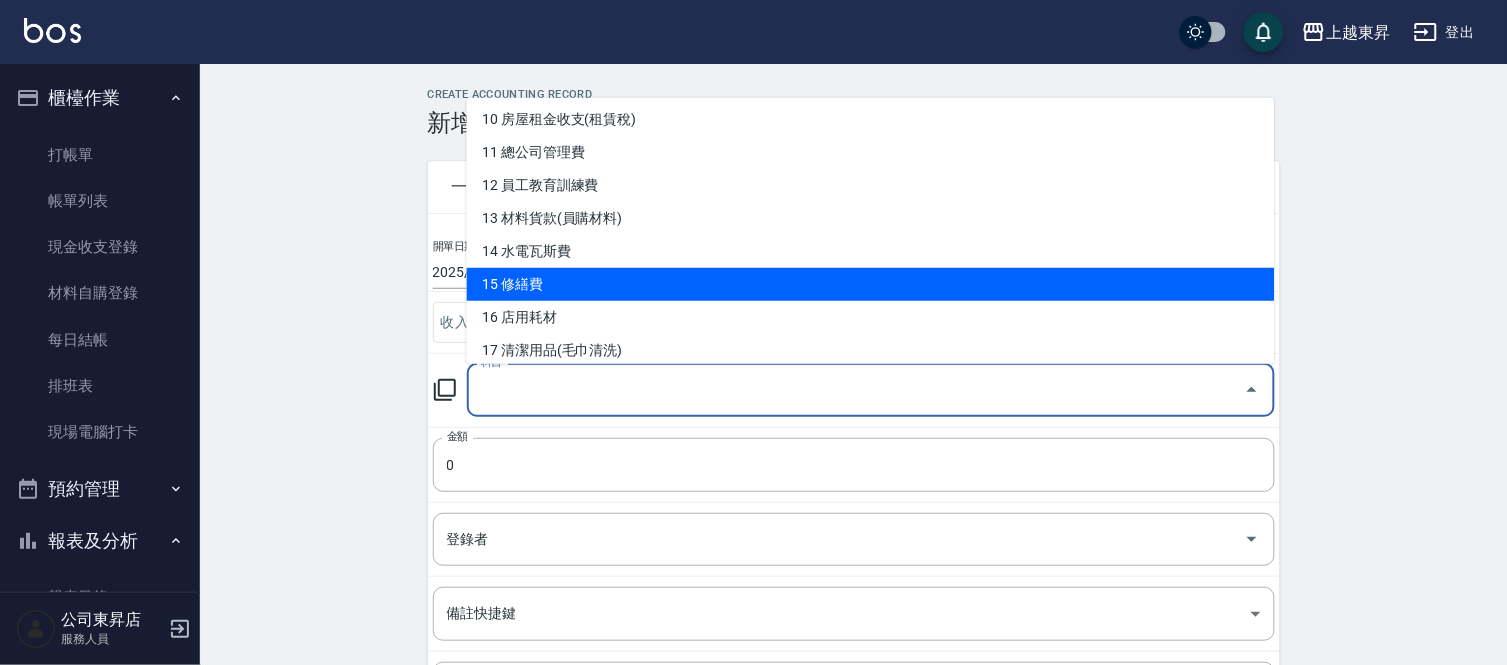 click on "15 修繕費" at bounding box center (871, 284) 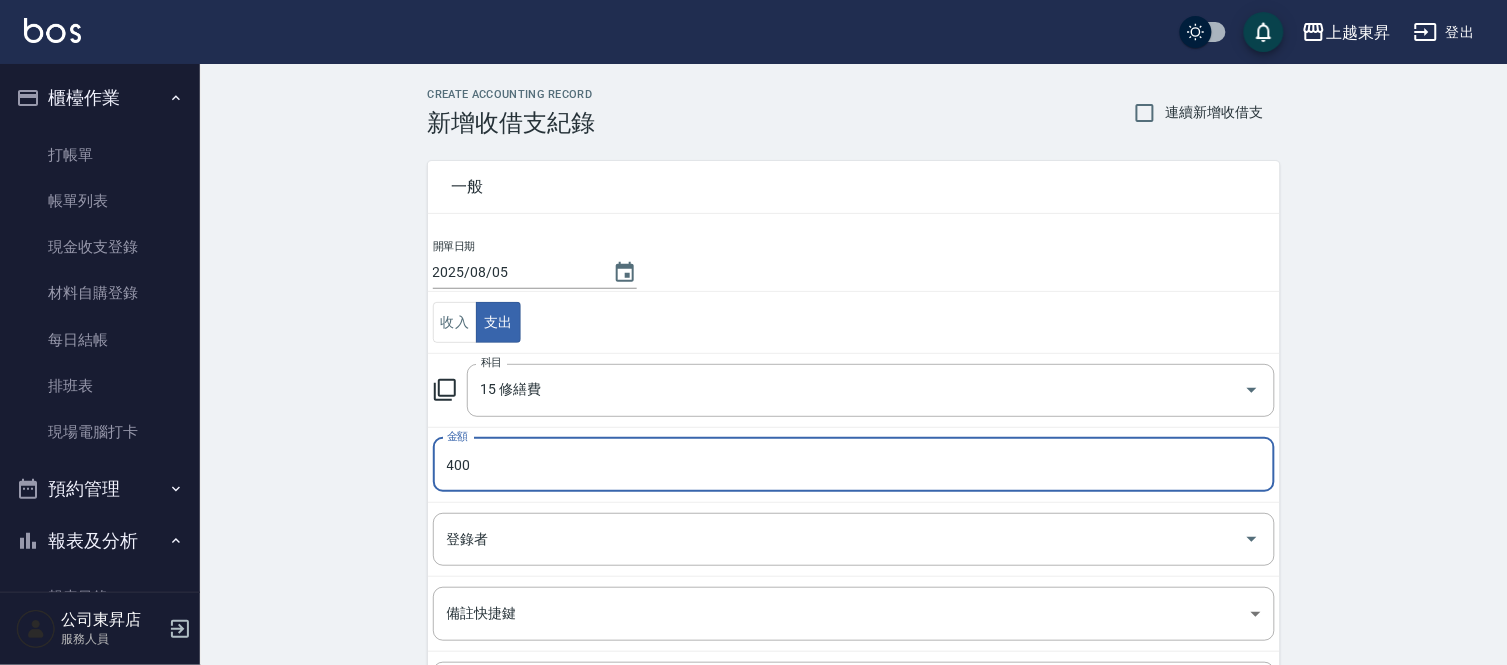 type on "400" 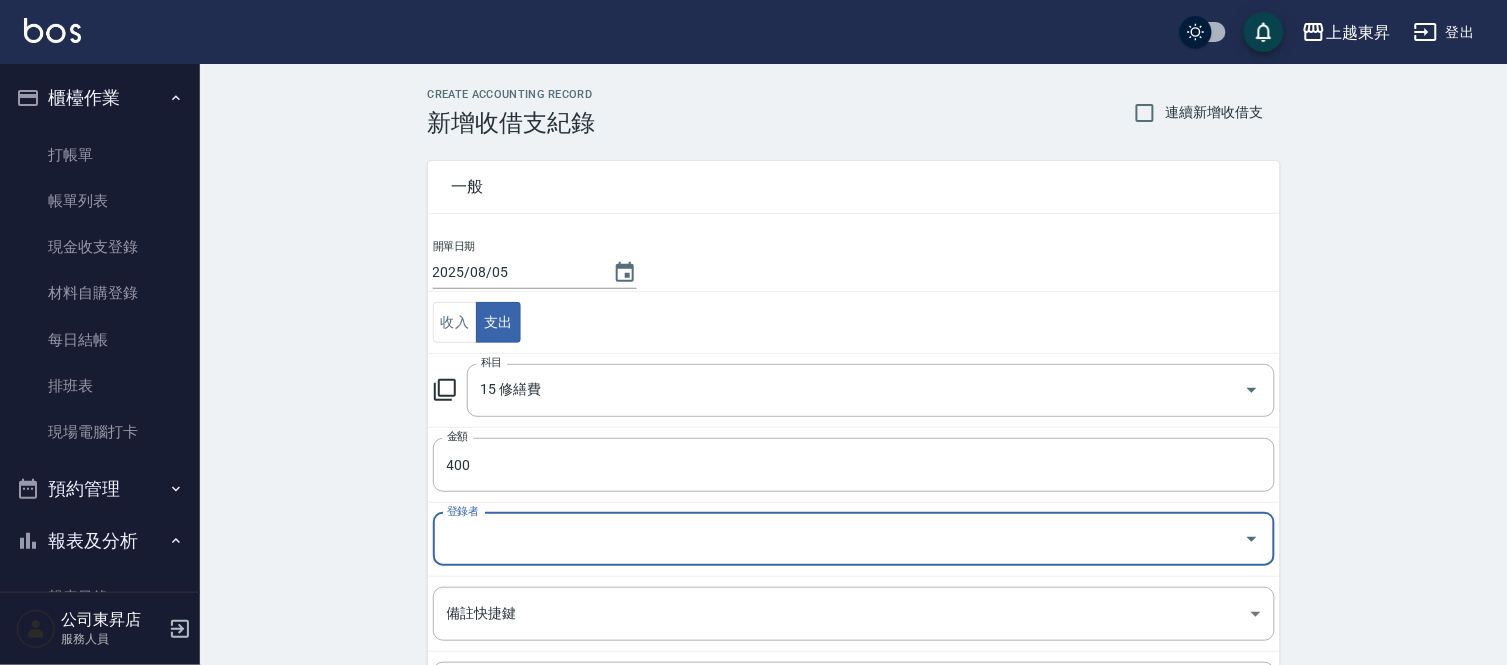 click on "登錄者" at bounding box center (839, 539) 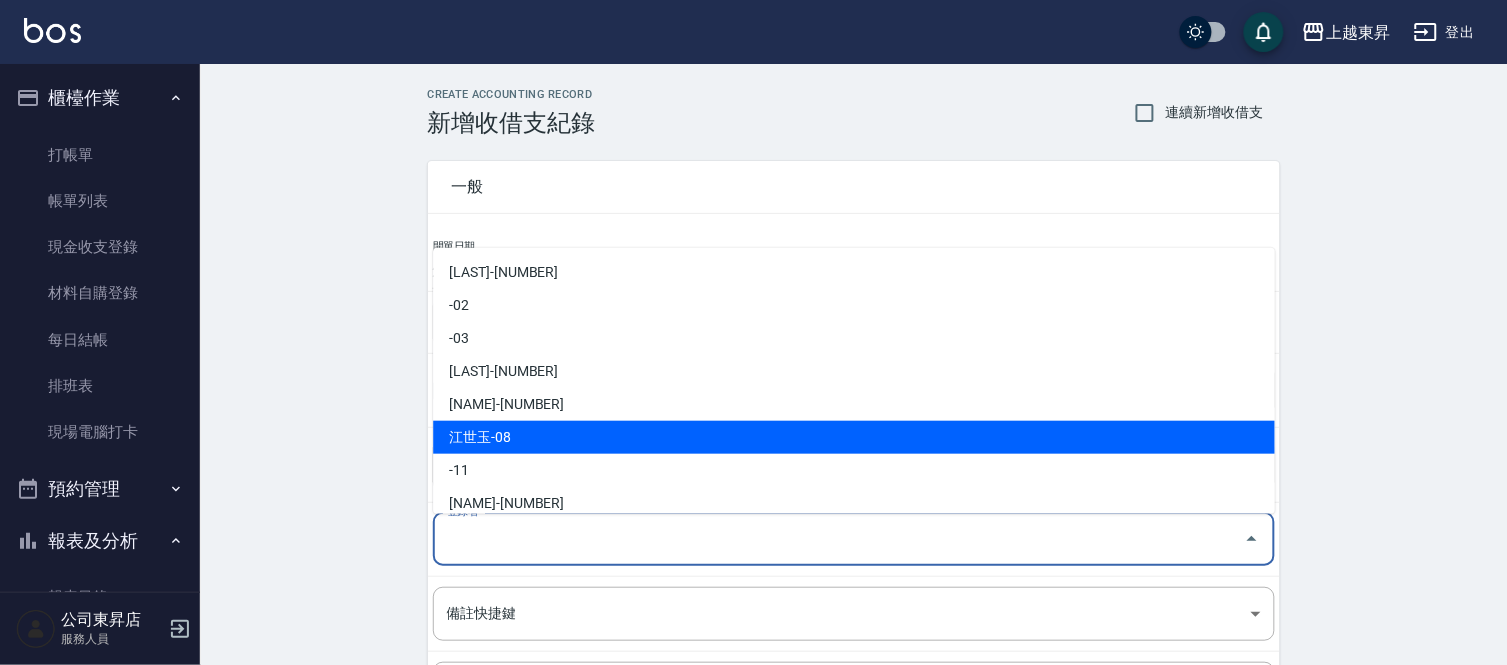 click on "江世玉-08" at bounding box center [854, 437] 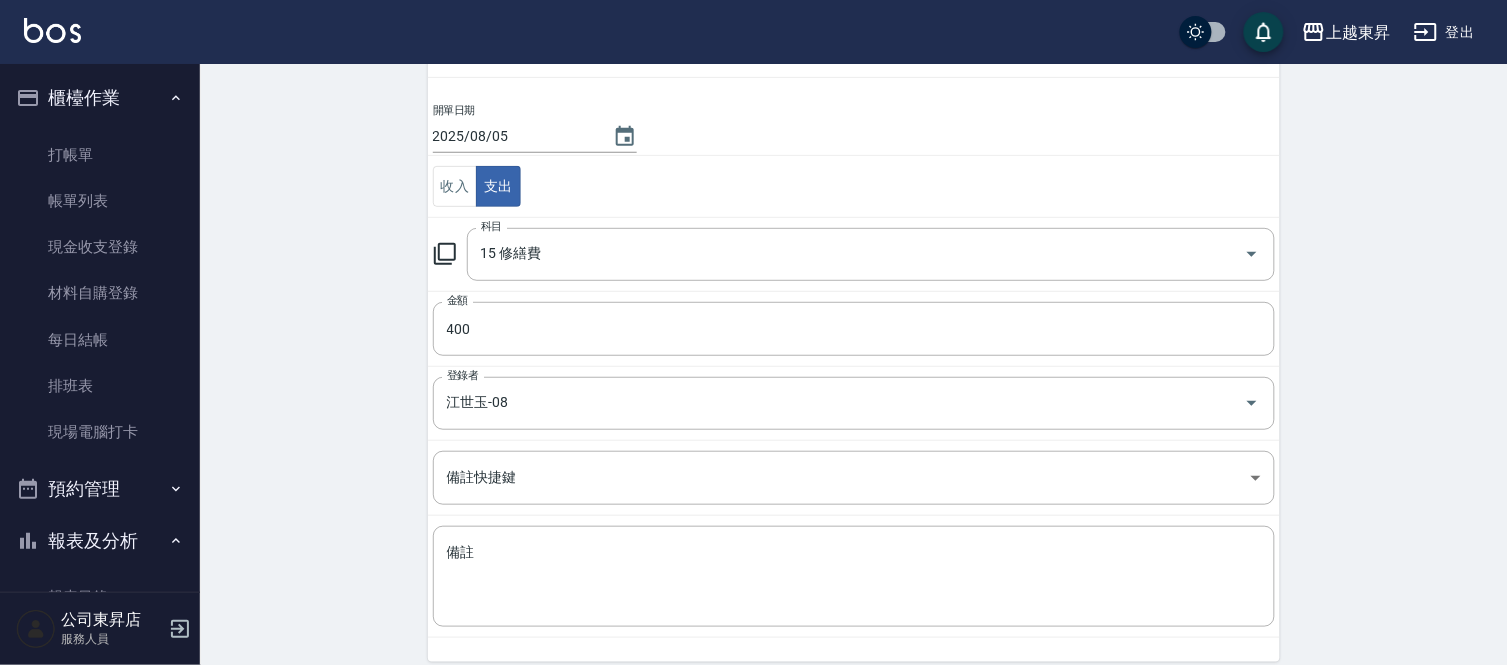 scroll, scrollTop: 217, scrollLeft: 0, axis: vertical 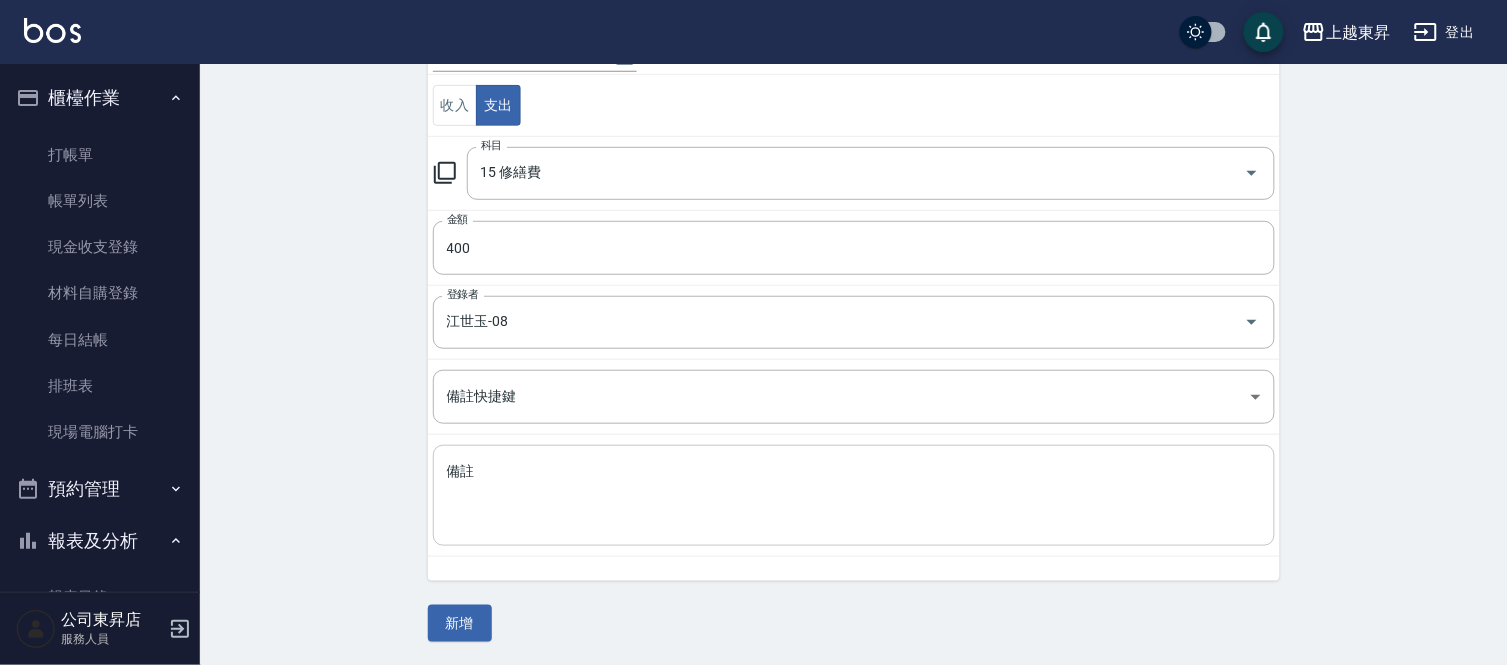 click on "備註 x 備註" at bounding box center (854, 495) 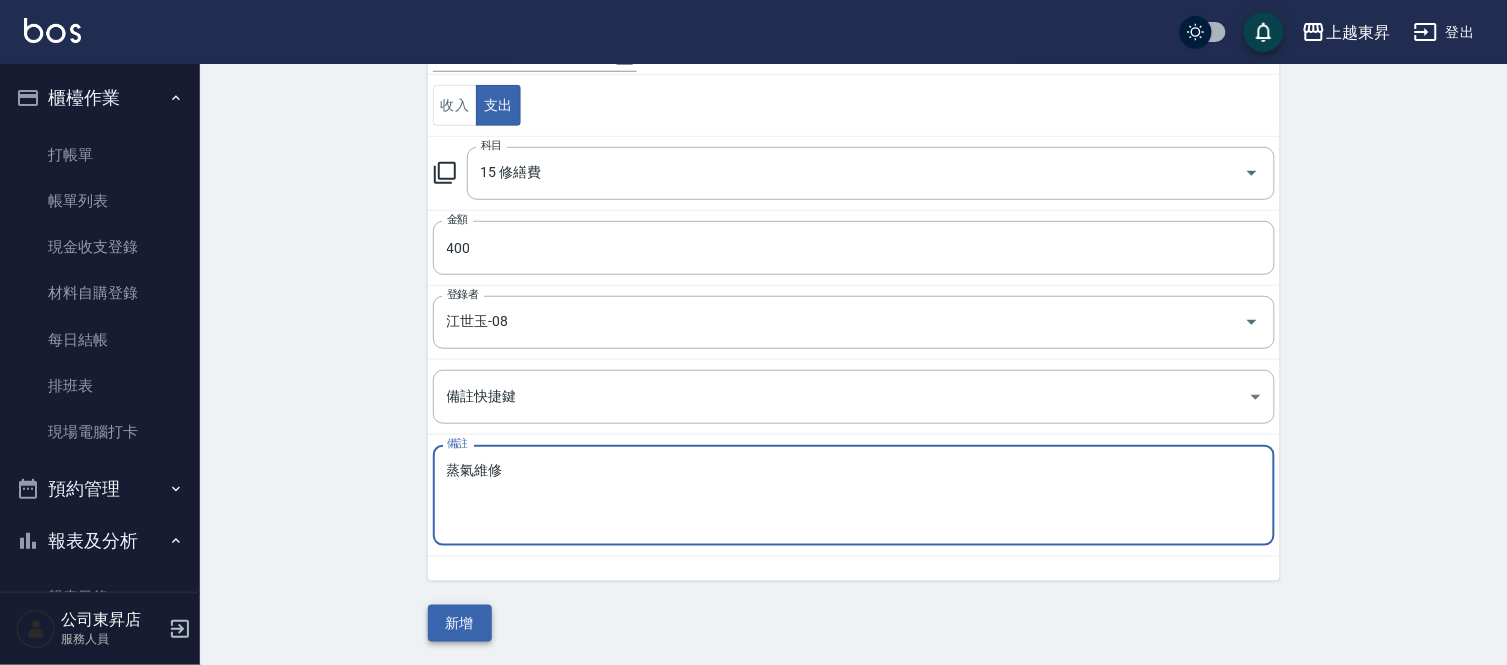 type on "蒸氣維修" 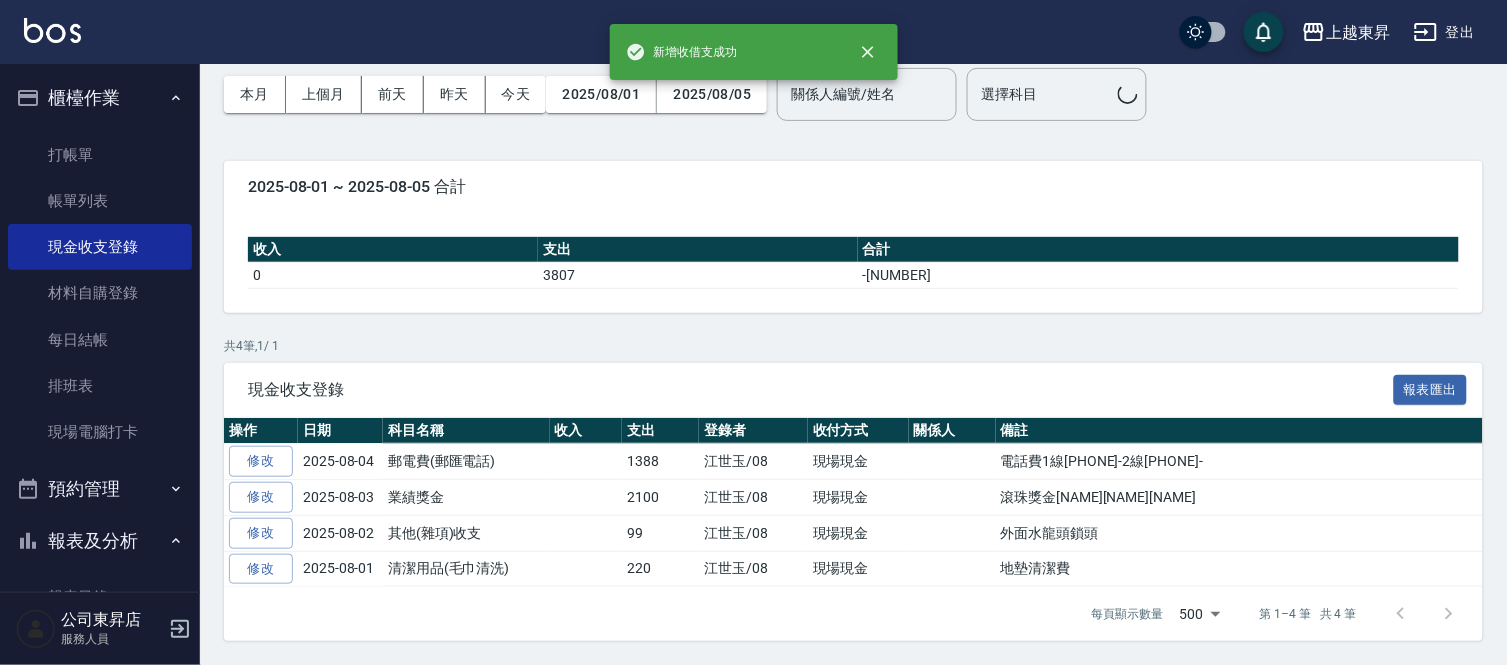 scroll, scrollTop: 0, scrollLeft: 0, axis: both 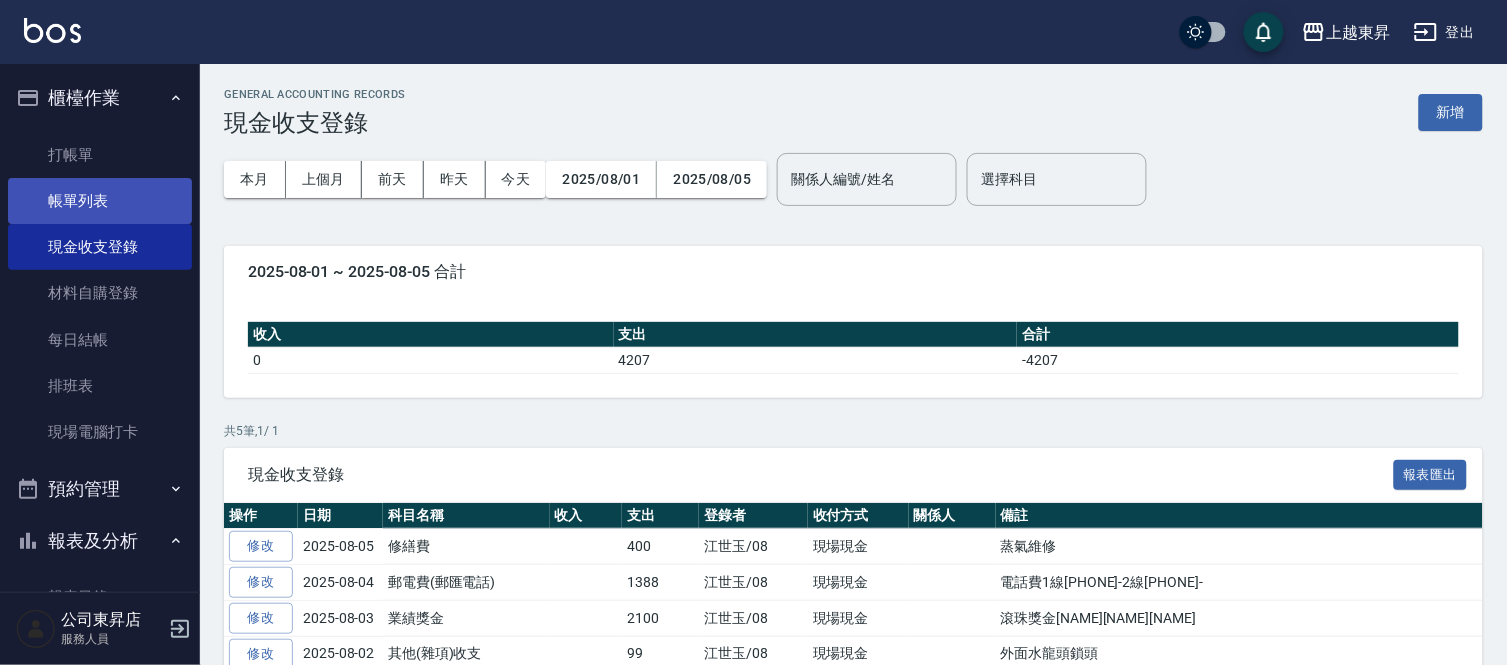 click on "帳單列表" at bounding box center (100, 201) 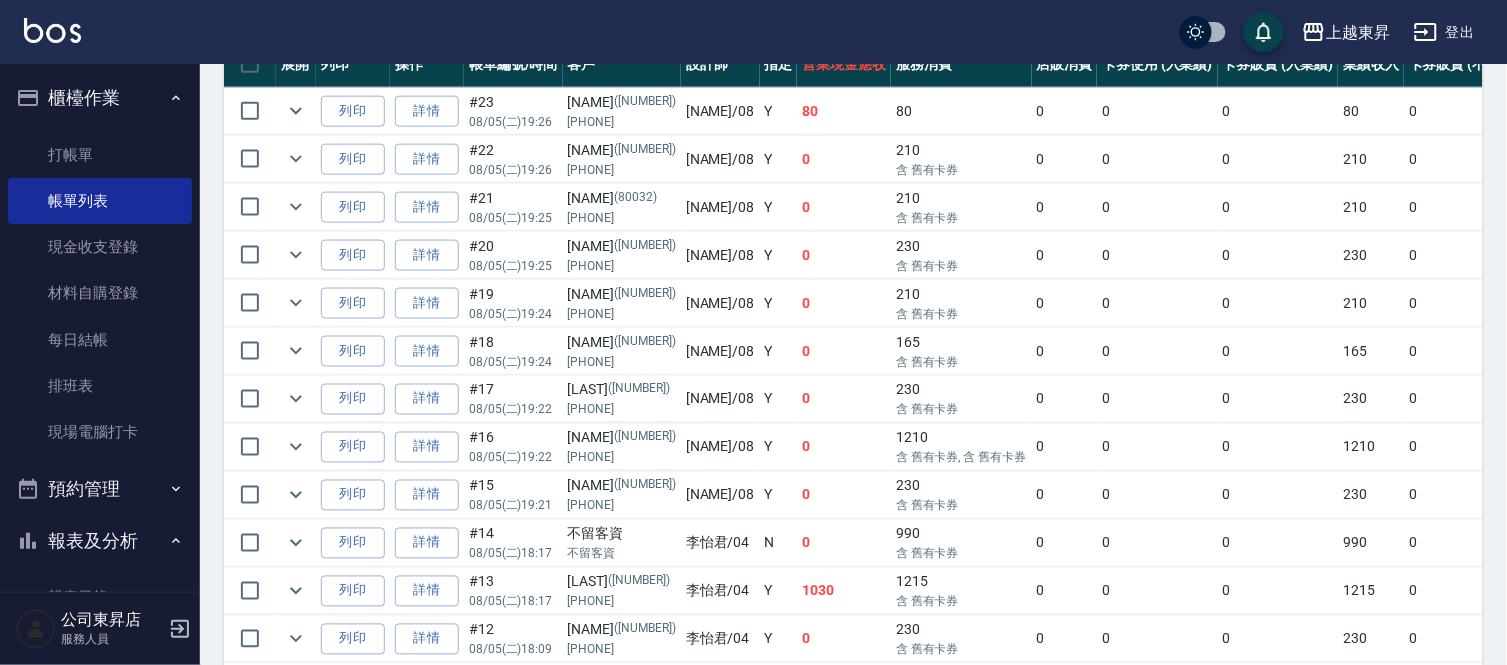 scroll, scrollTop: 444, scrollLeft: 0, axis: vertical 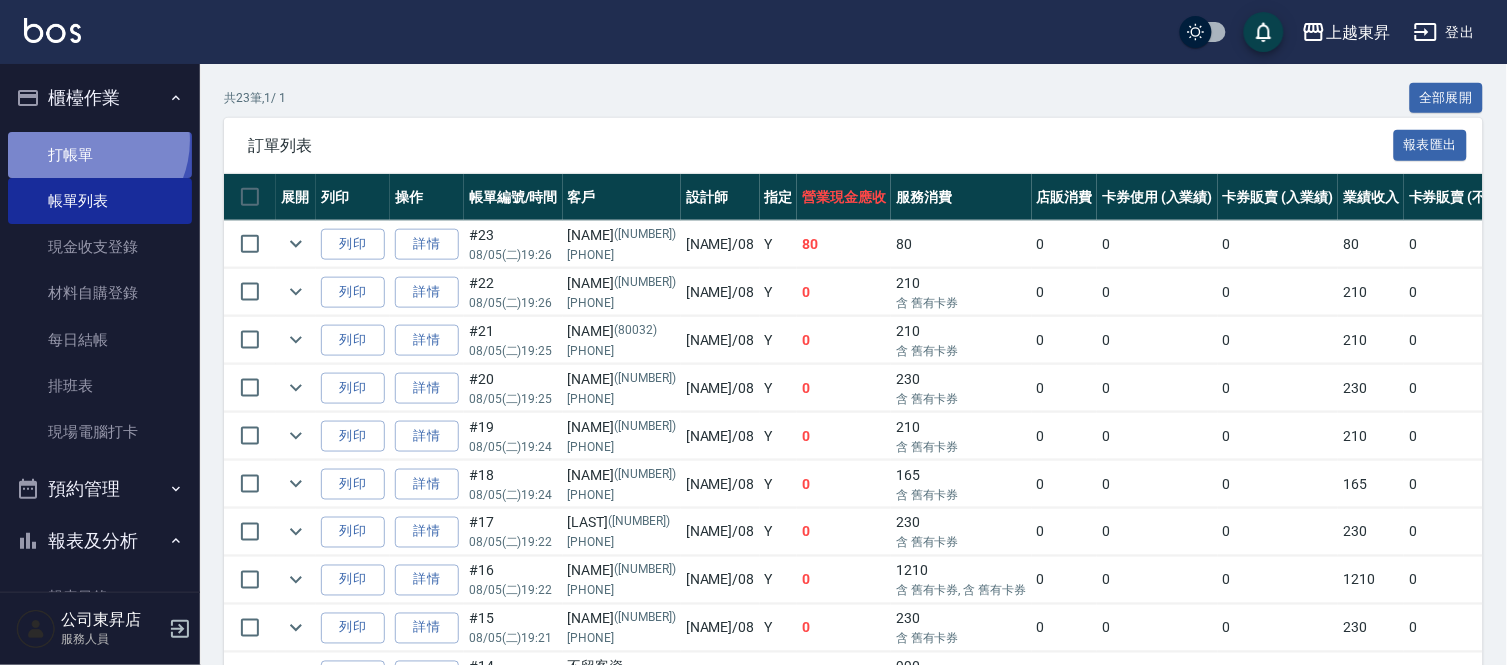 click on "打帳單" at bounding box center (100, 155) 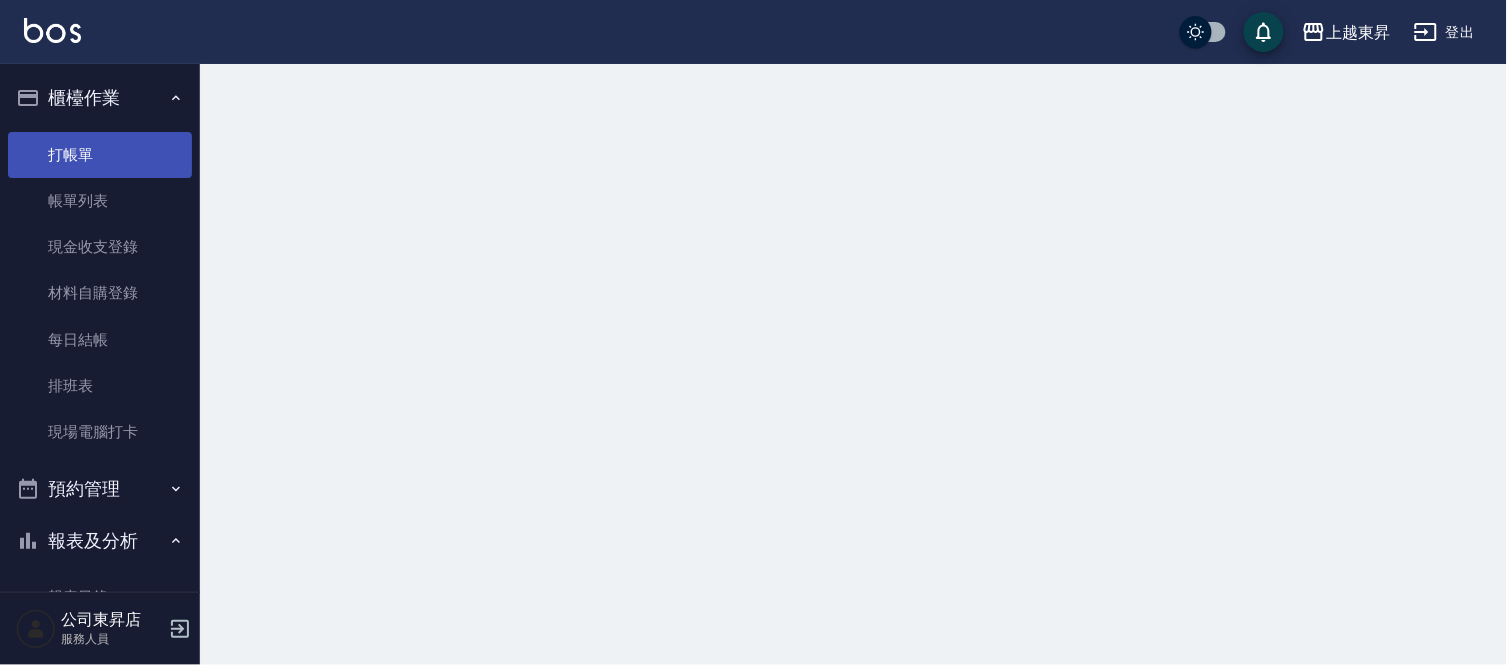 scroll, scrollTop: 0, scrollLeft: 0, axis: both 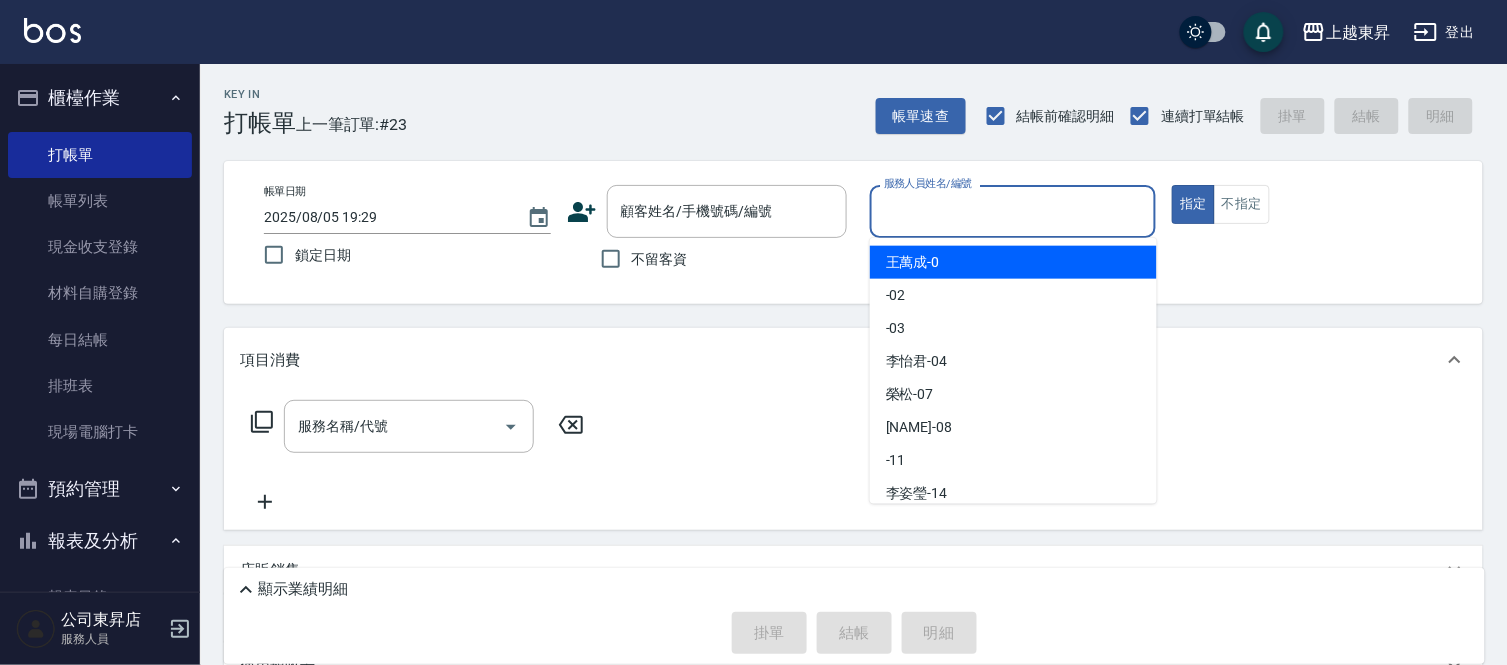 click on "服務人員姓名/編號" at bounding box center [1013, 211] 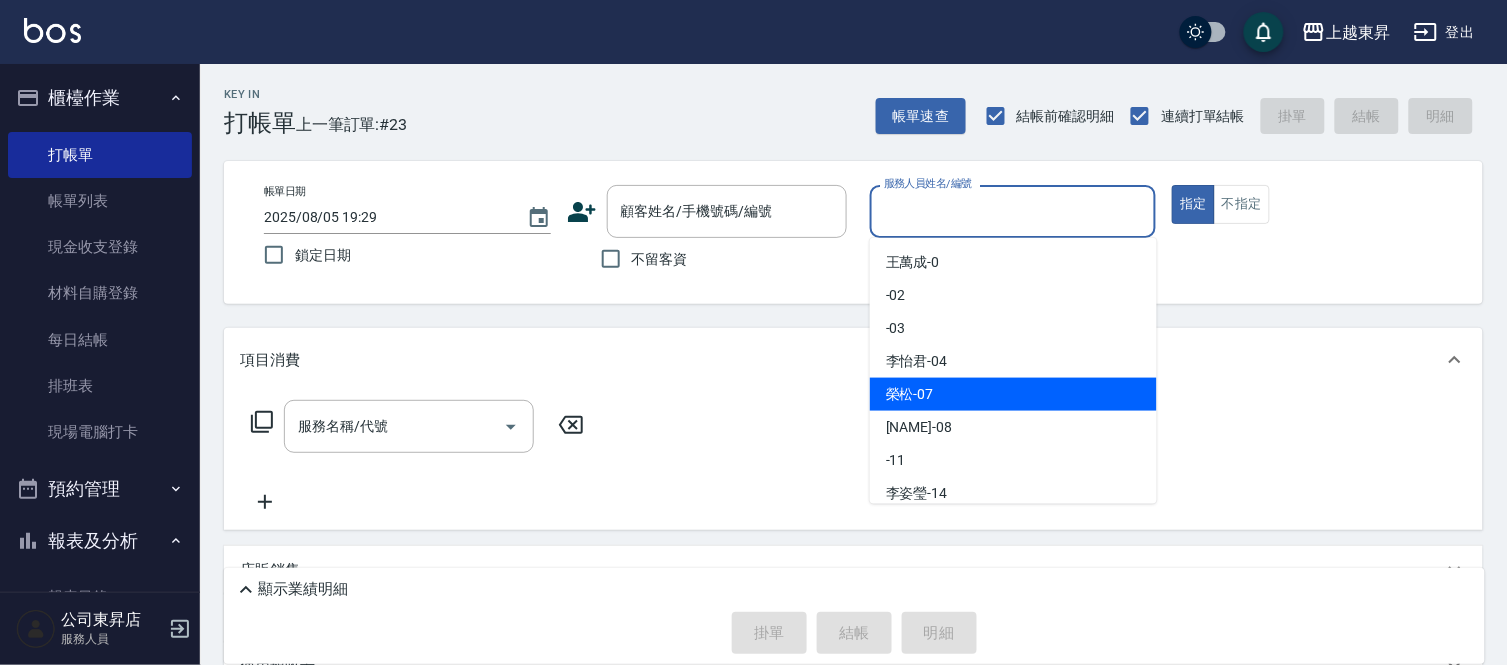 click on "榮松 -07" at bounding box center [1013, 394] 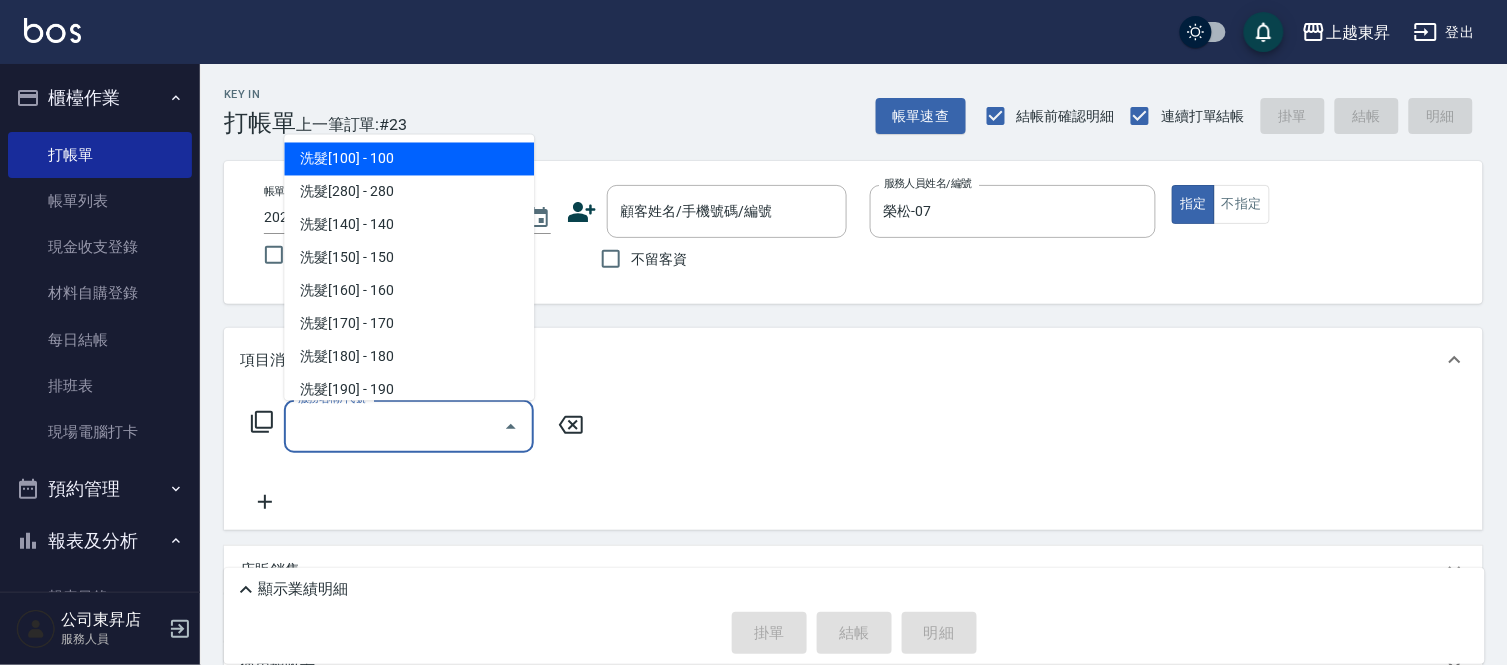click on "服務名稱/代號" at bounding box center [394, 426] 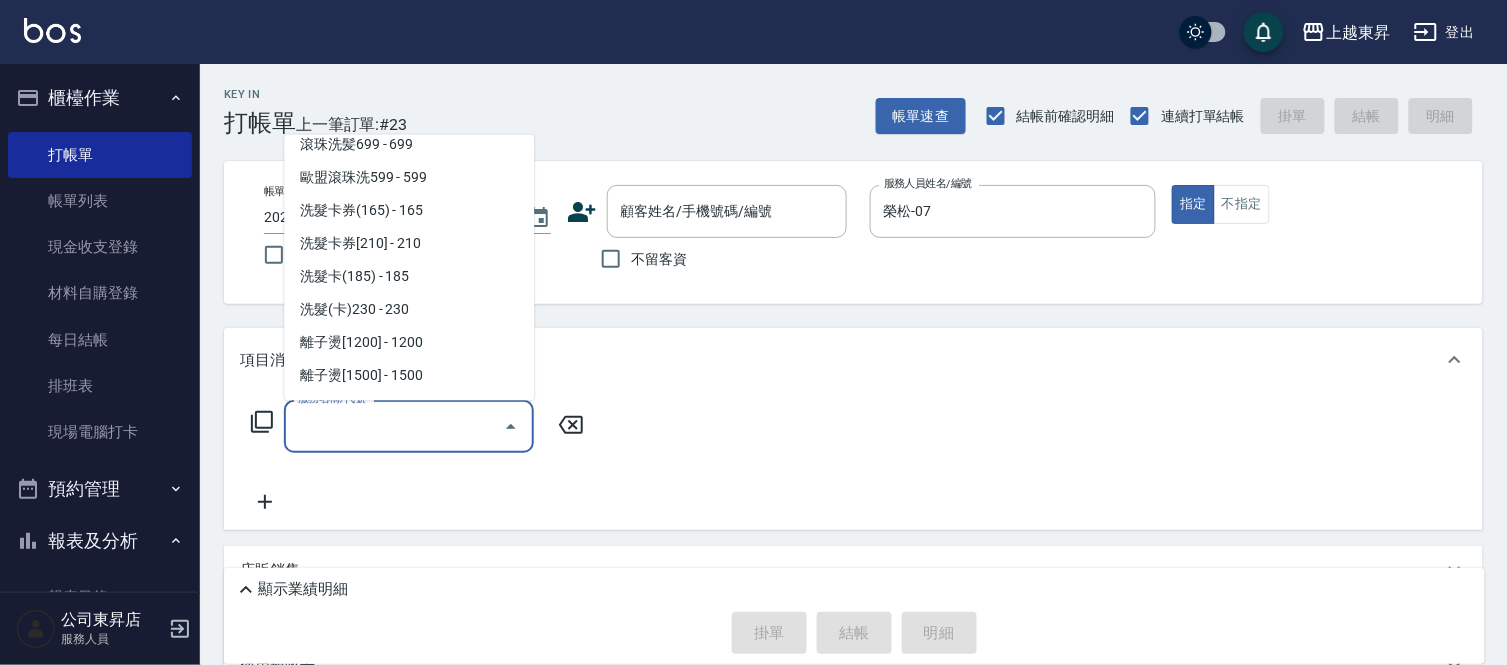scroll, scrollTop: 555, scrollLeft: 0, axis: vertical 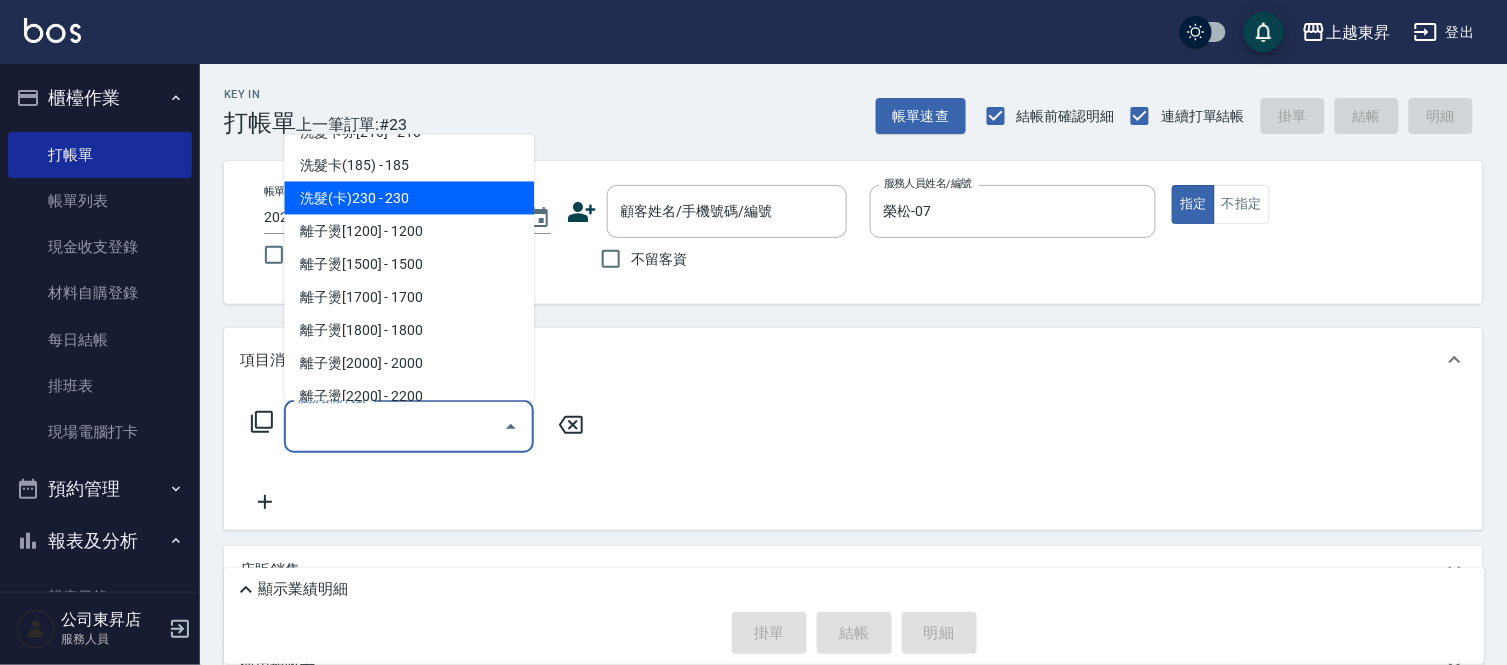 click on "洗髮(卡)230 - 230" at bounding box center (409, 198) 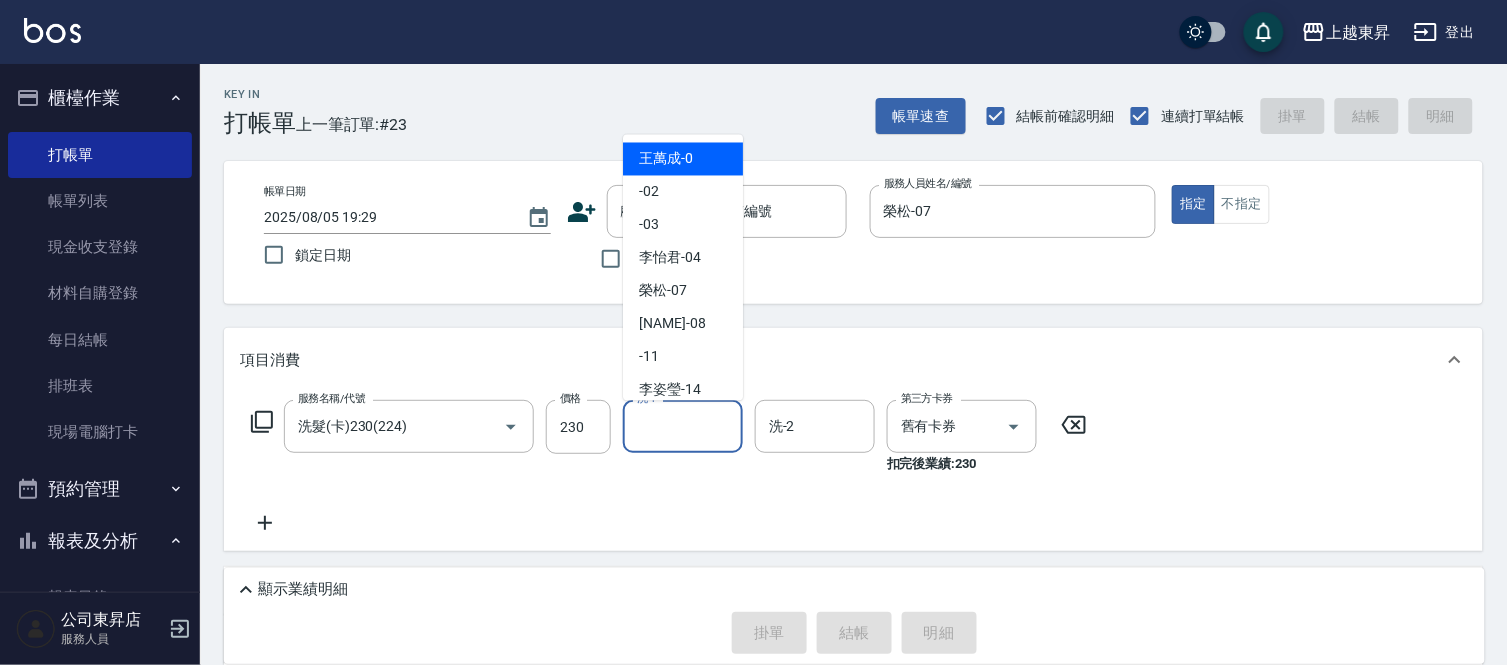 click on "洗-1" at bounding box center (683, 426) 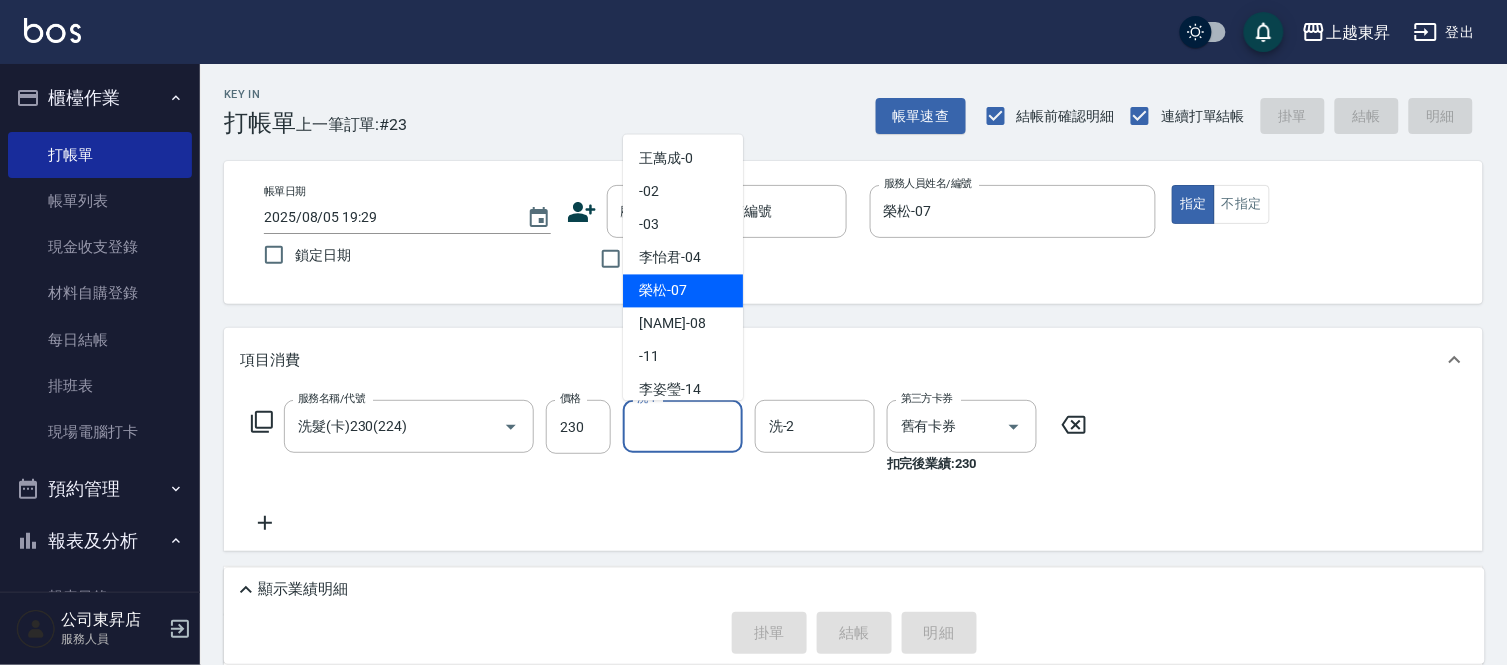 drag, startPoint x: 678, startPoint y: 281, endPoint x: 667, endPoint y: 291, distance: 14.866069 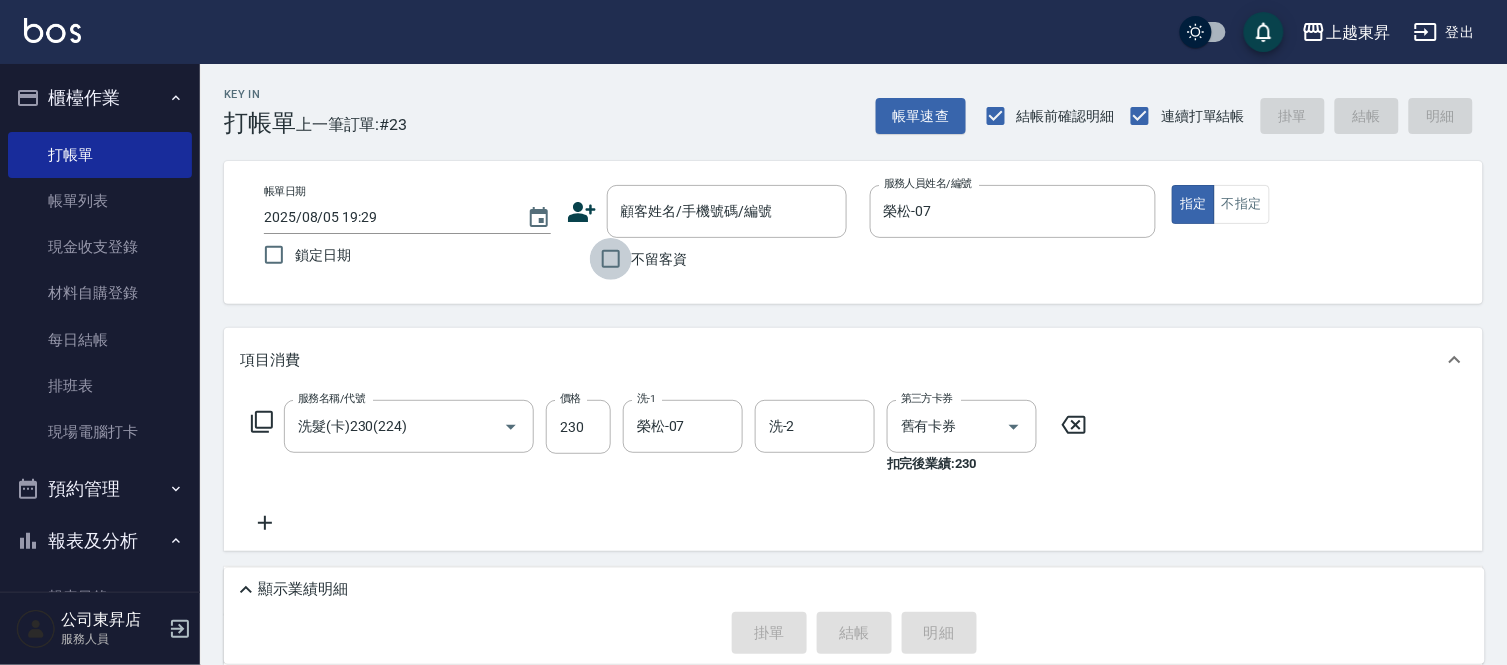click on "不留客資" at bounding box center (611, 259) 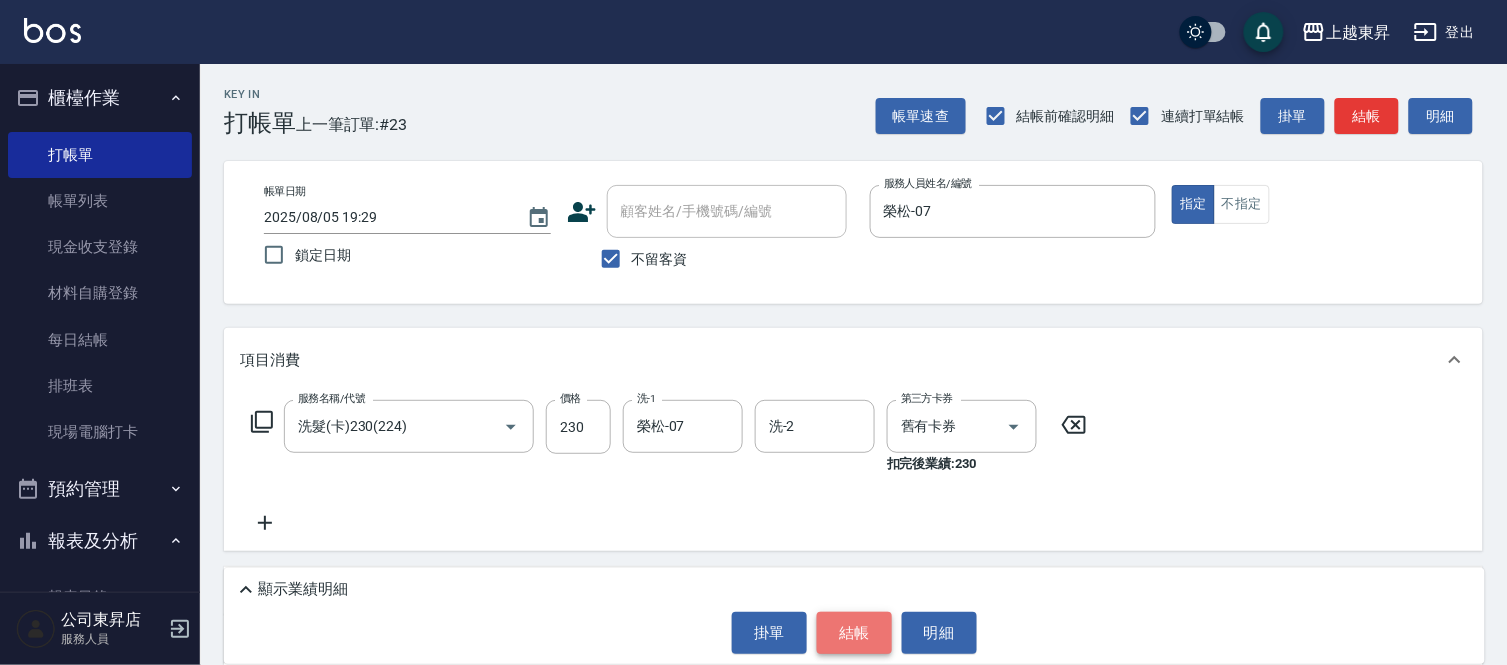 click on "結帳" at bounding box center [854, 633] 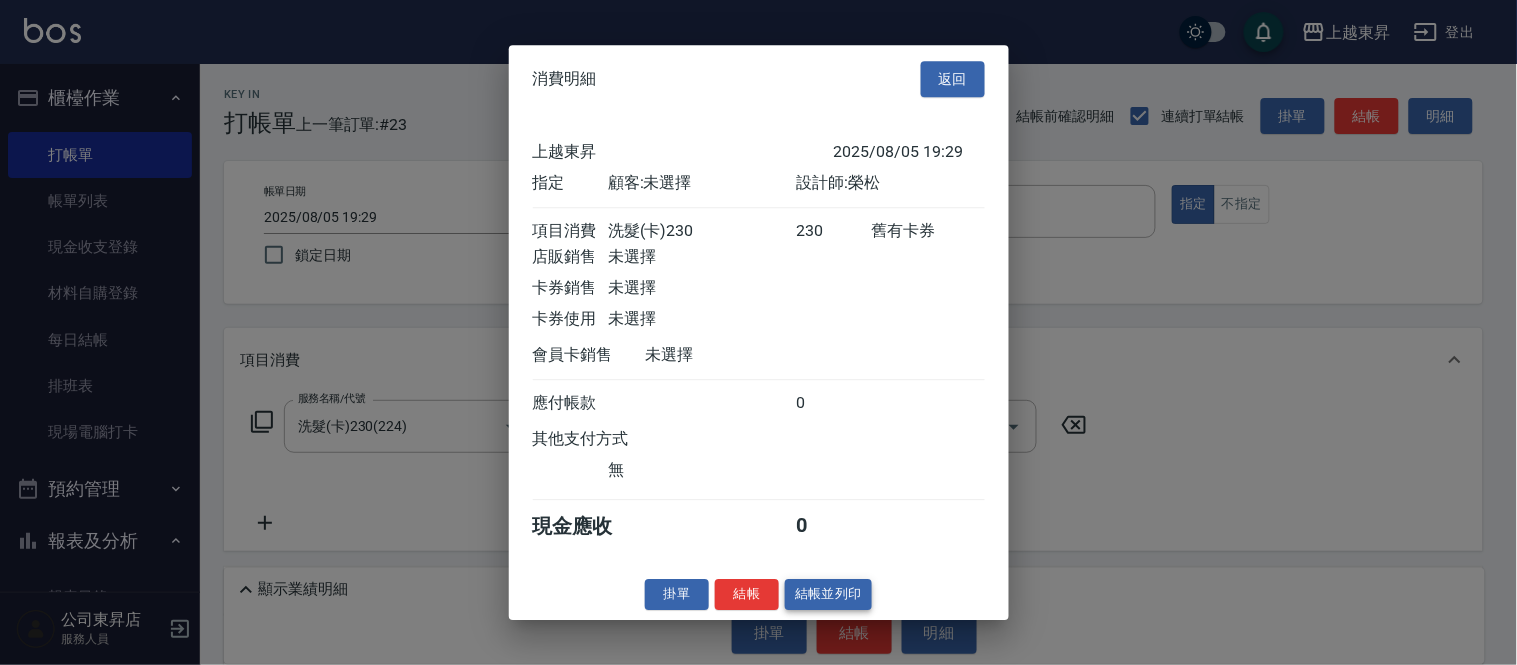 click on "結帳並列印" at bounding box center (828, 594) 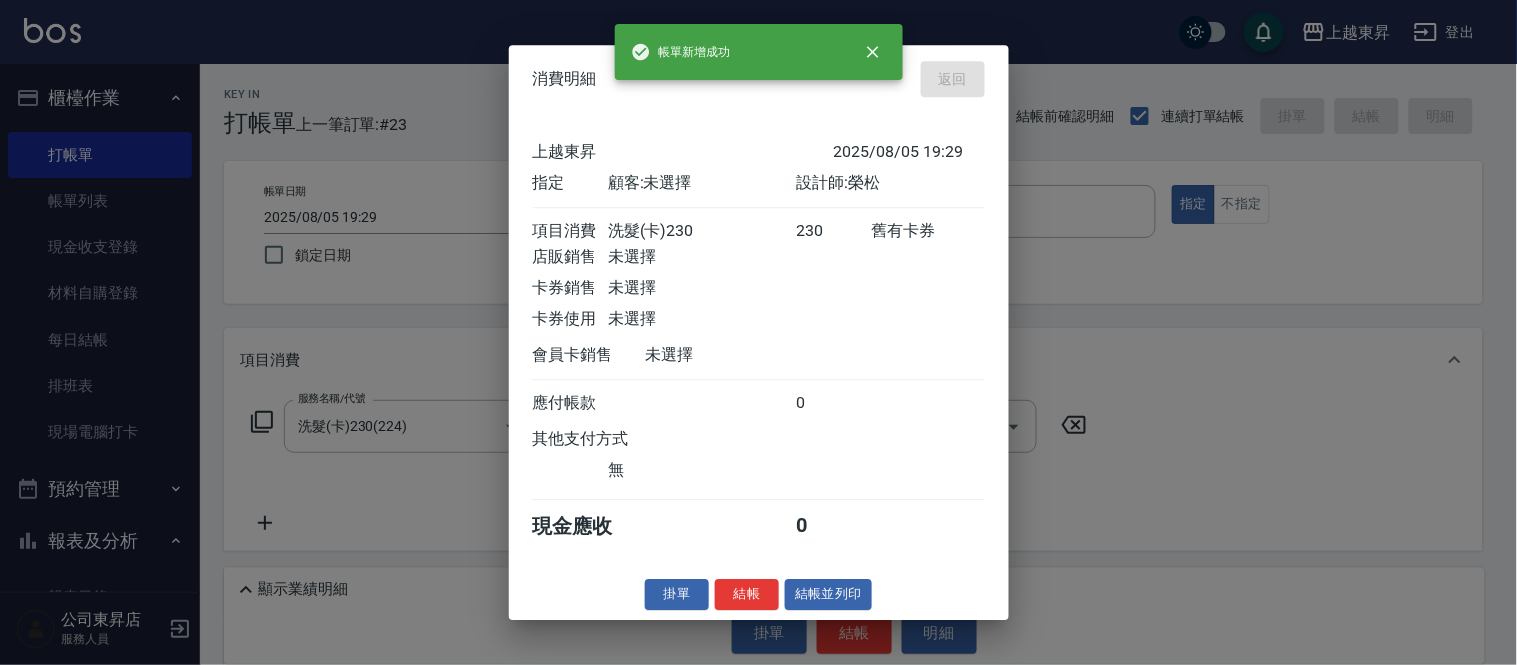 type on "2025/08/05 19:41" 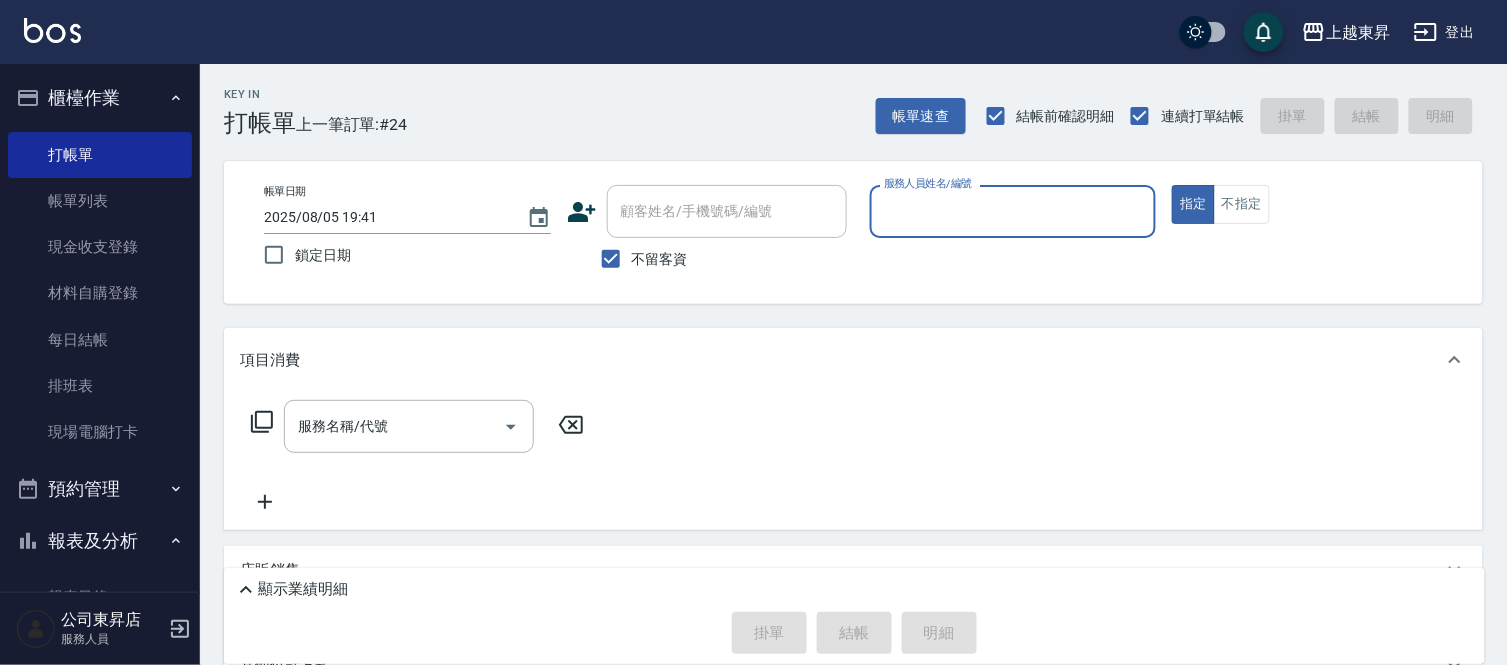 click on "服務人員姓名/編號" at bounding box center (1013, 211) 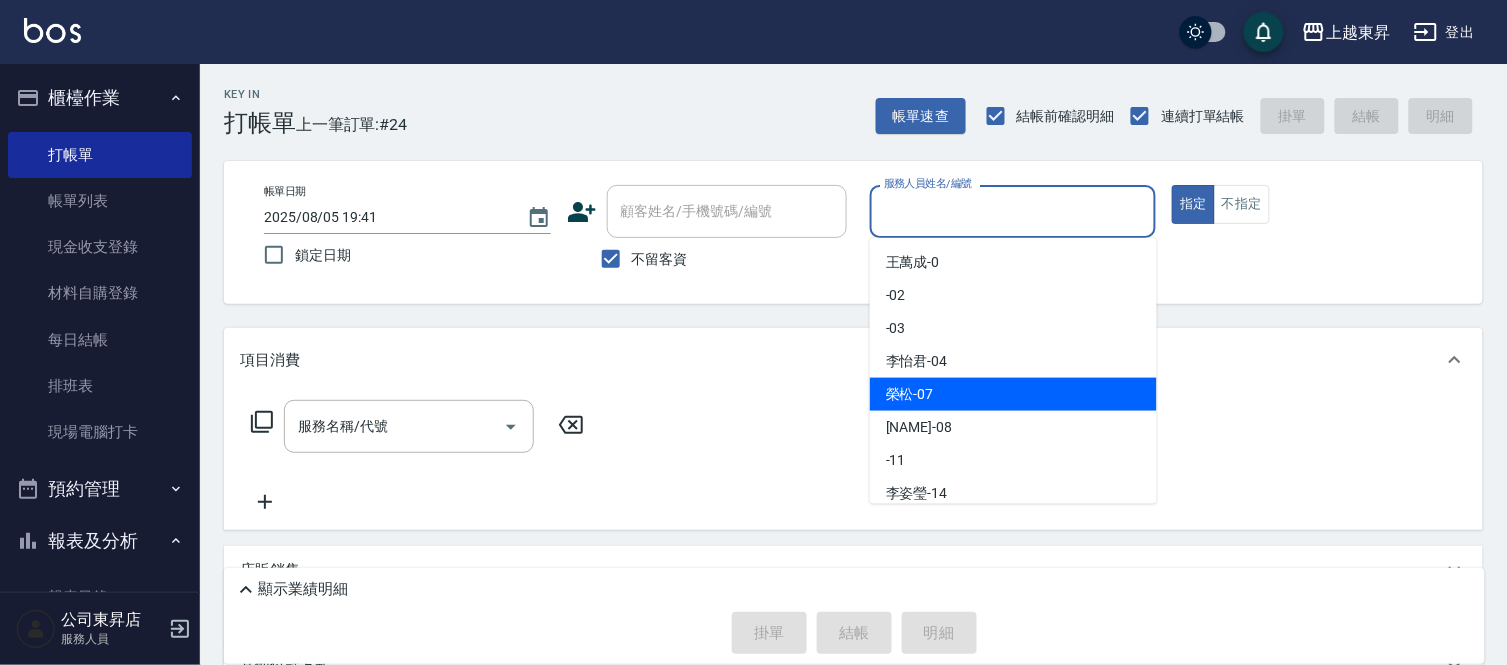 click on "榮松 -07" at bounding box center (910, 394) 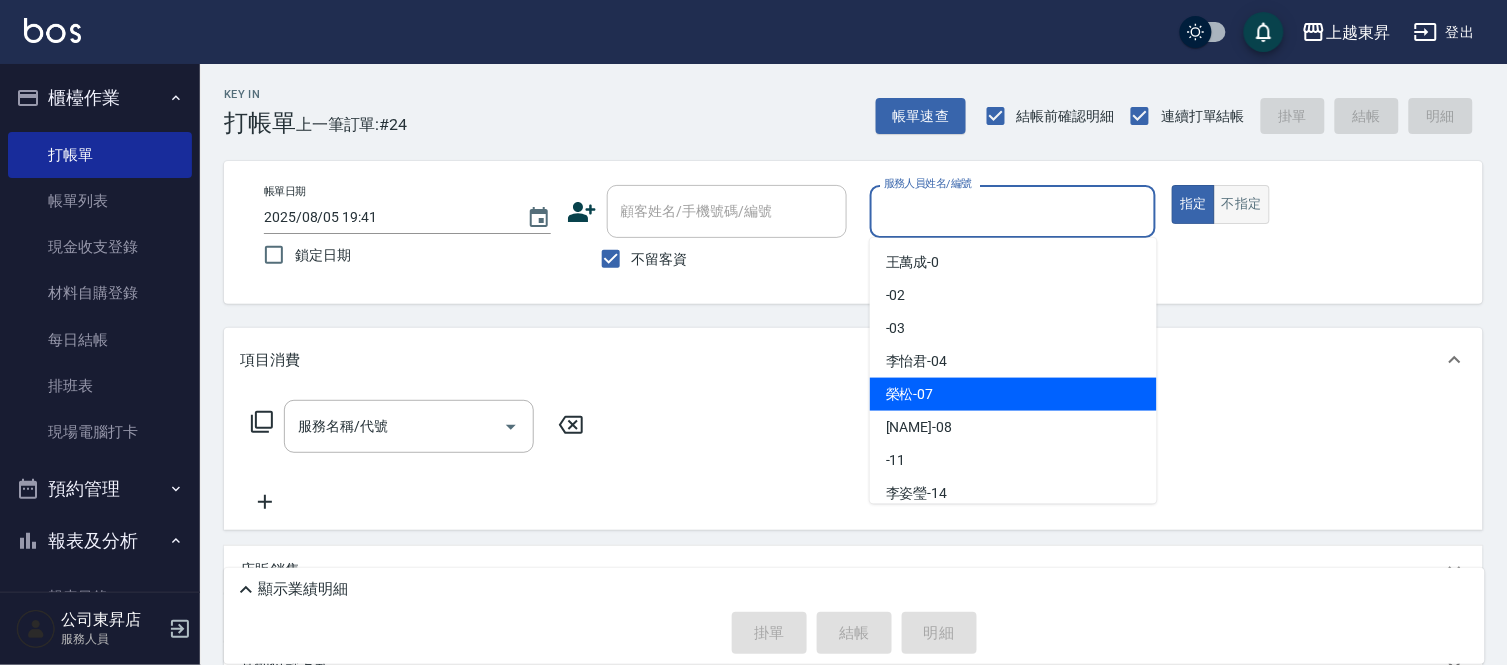 type on "榮松-07" 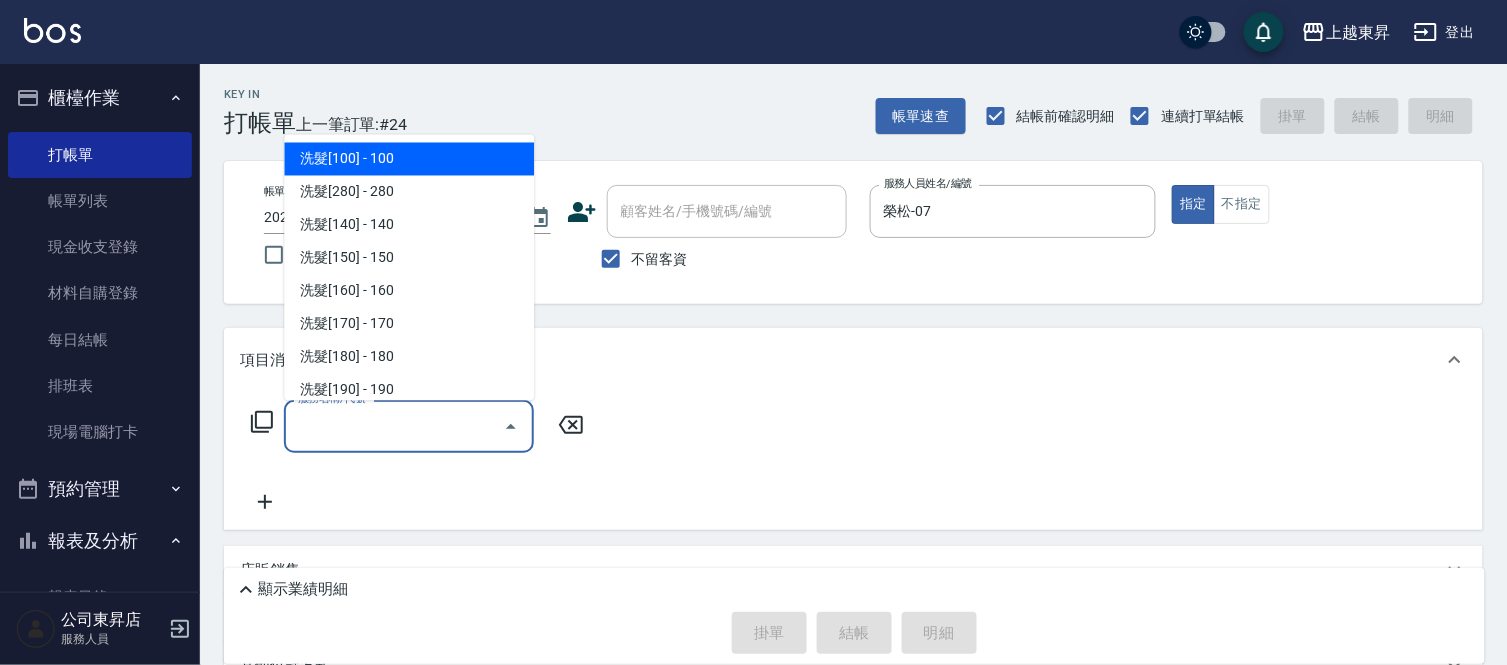 click on "服務名稱/代號" at bounding box center (394, 426) 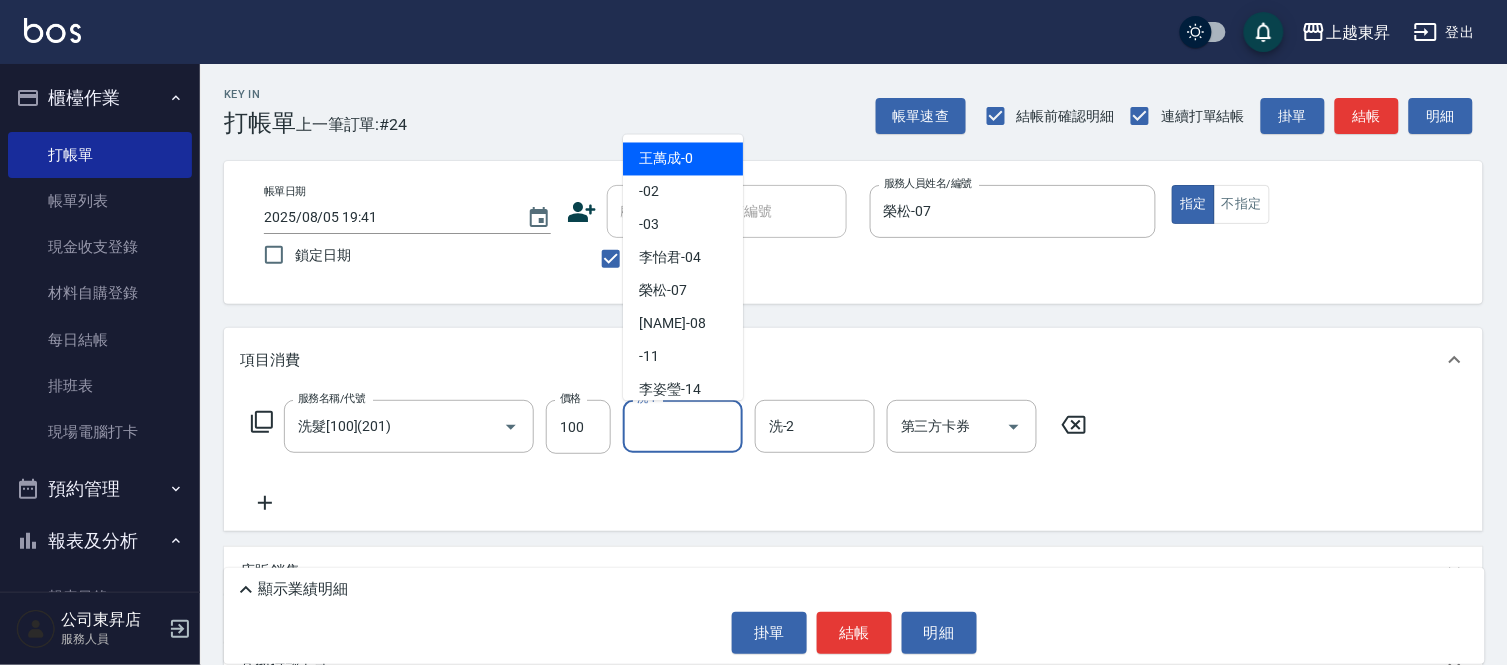 click on "洗-1" at bounding box center (683, 426) 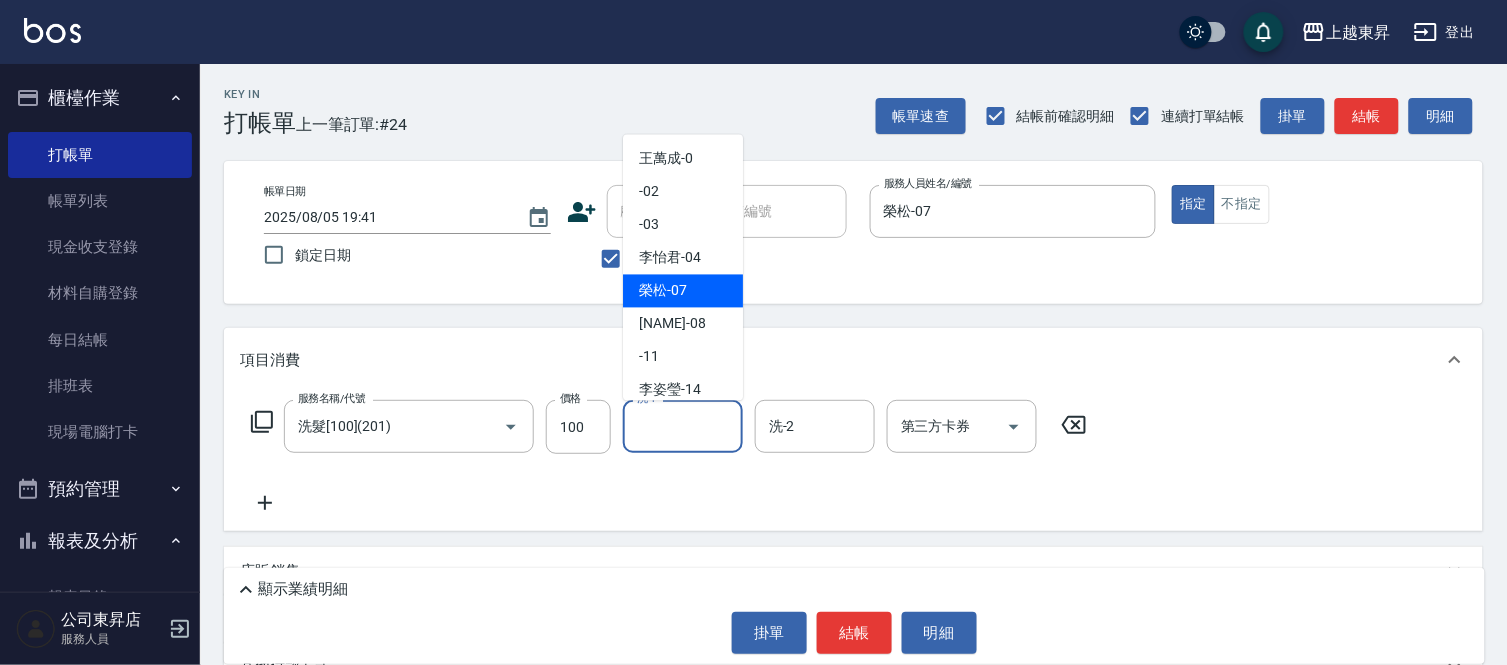 click on "榮松 -07" at bounding box center (663, 291) 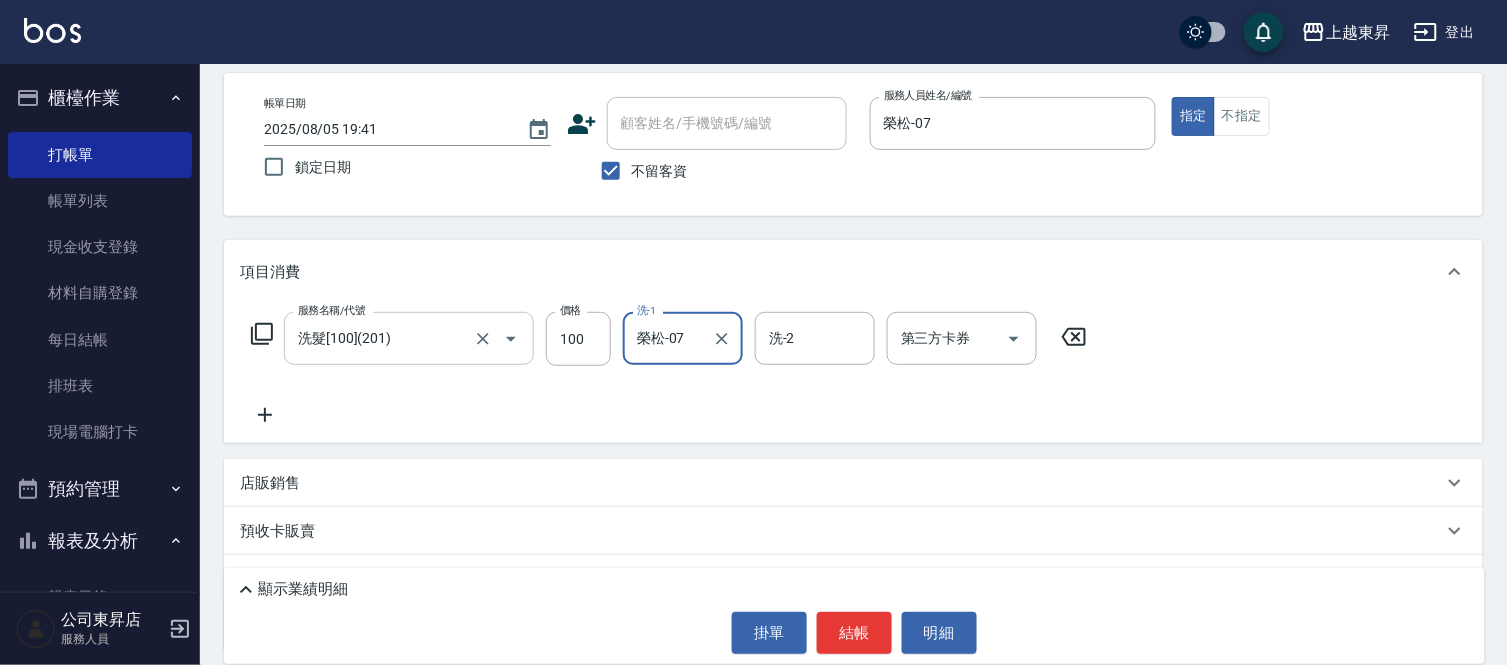 scroll, scrollTop: 183, scrollLeft: 0, axis: vertical 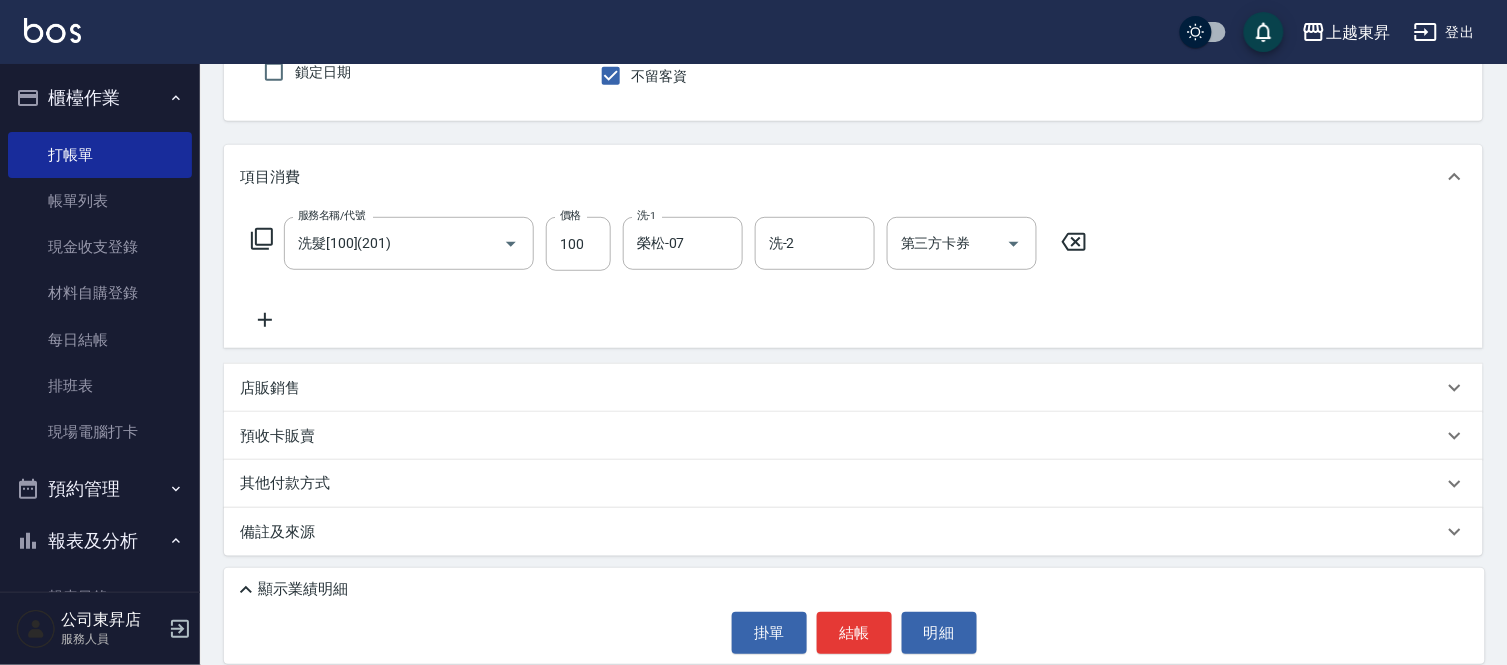 click 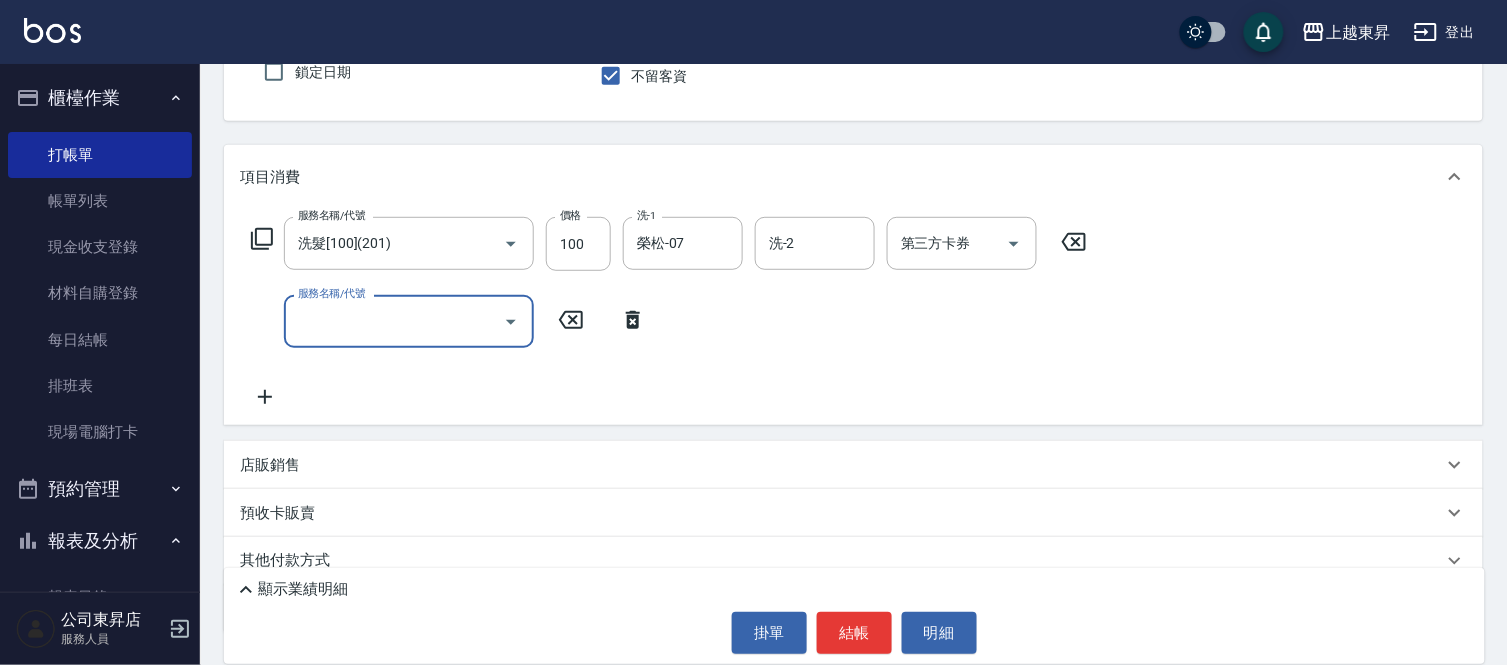 click on "服務名稱/代號" at bounding box center [394, 321] 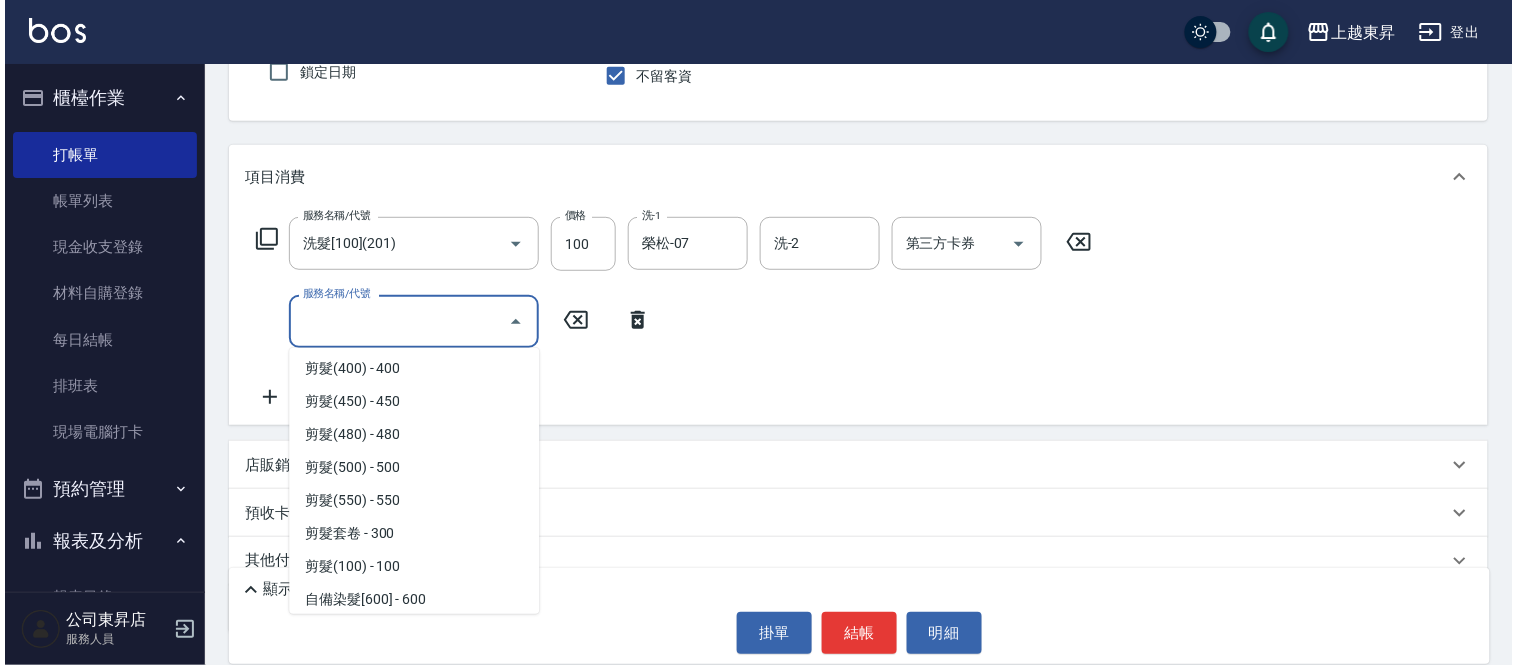 scroll, scrollTop: 1444, scrollLeft: 0, axis: vertical 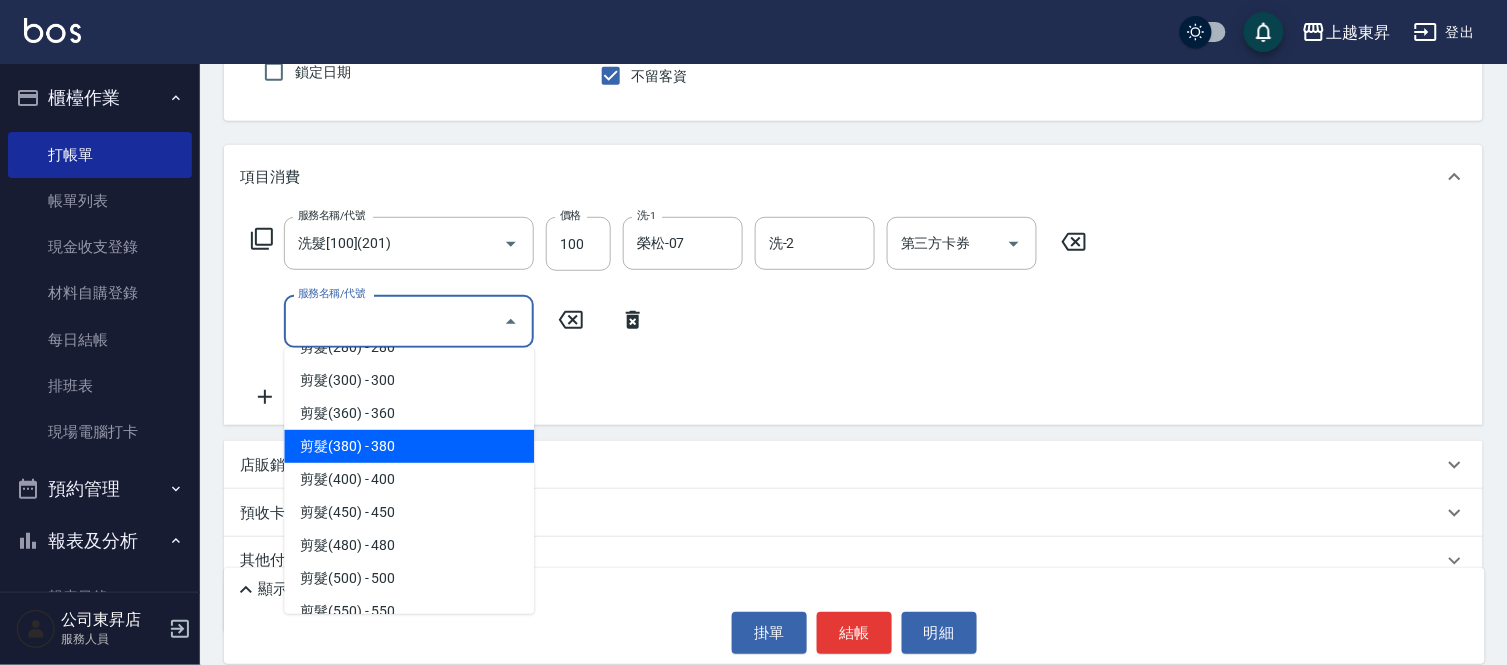 click on "剪髮(380) - 380" at bounding box center (409, 446) 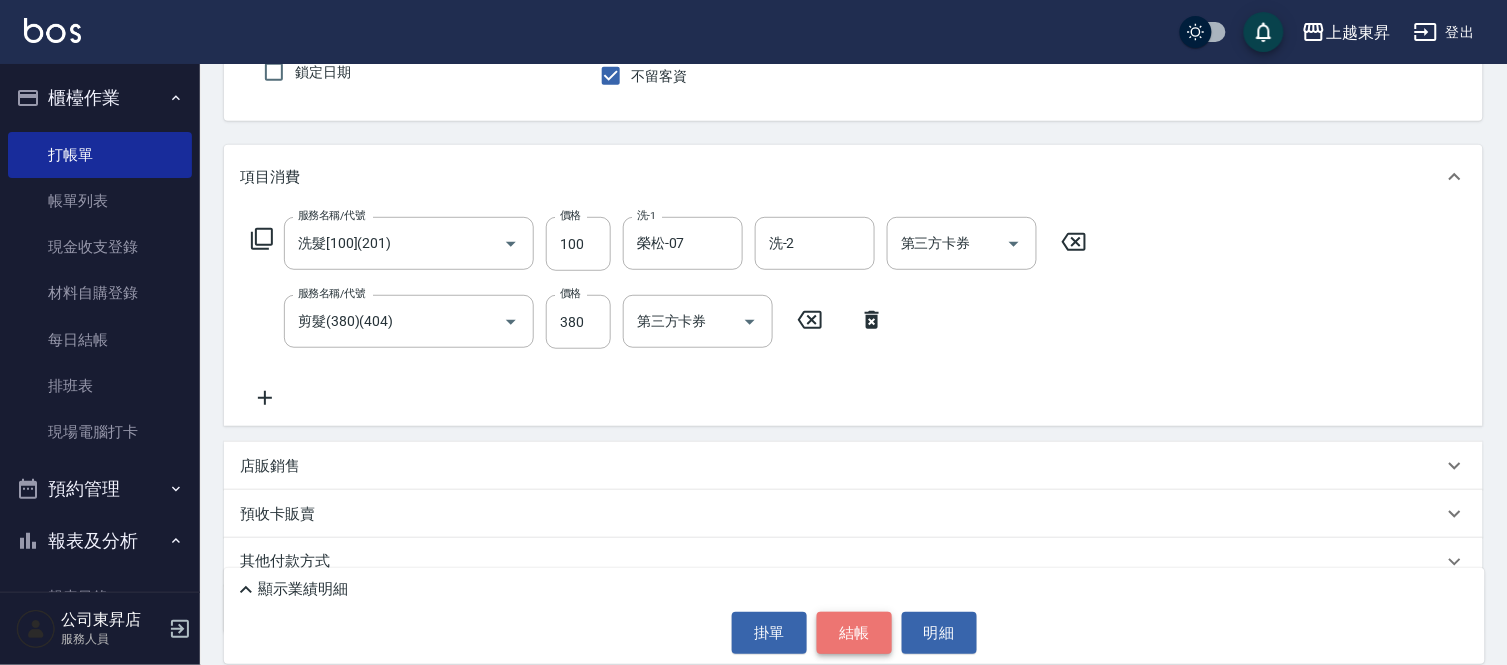 click on "結帳" at bounding box center (854, 633) 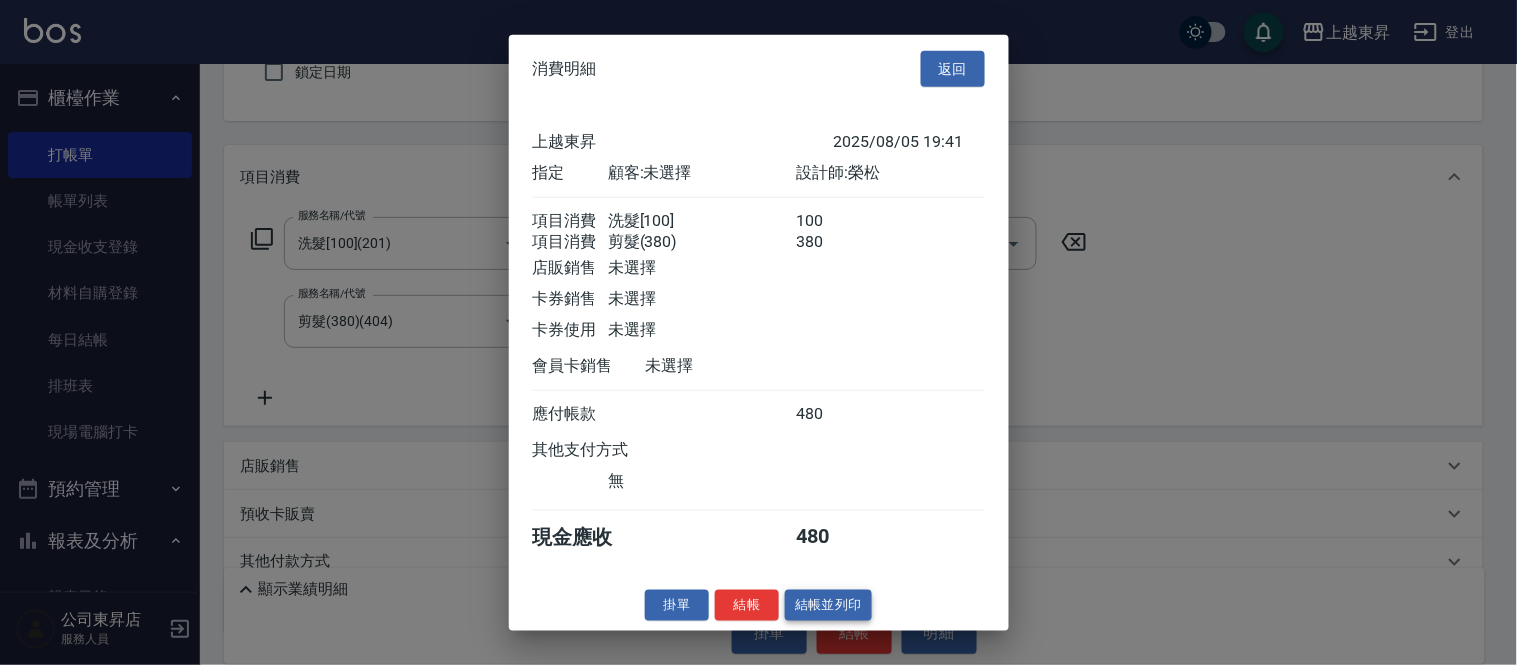 click on "結帳並列印" at bounding box center [828, 605] 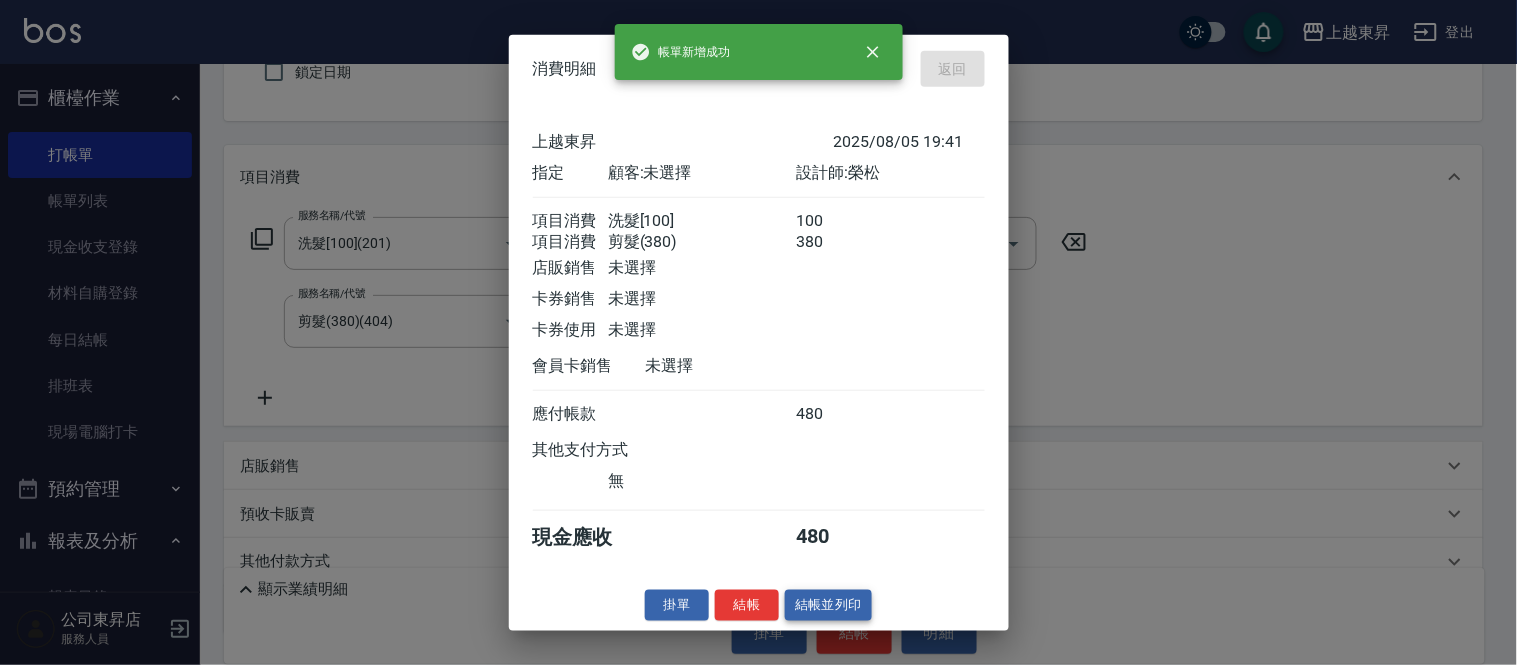 type 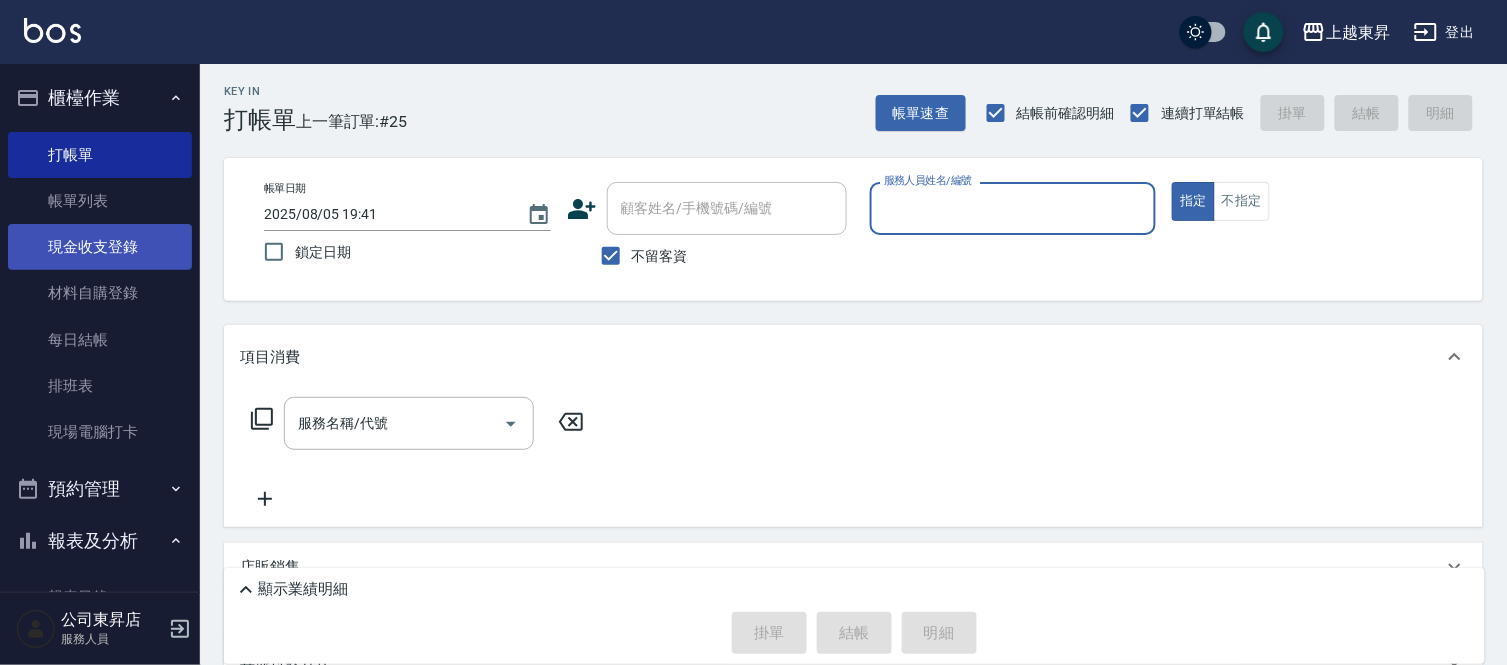 scroll, scrollTop: 0, scrollLeft: 0, axis: both 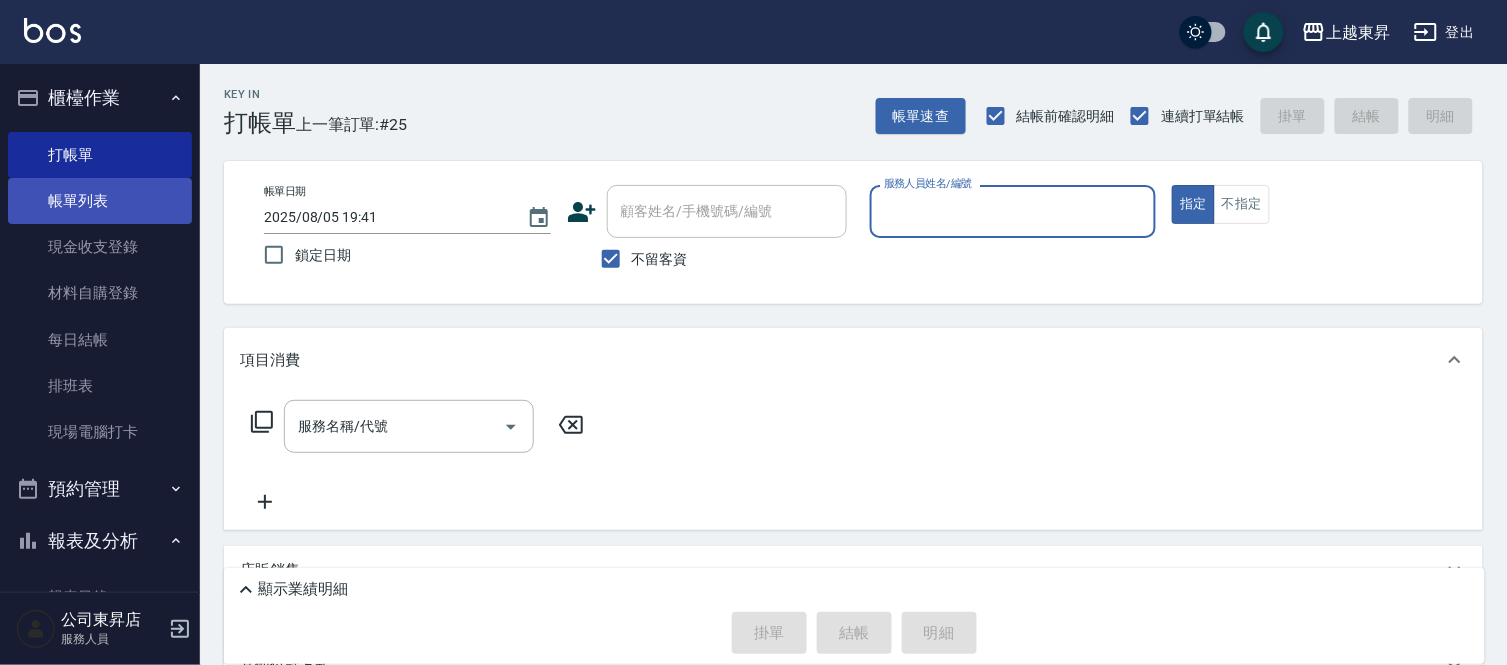 click on "帳單列表" at bounding box center [100, 201] 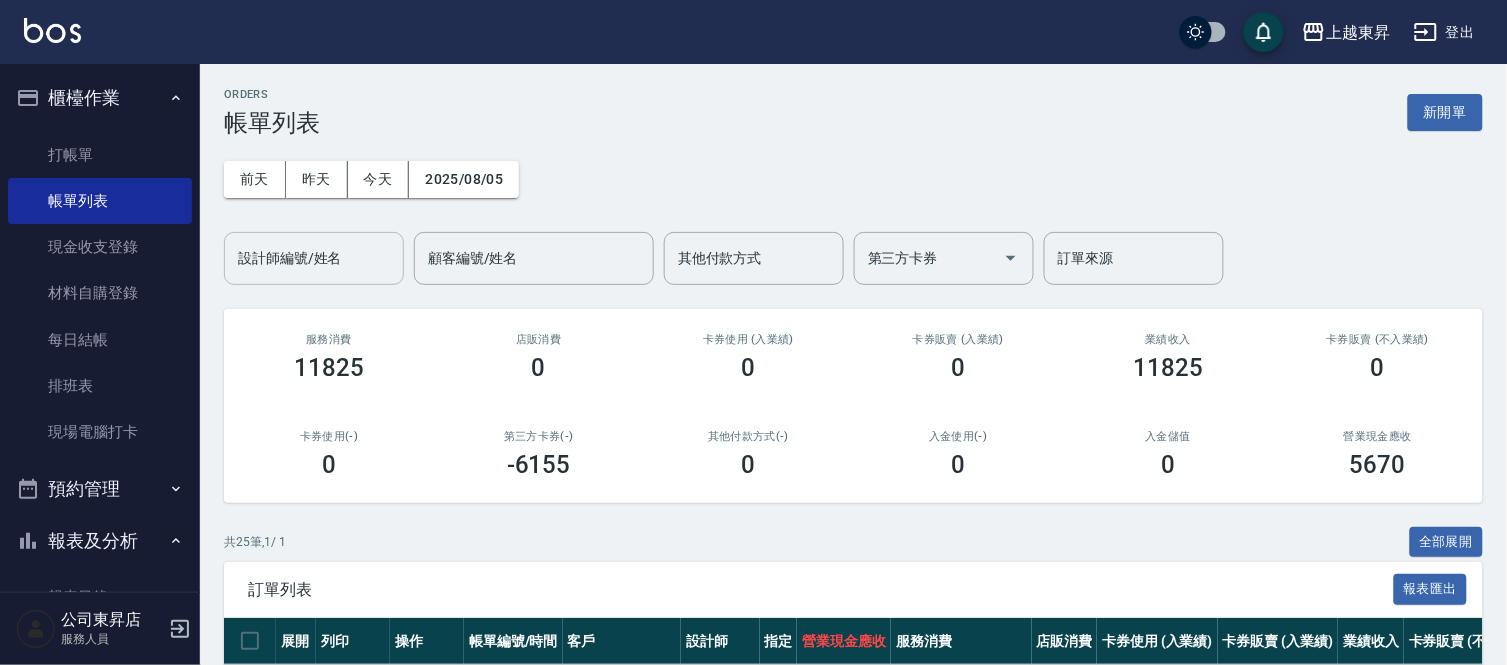 click on "設計師編號/姓名" at bounding box center [314, 258] 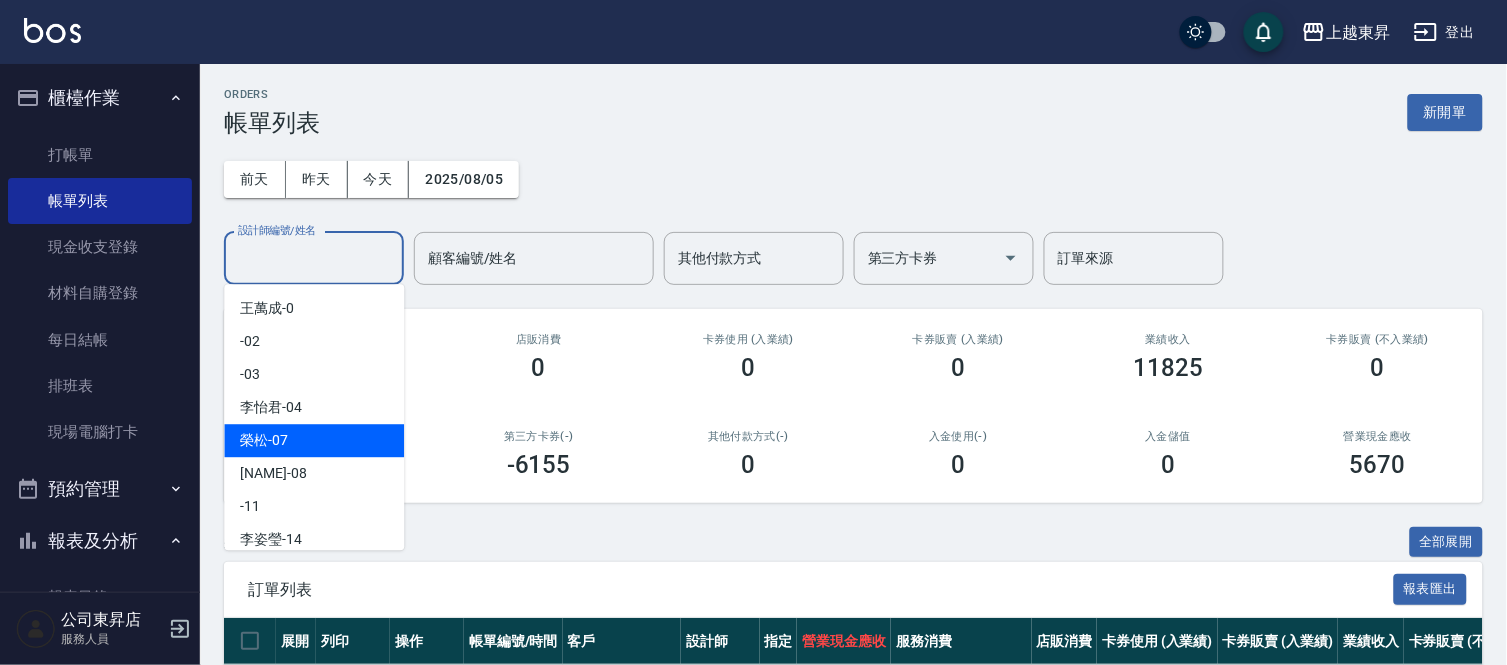 click on "榮松 -07" at bounding box center [264, 440] 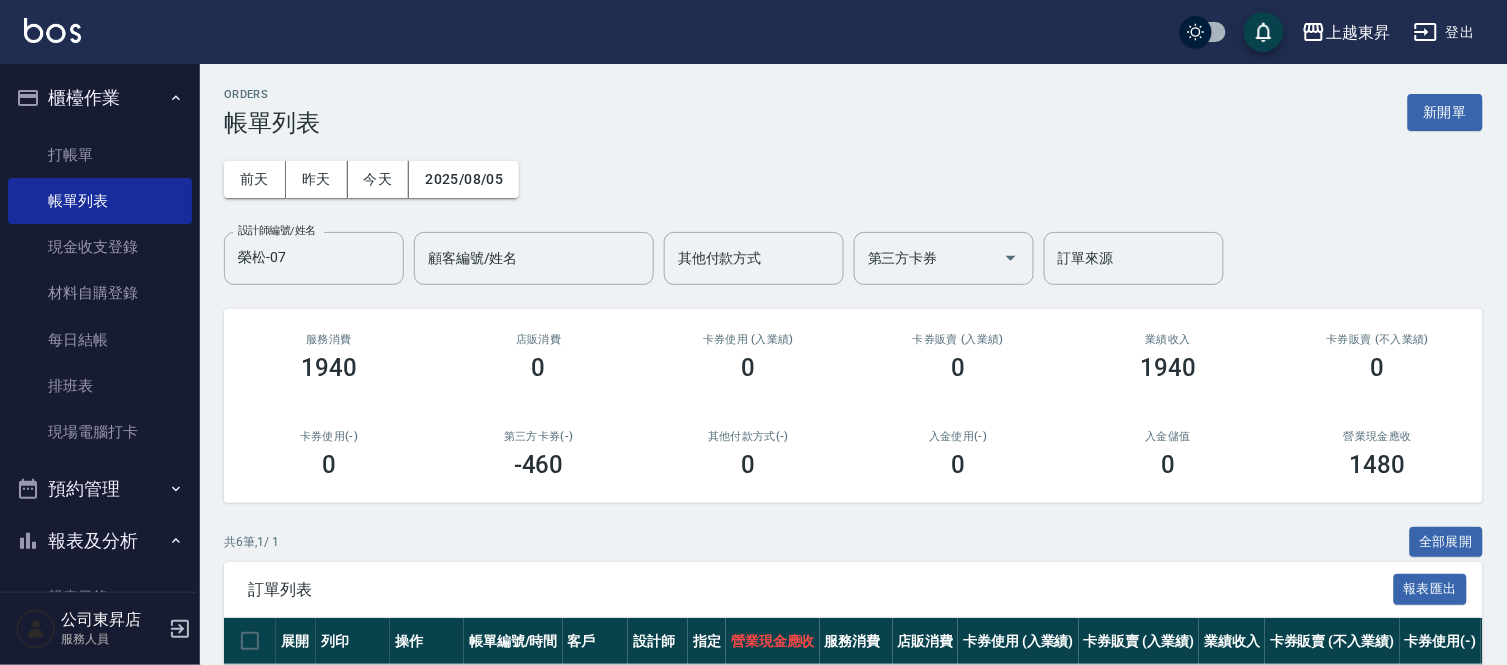 drag, startPoint x: 65, startPoint y: 143, endPoint x: 658, endPoint y: 153, distance: 593.0843 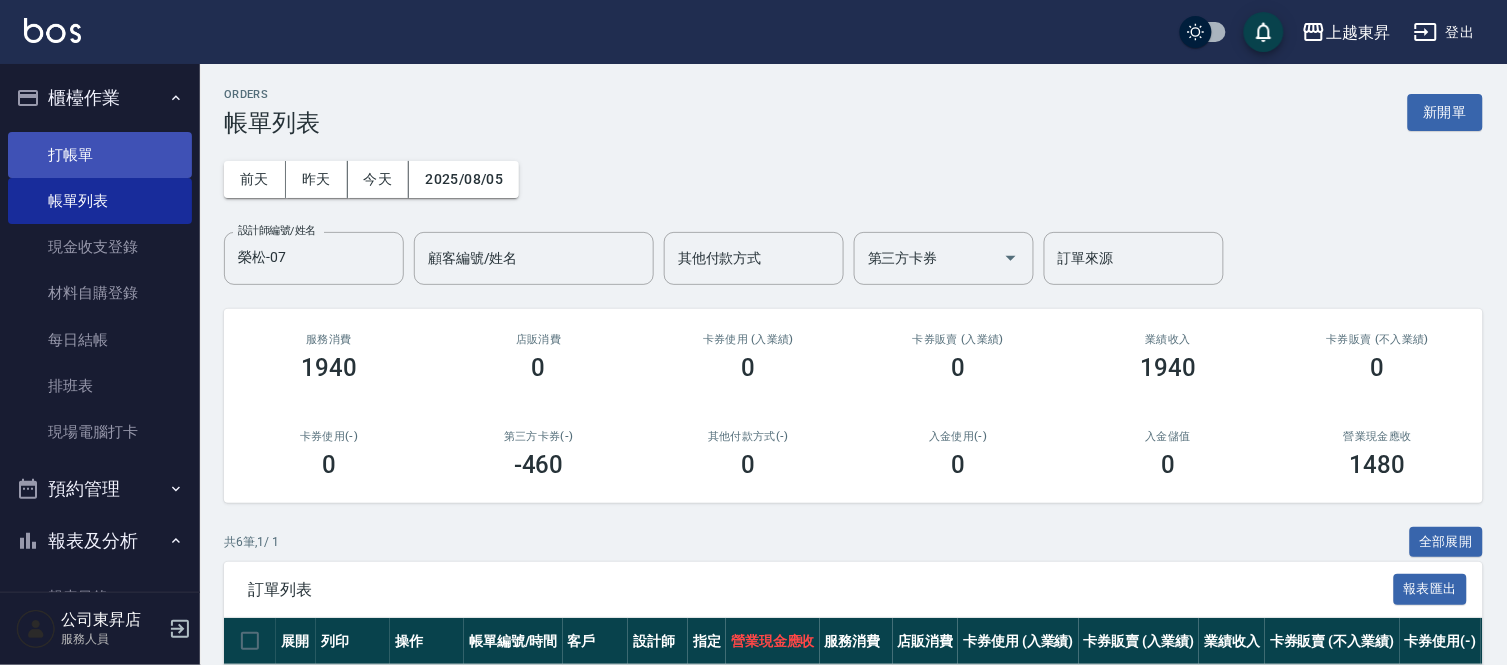 click on "打帳單" at bounding box center [100, 155] 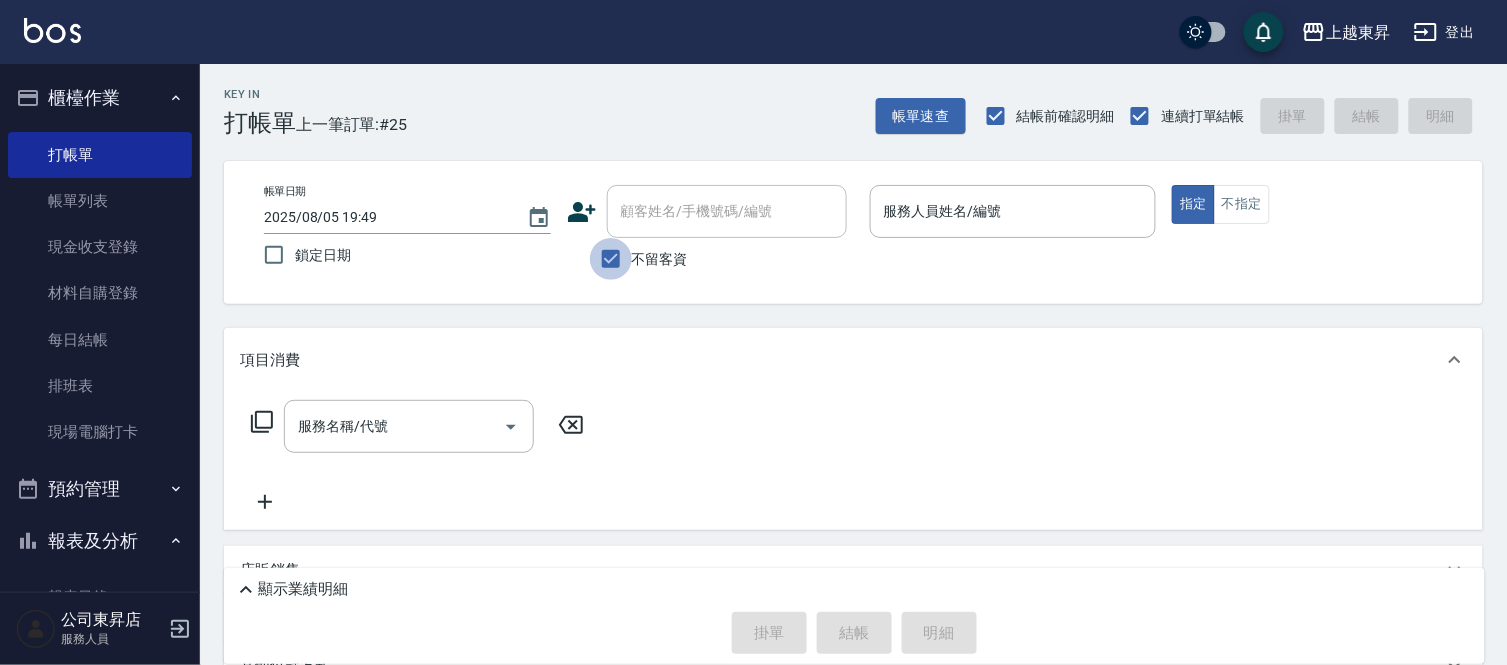 click on "不留客資" at bounding box center (611, 259) 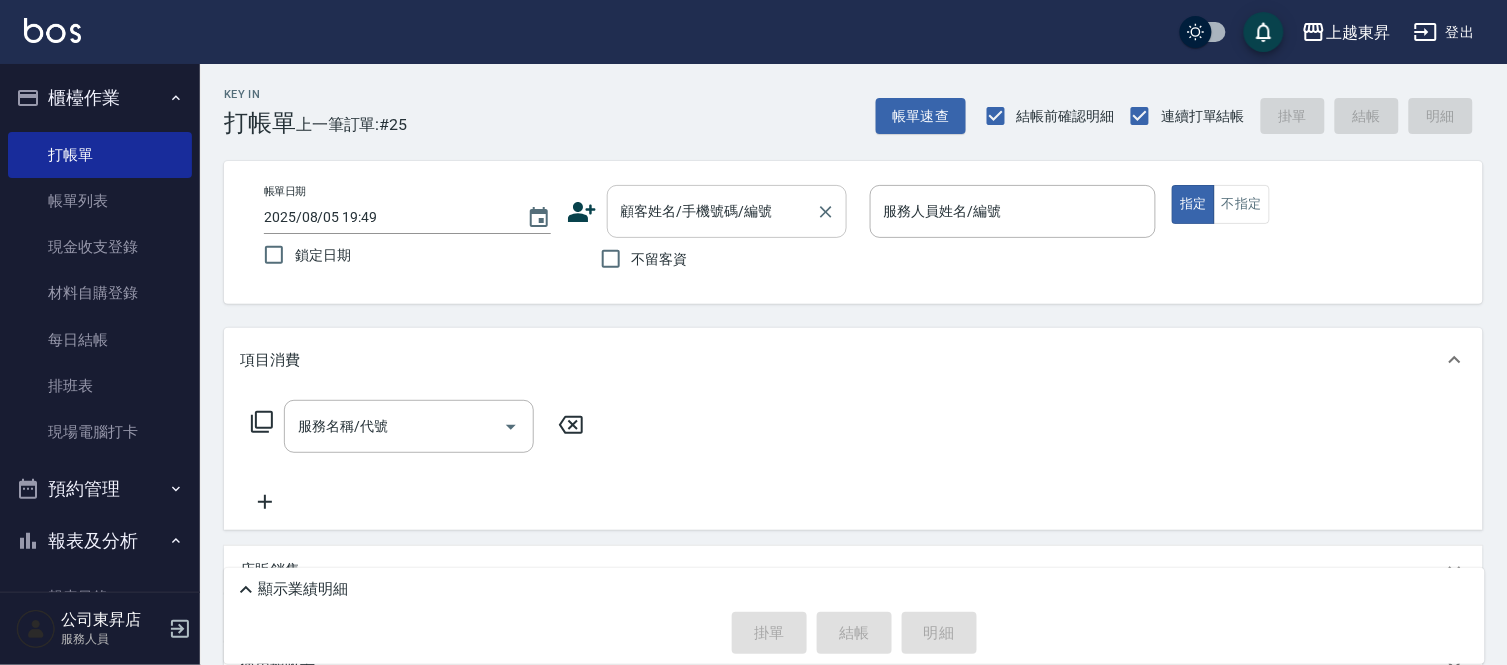 click on "顧客姓名/手機號碼/編號 顧客姓名/手機號碼/編號" at bounding box center (727, 211) 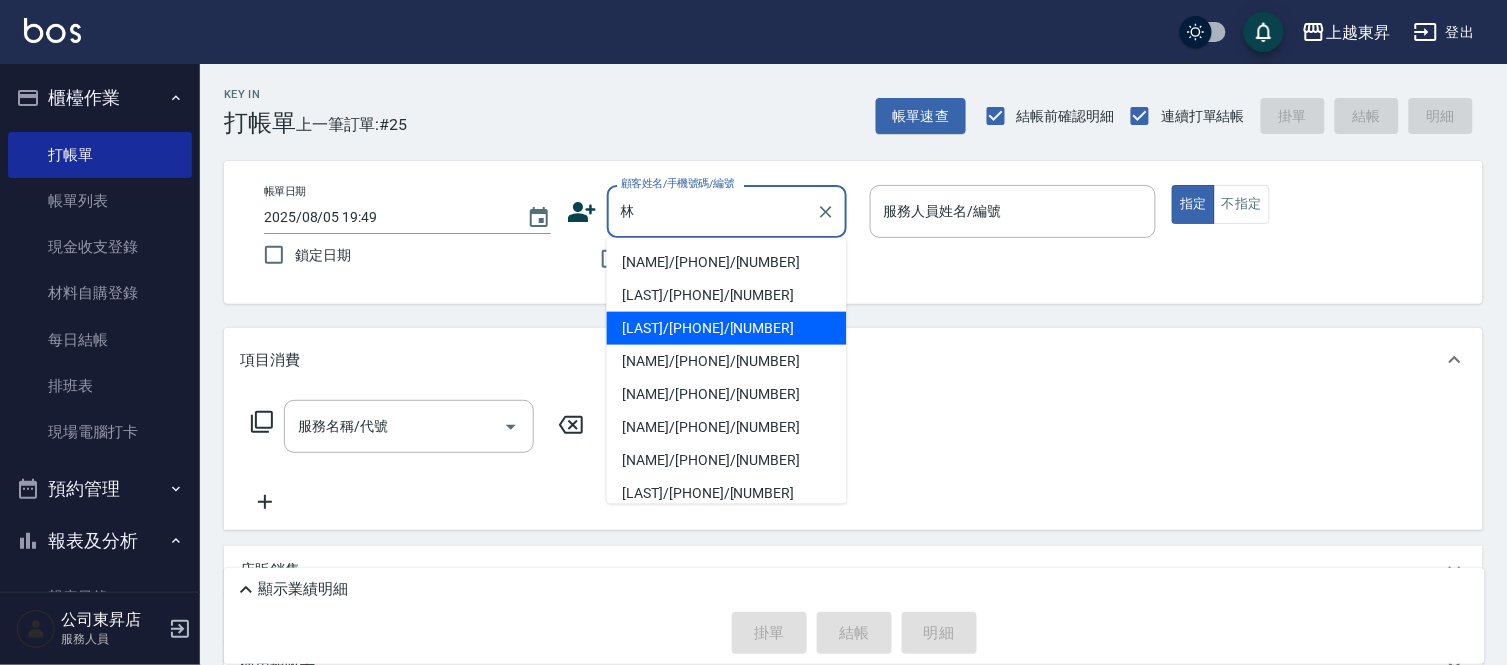 click on "[LAST]/[PHONE]/[NUMBER]" at bounding box center [727, 328] 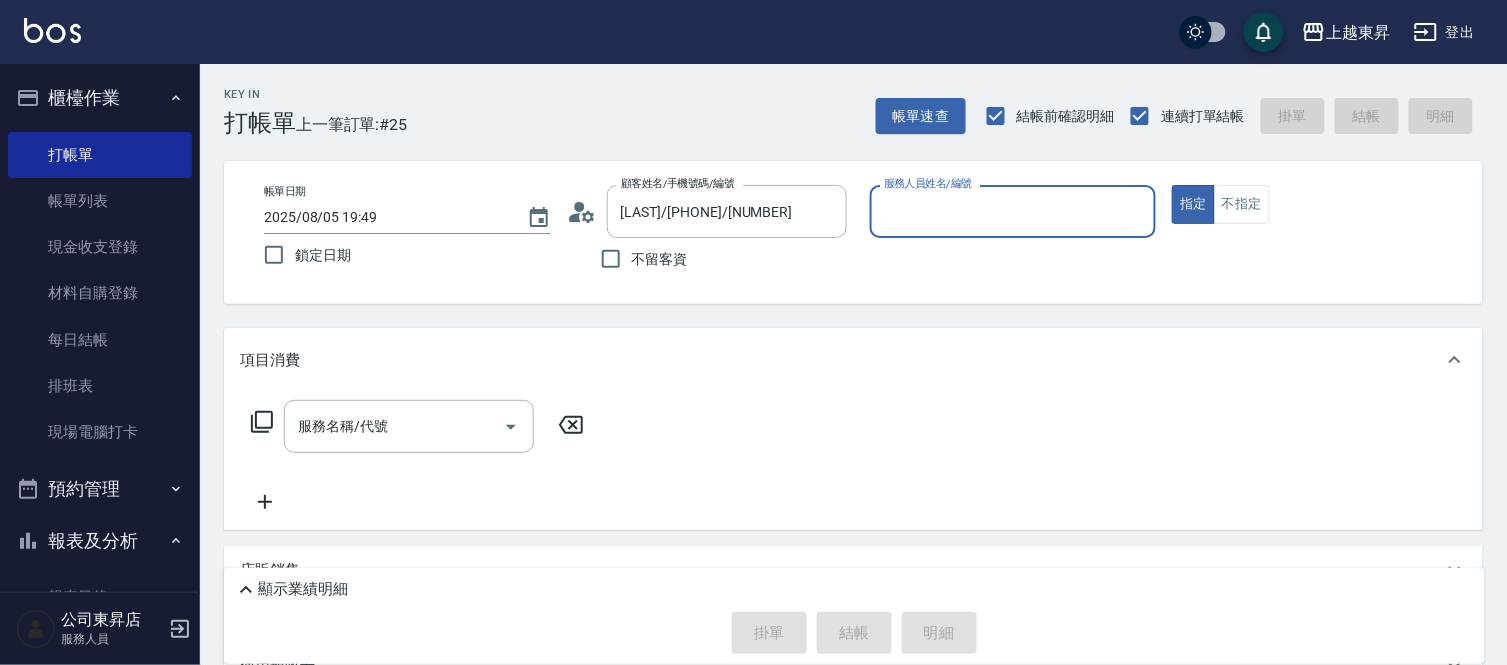 type on "江世玉-08" 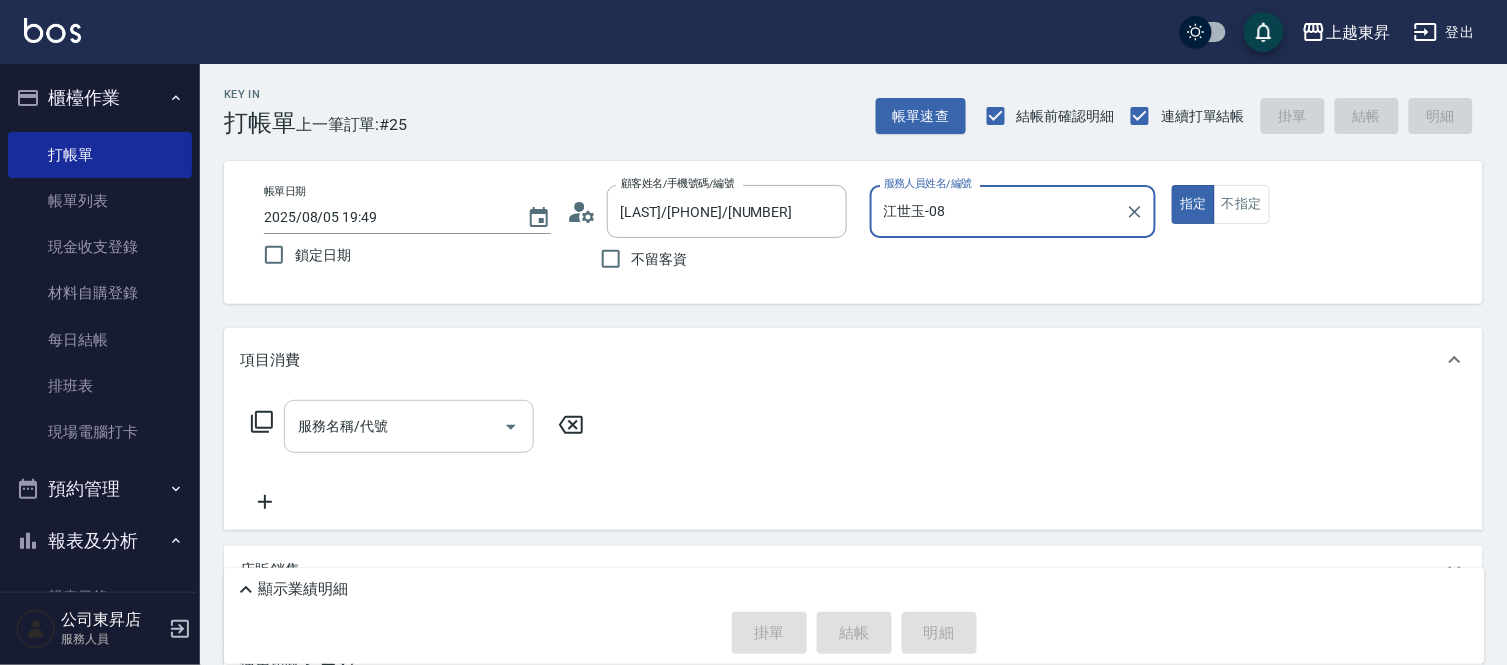 click on "服務名稱/代號" at bounding box center (394, 426) 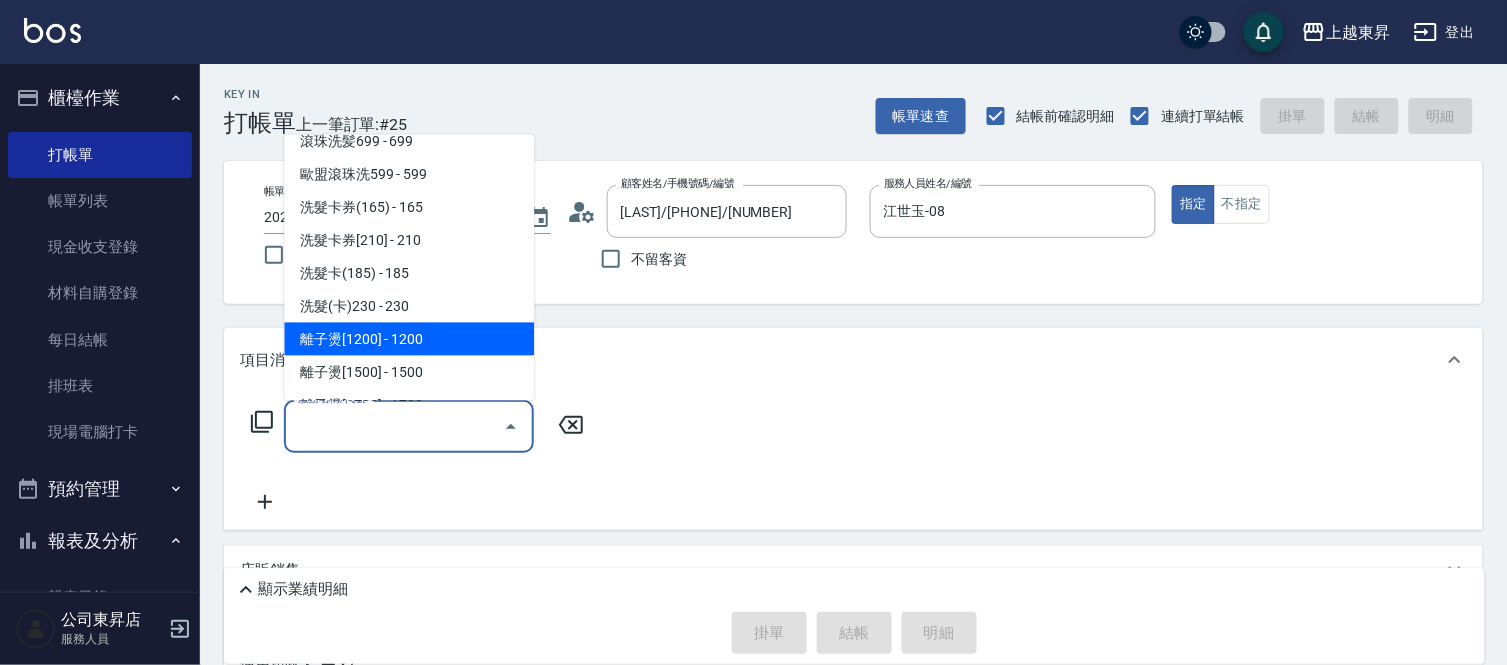 scroll, scrollTop: 555, scrollLeft: 0, axis: vertical 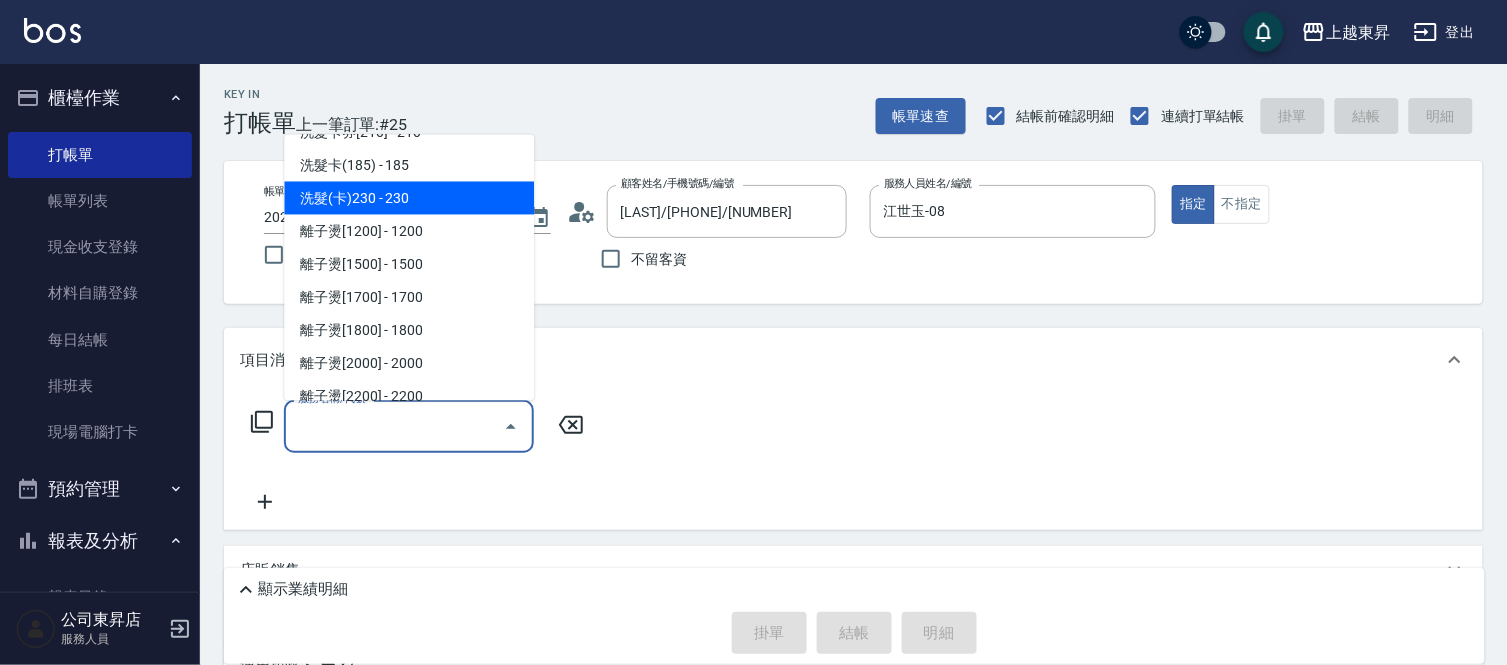 click on "洗髮(卡)230 - 230" at bounding box center (409, 198) 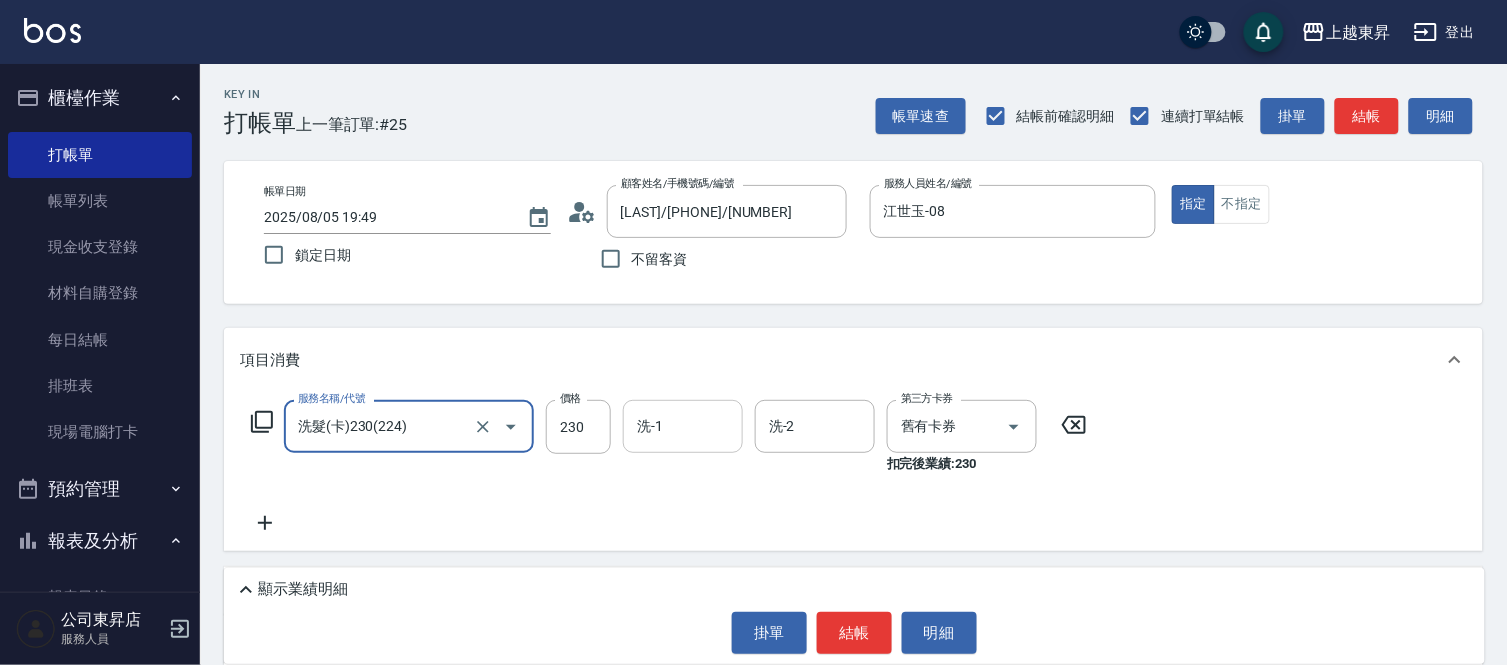click on "洗-1" at bounding box center (683, 426) 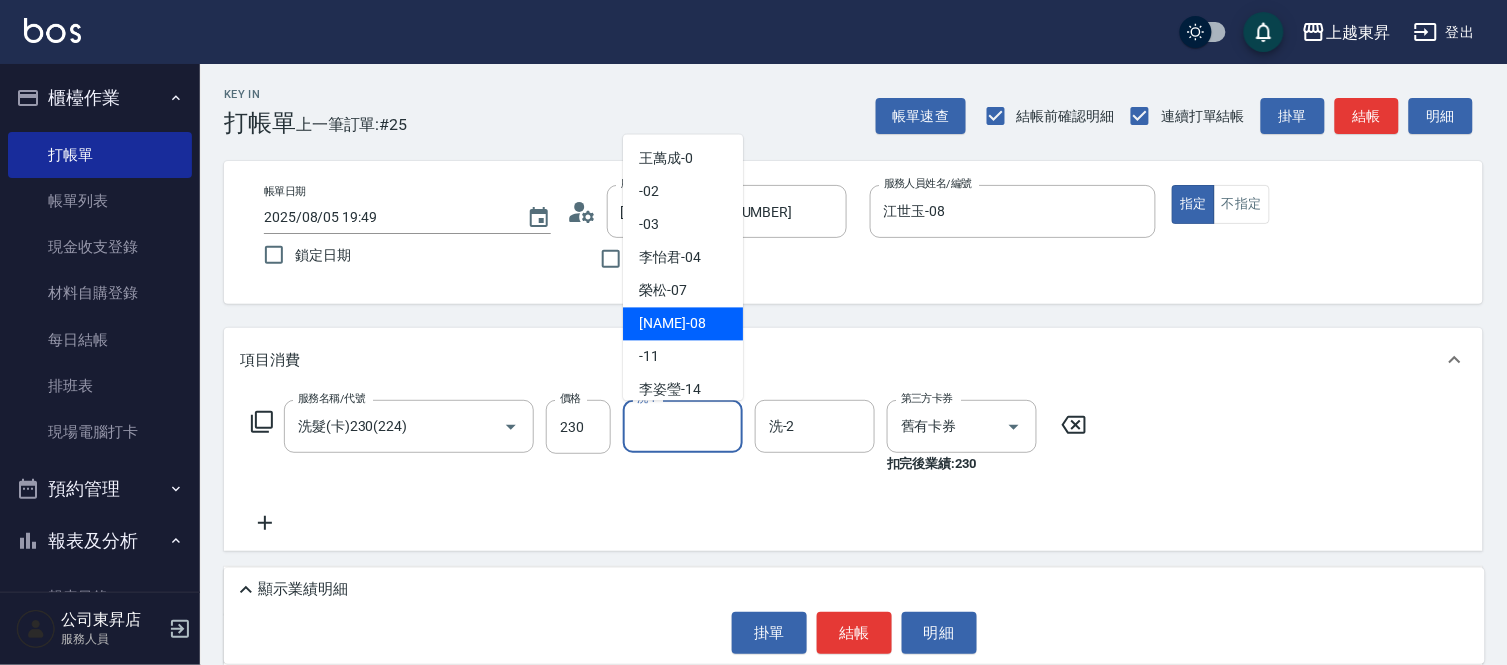 click on "江世玉 -08" at bounding box center (672, 324) 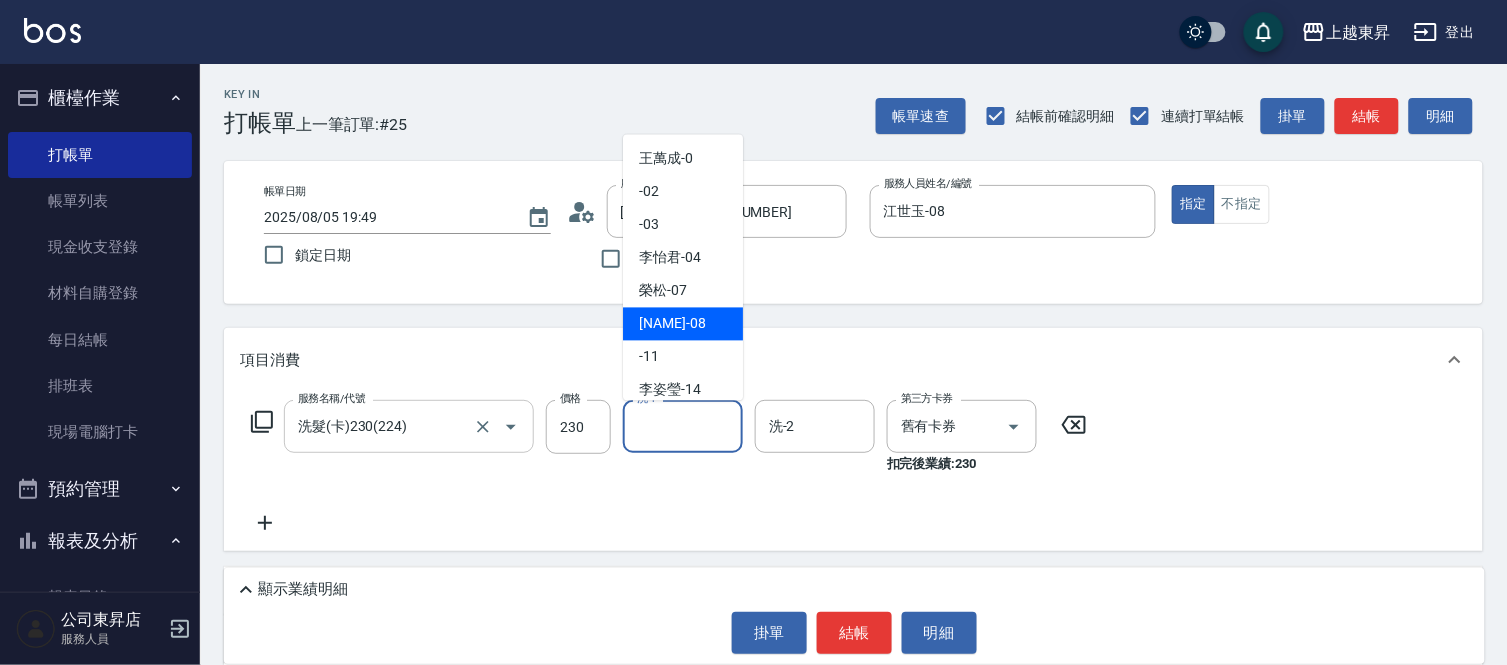 type on "江世玉-08" 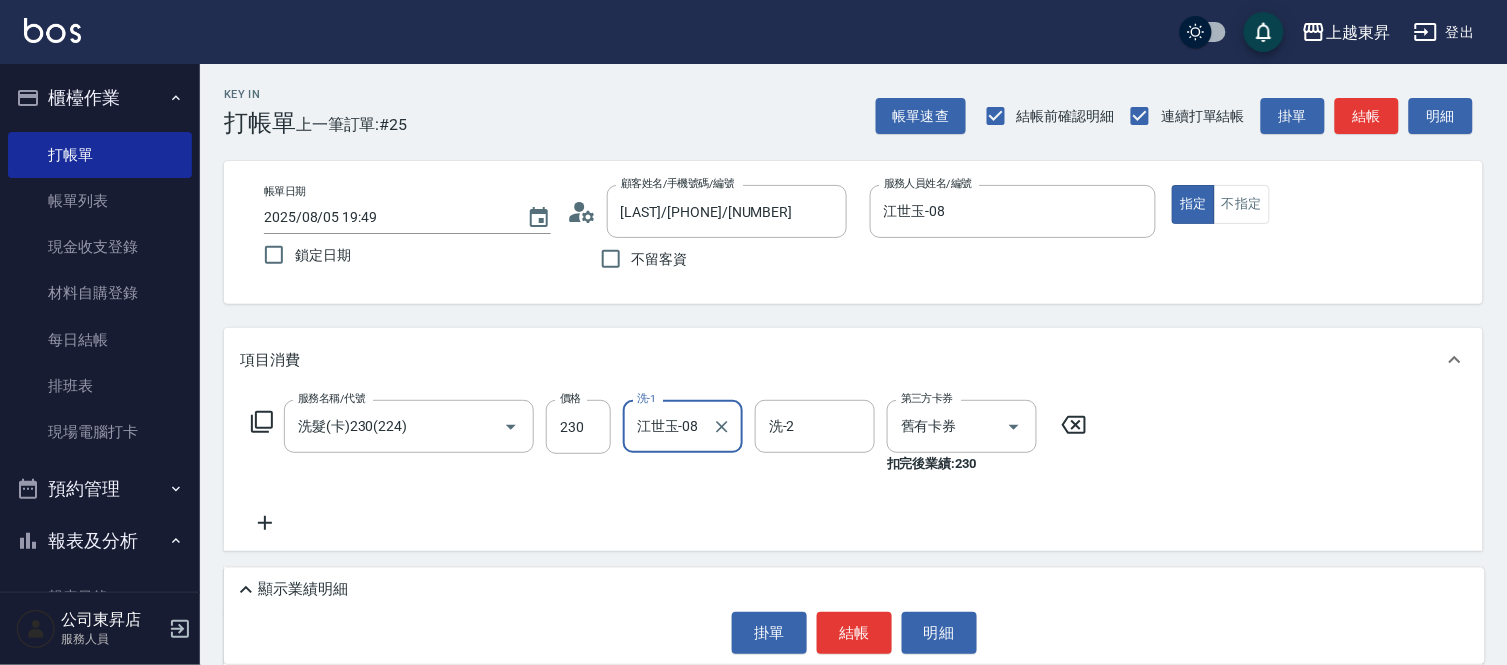 click 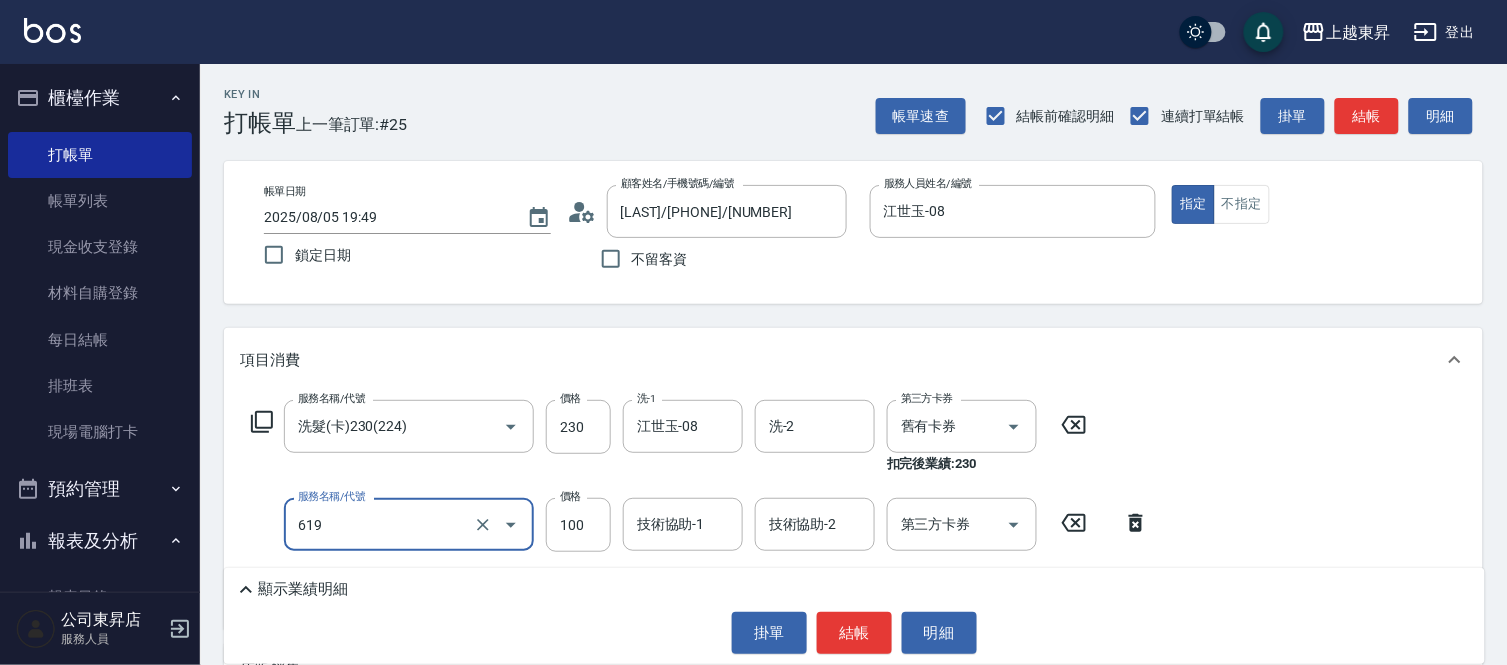 type on "煥彩.玻酸.晶膜.水療(619)" 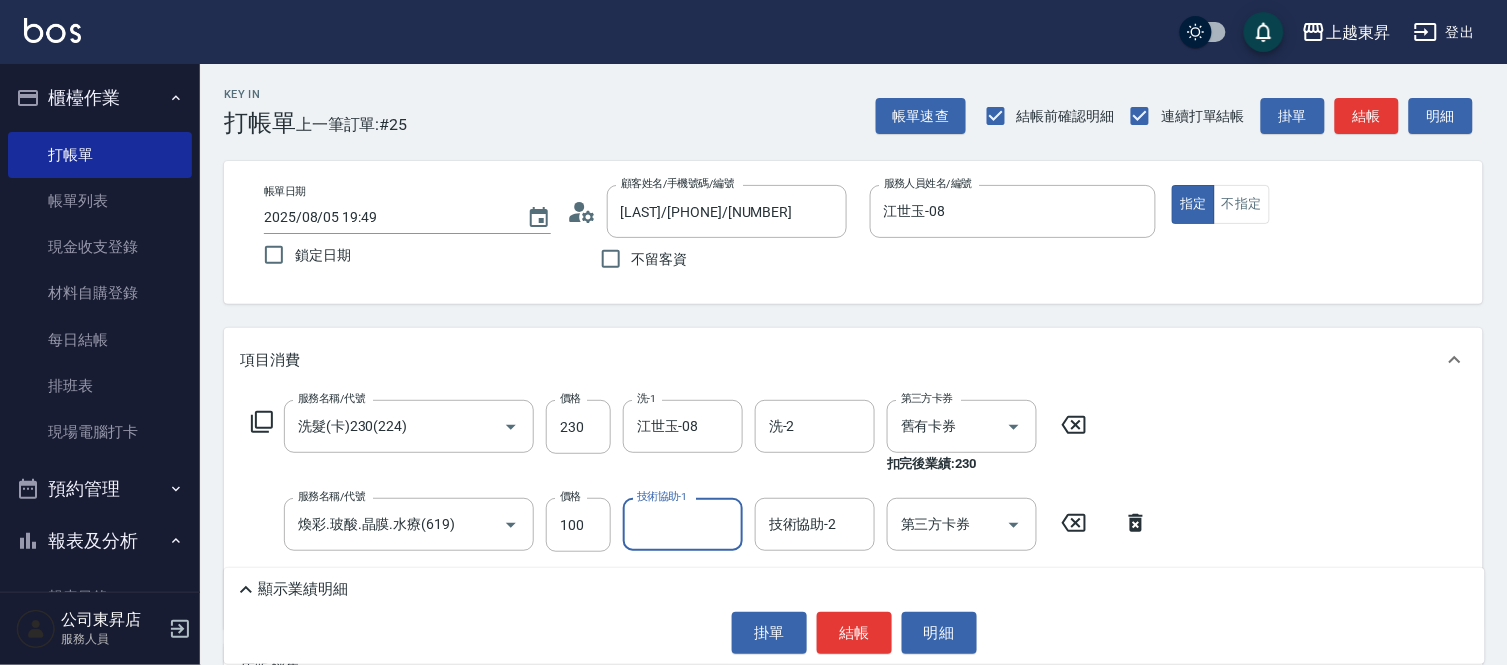 click on "技術協助-1" at bounding box center (683, 524) 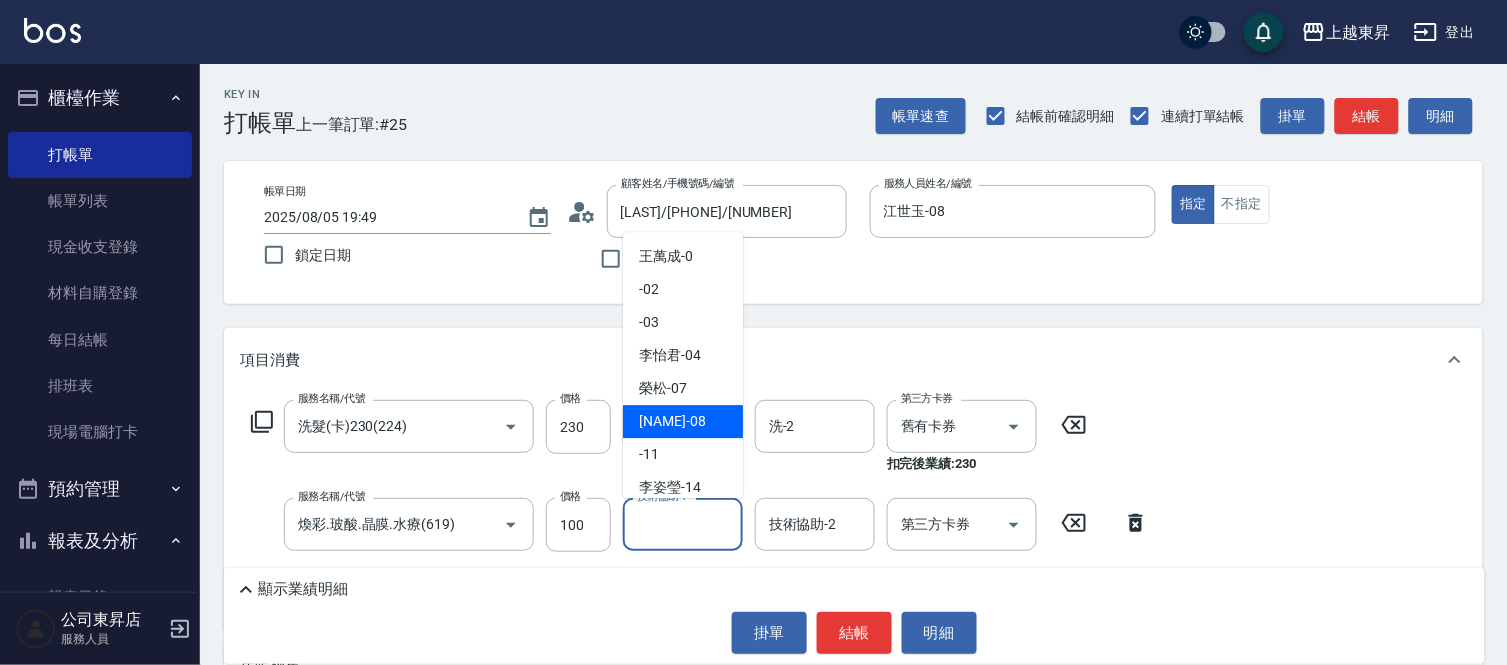click on "江世玉 -08" at bounding box center [672, 421] 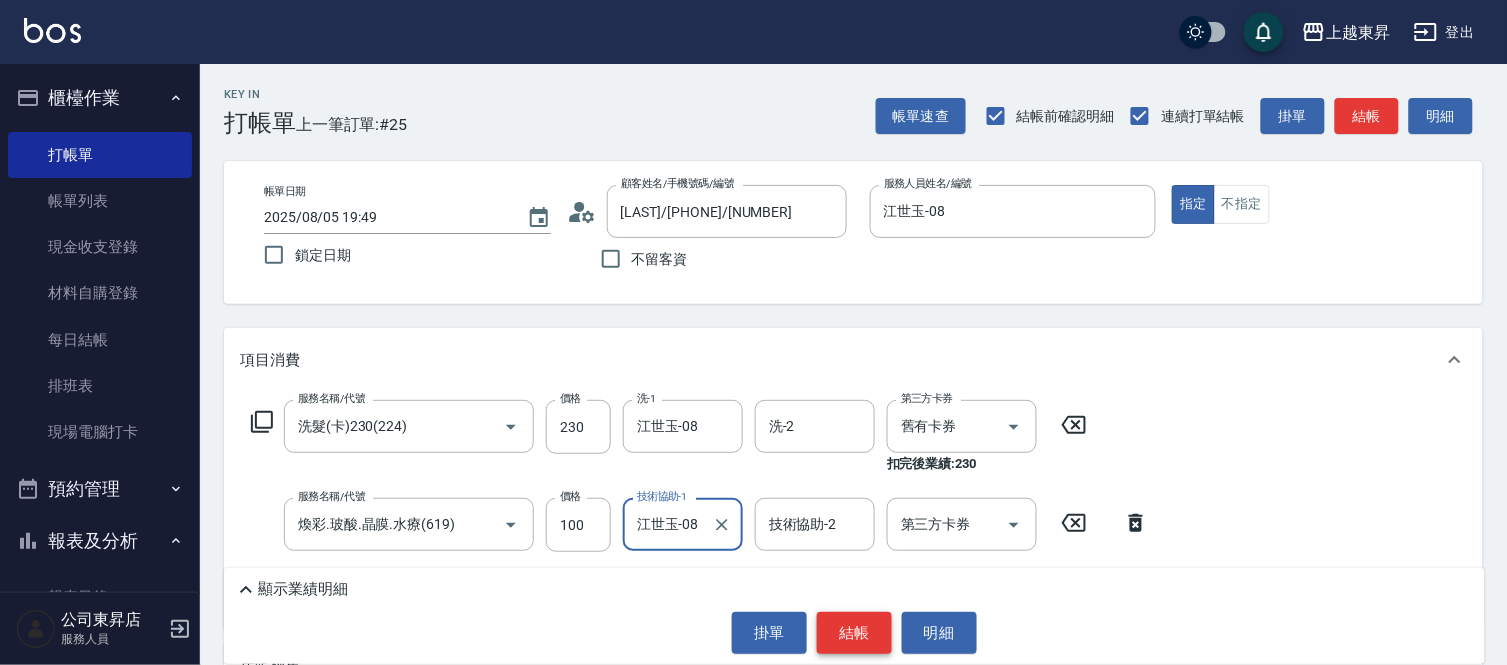 click on "結帳" at bounding box center [854, 633] 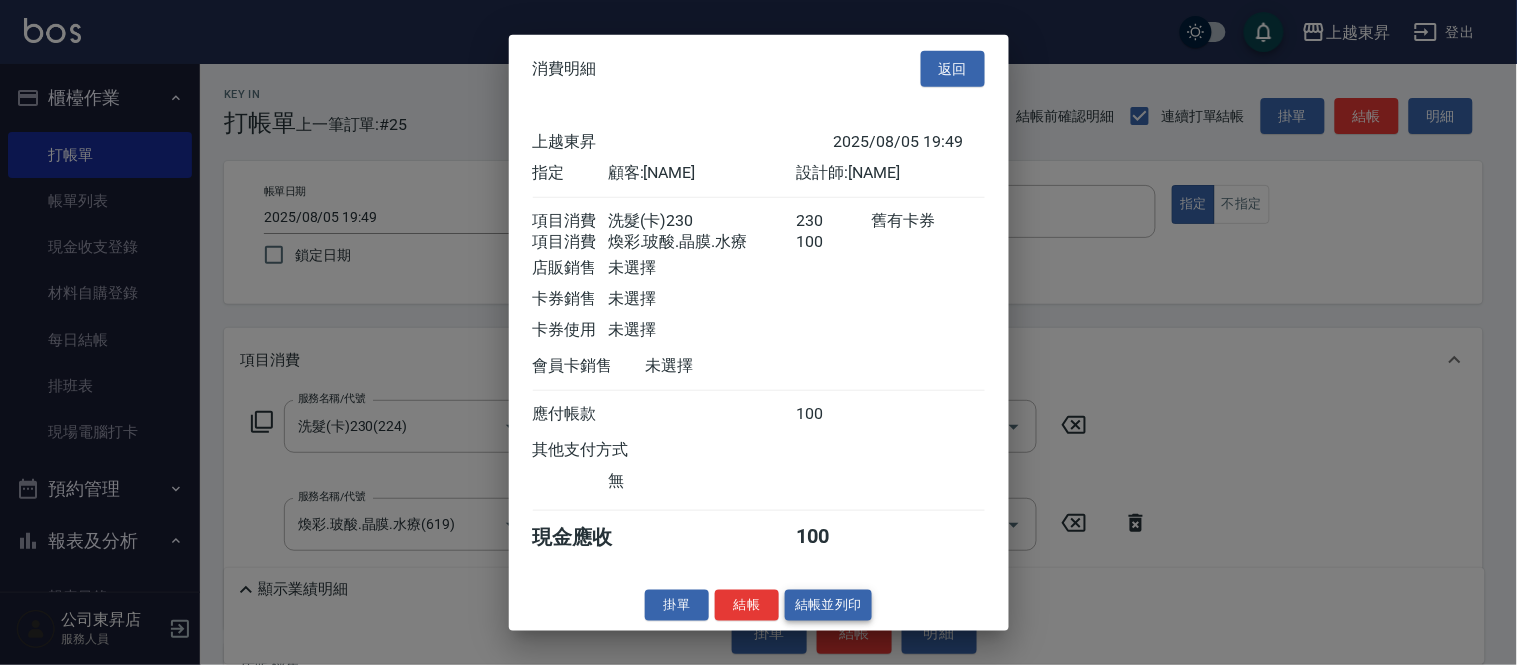 click on "結帳並列印" at bounding box center (828, 605) 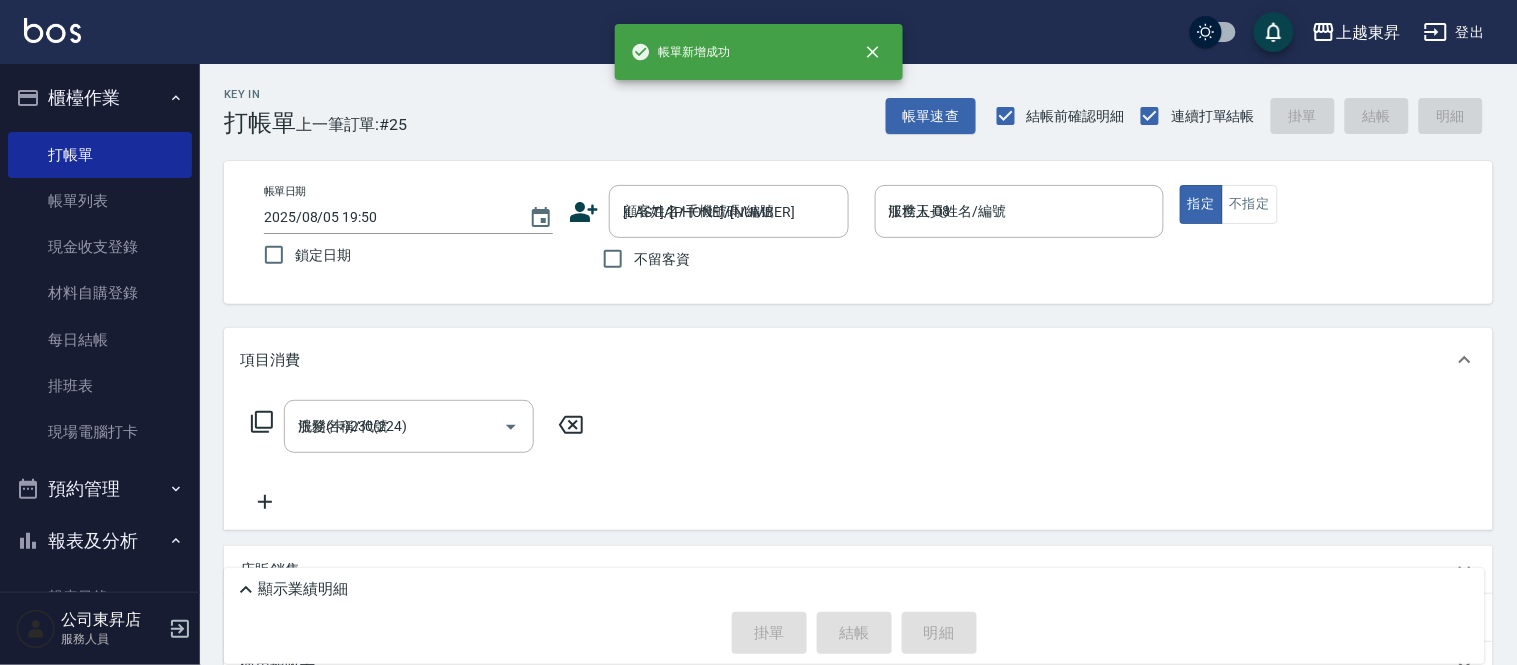 type on "2025/08/05 19:50" 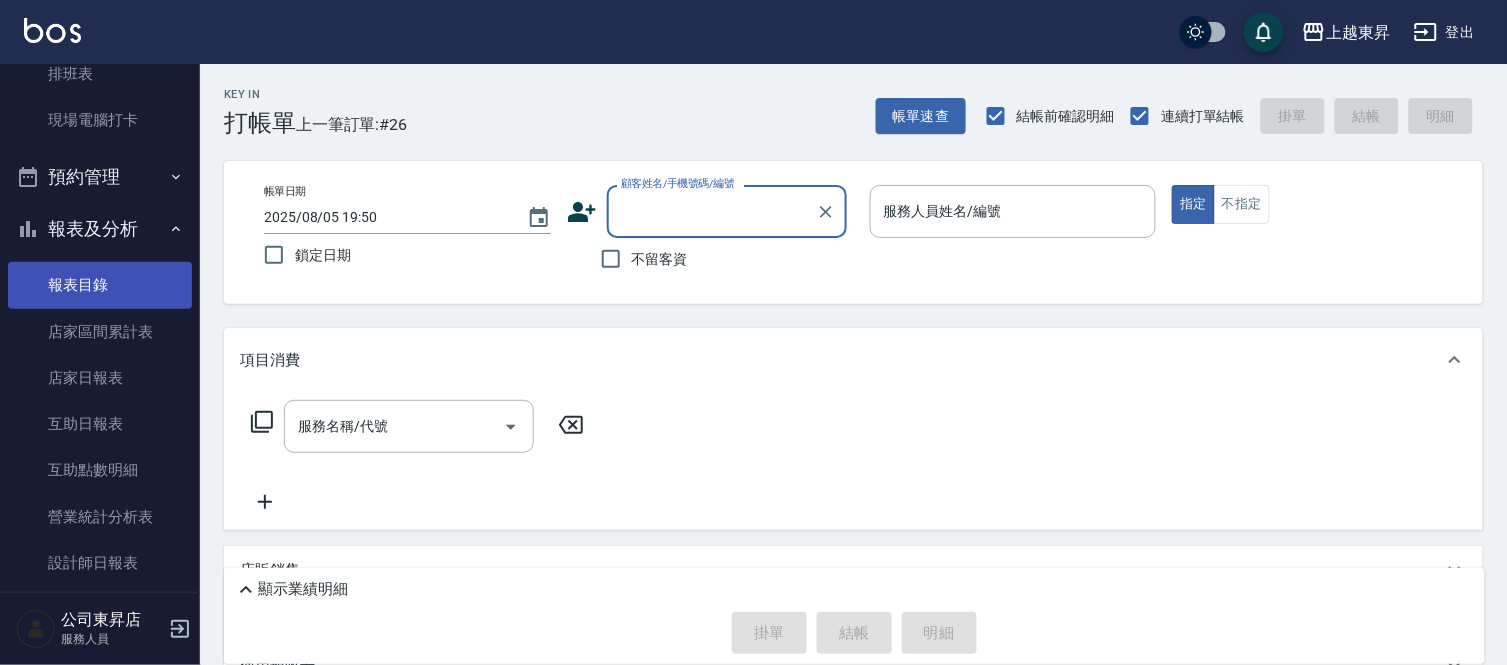 scroll, scrollTop: 333, scrollLeft: 0, axis: vertical 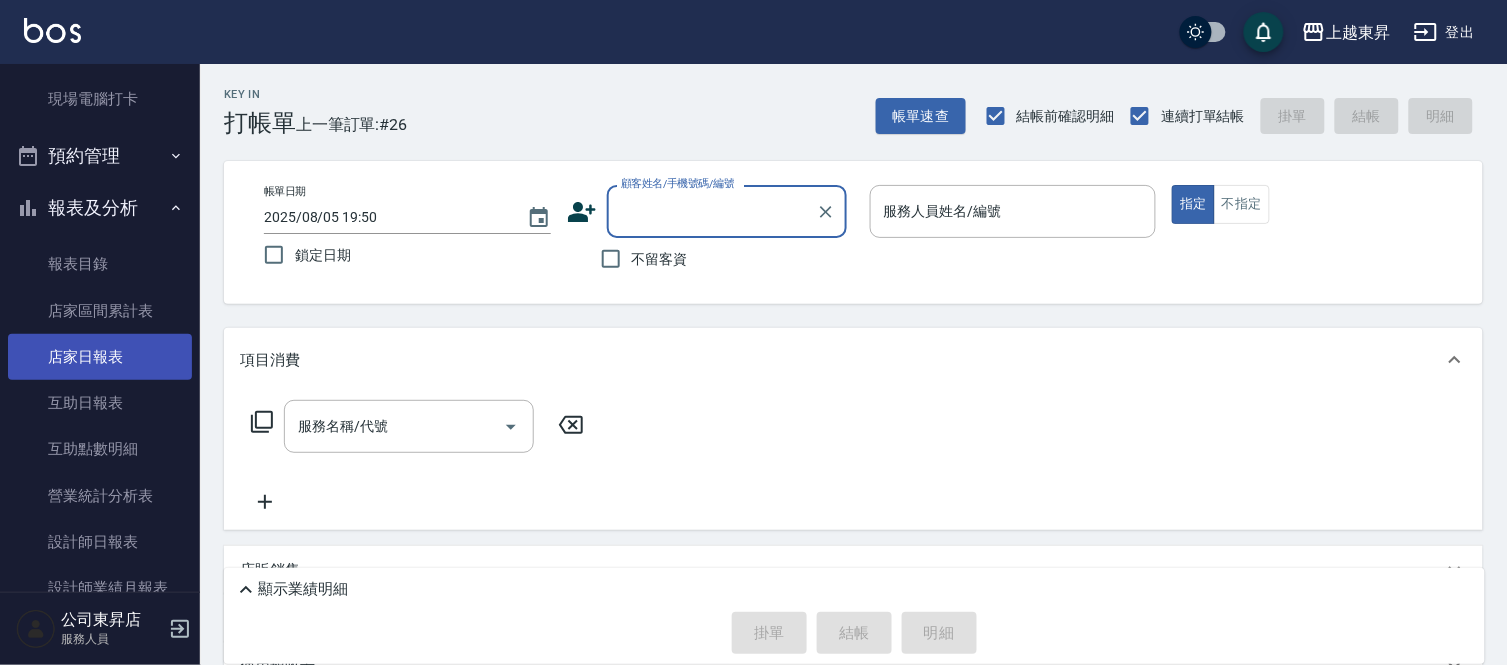 click on "店家日報表" at bounding box center [100, 357] 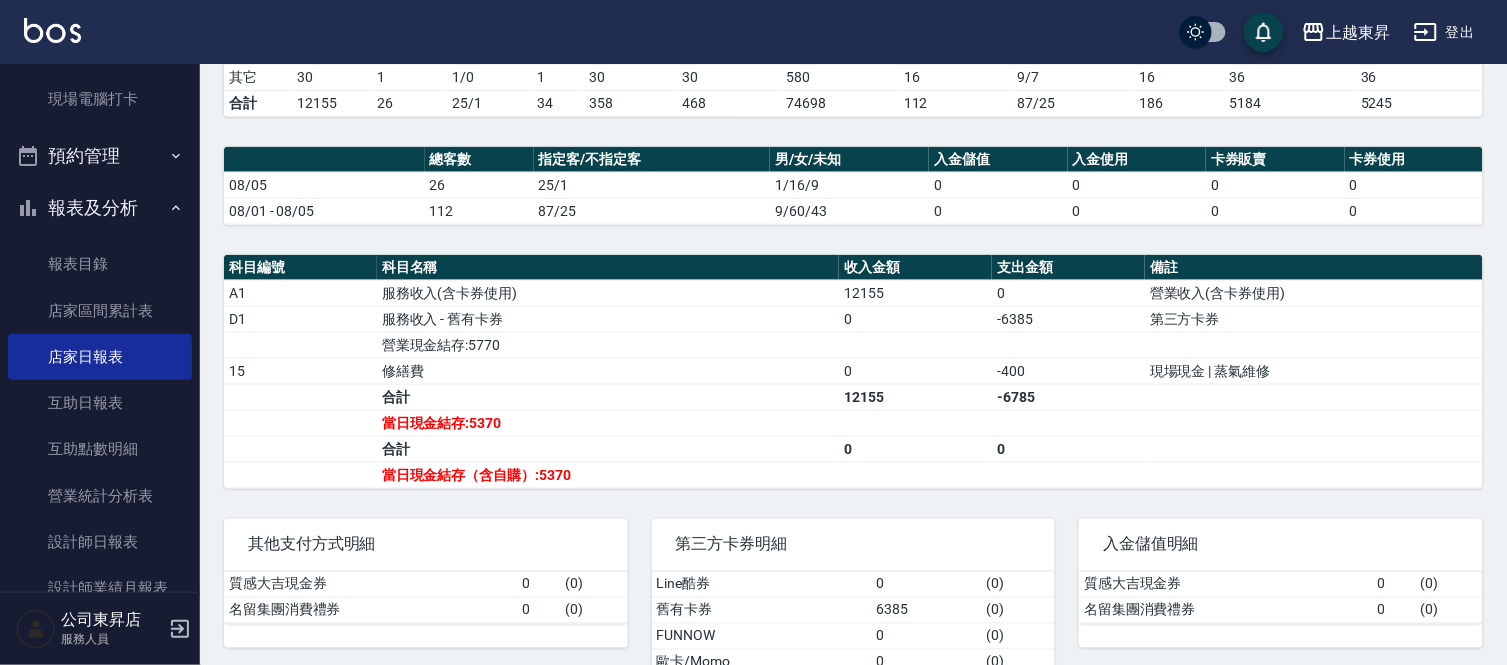 scroll, scrollTop: 545, scrollLeft: 0, axis: vertical 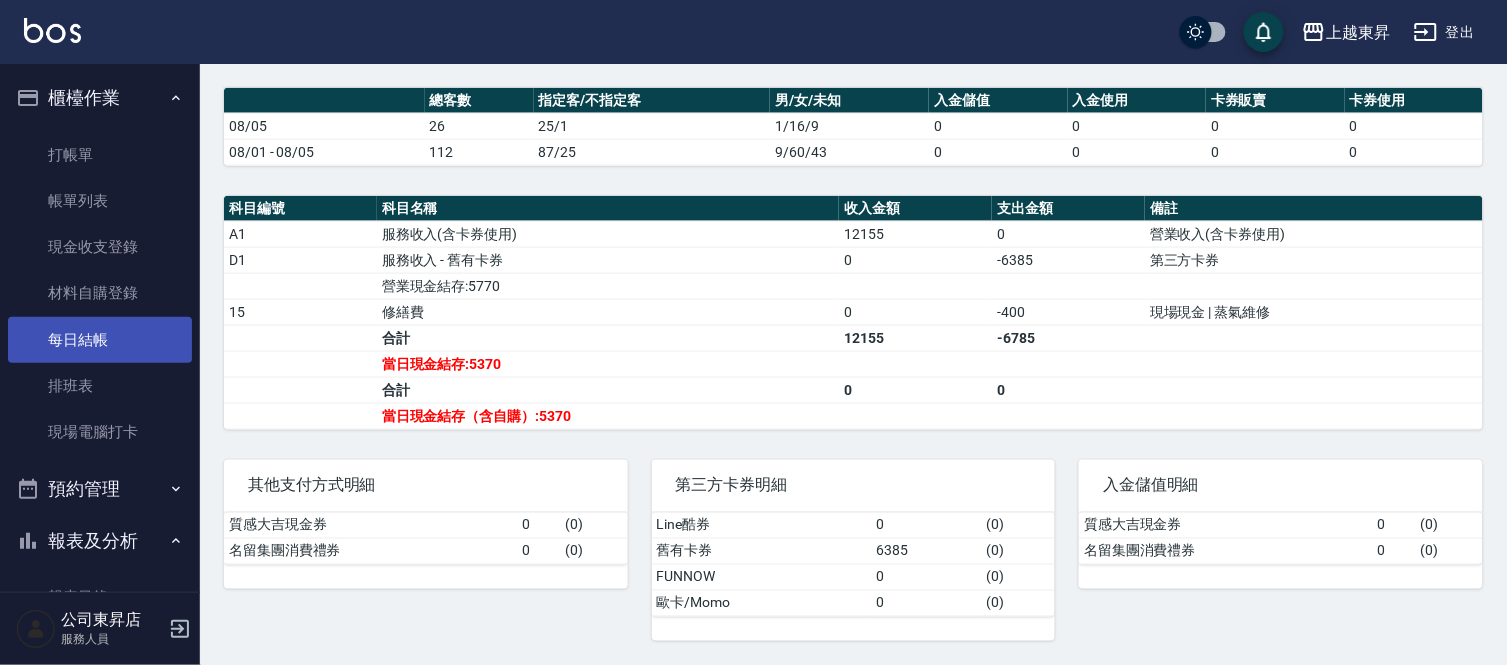 click on "每日結帳" at bounding box center (100, 340) 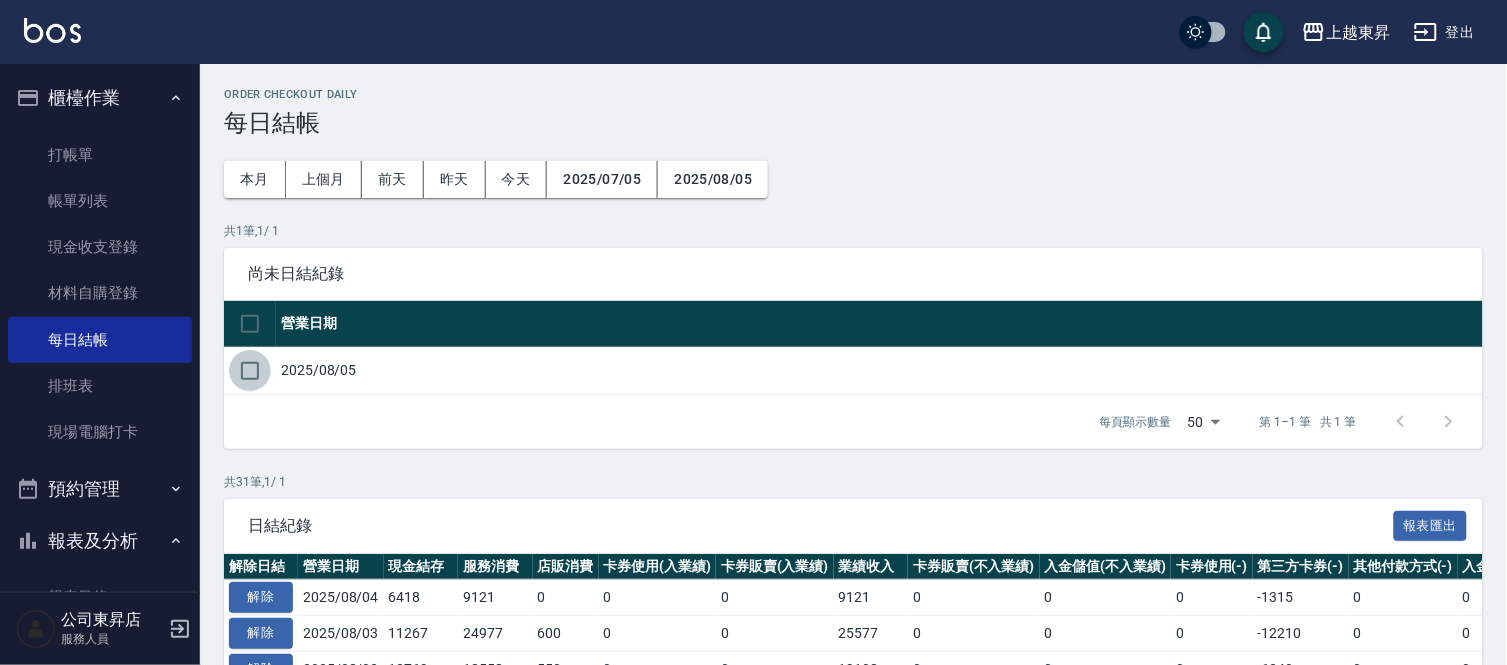 click at bounding box center [250, 371] 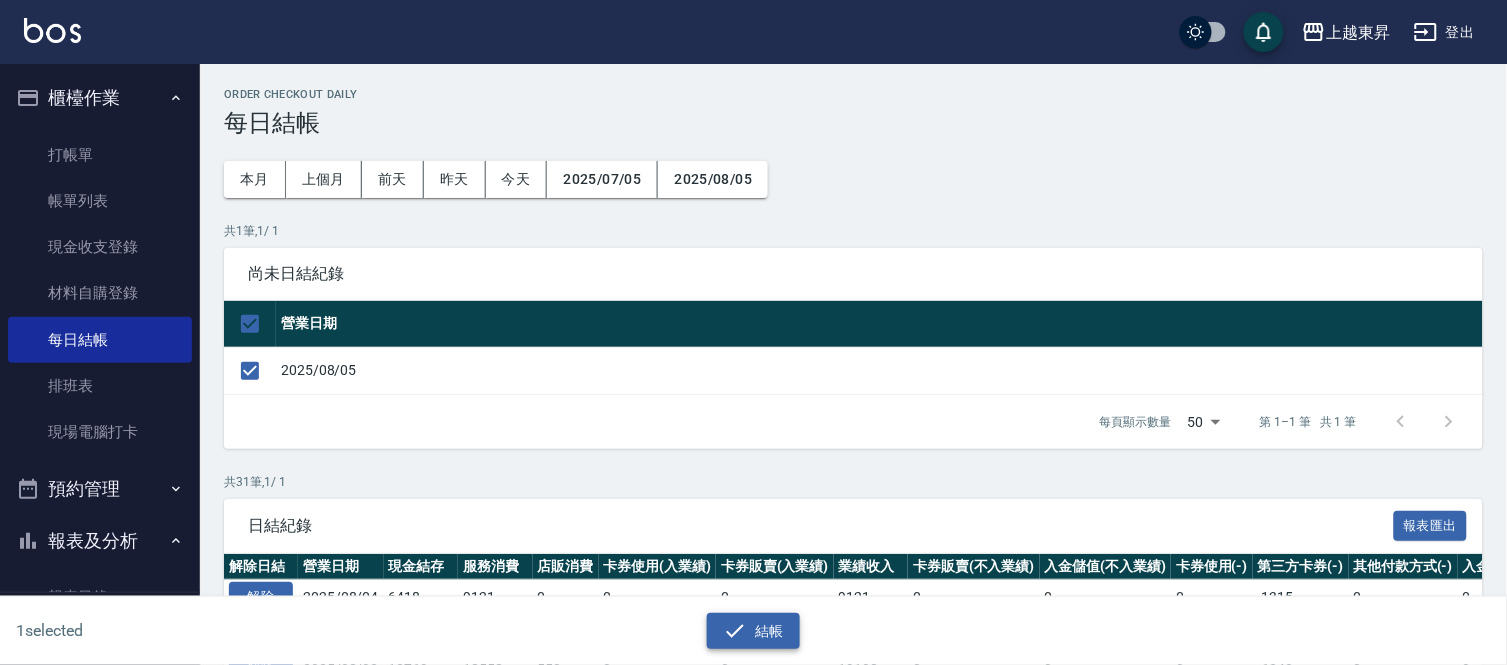 click 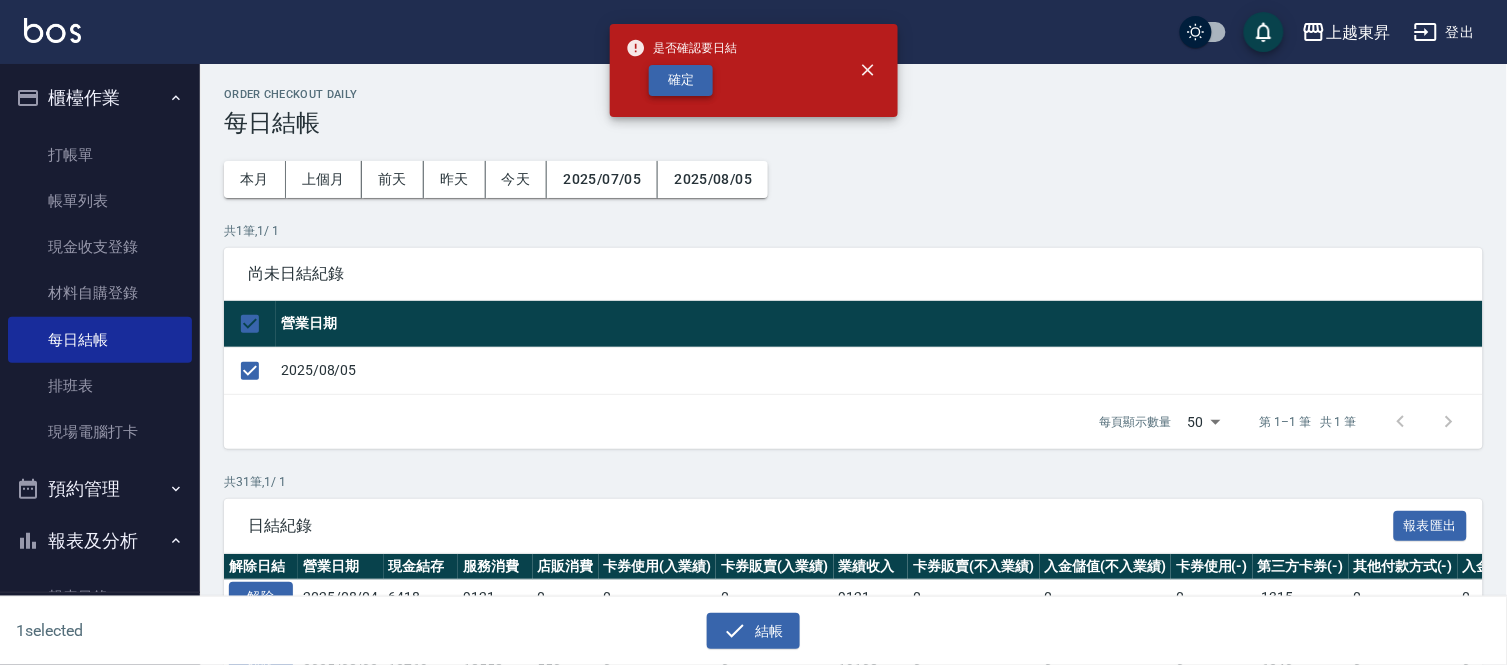 click on "確定" at bounding box center [681, 80] 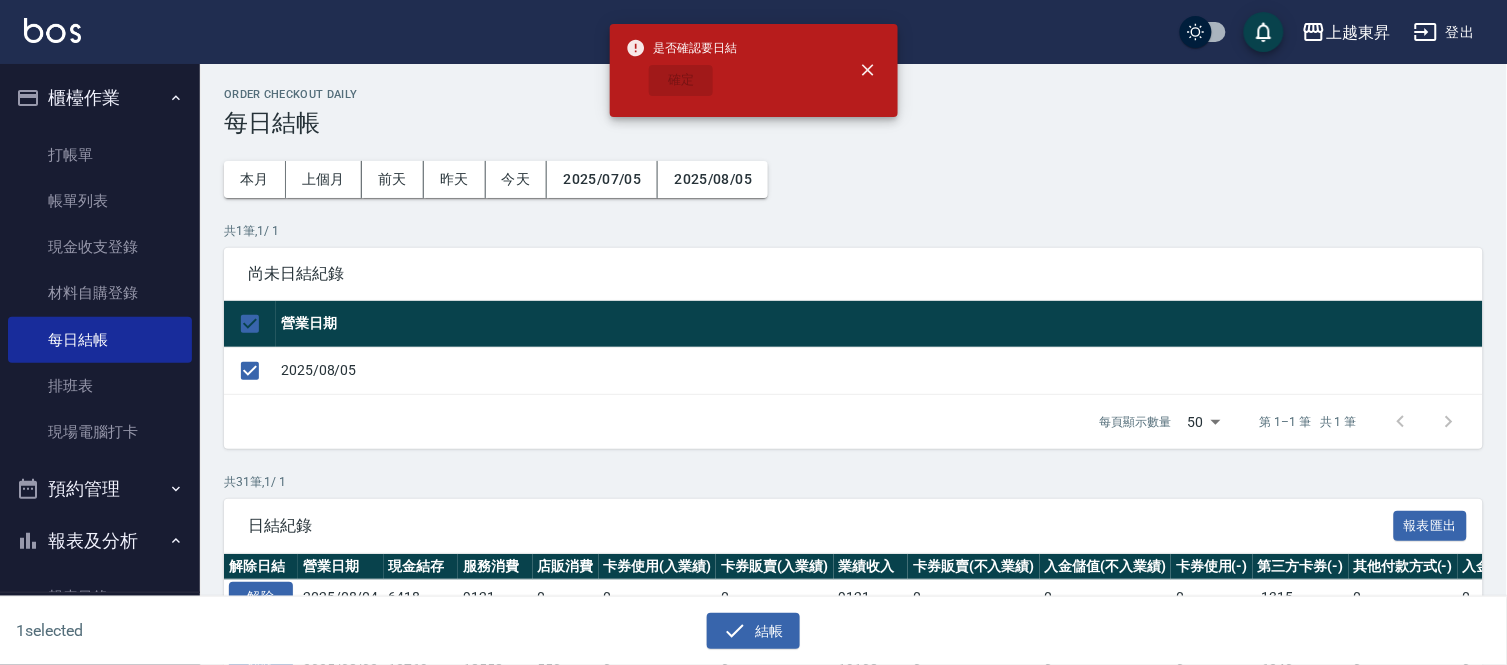checkbox on "false" 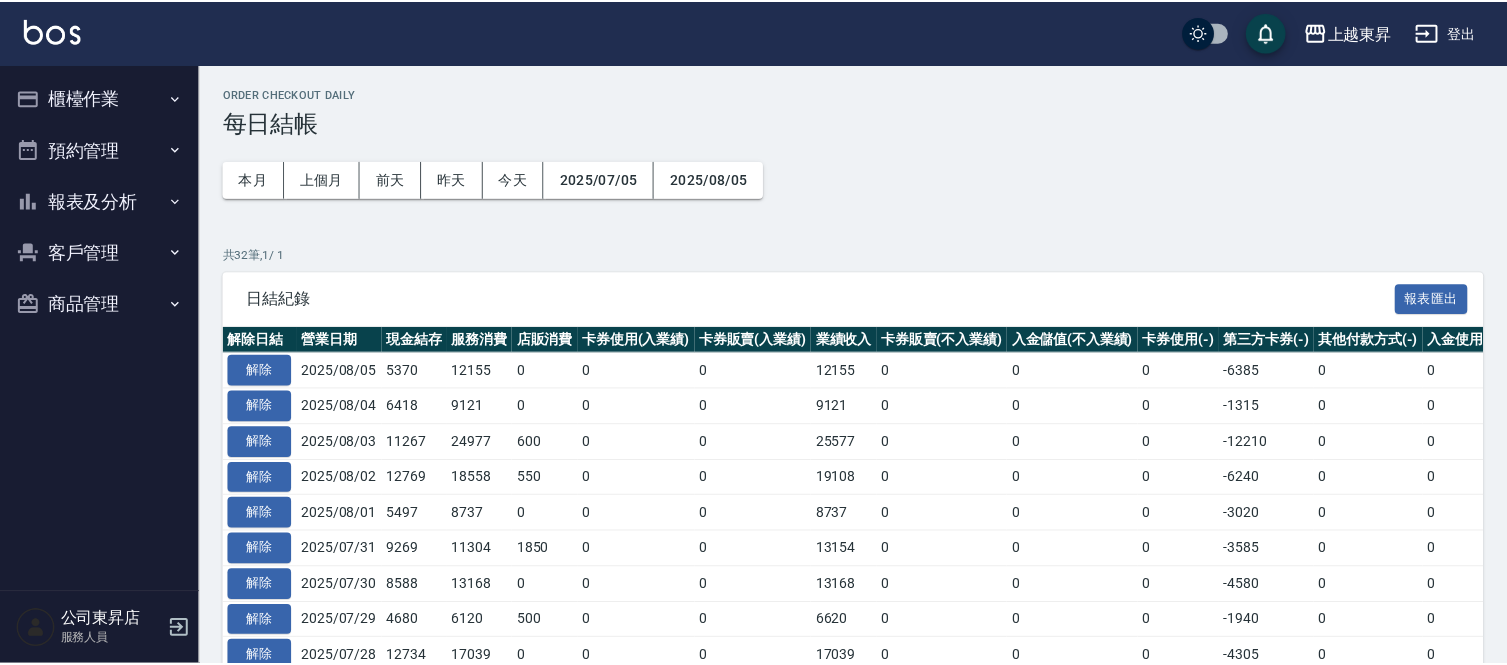 scroll, scrollTop: 0, scrollLeft: 0, axis: both 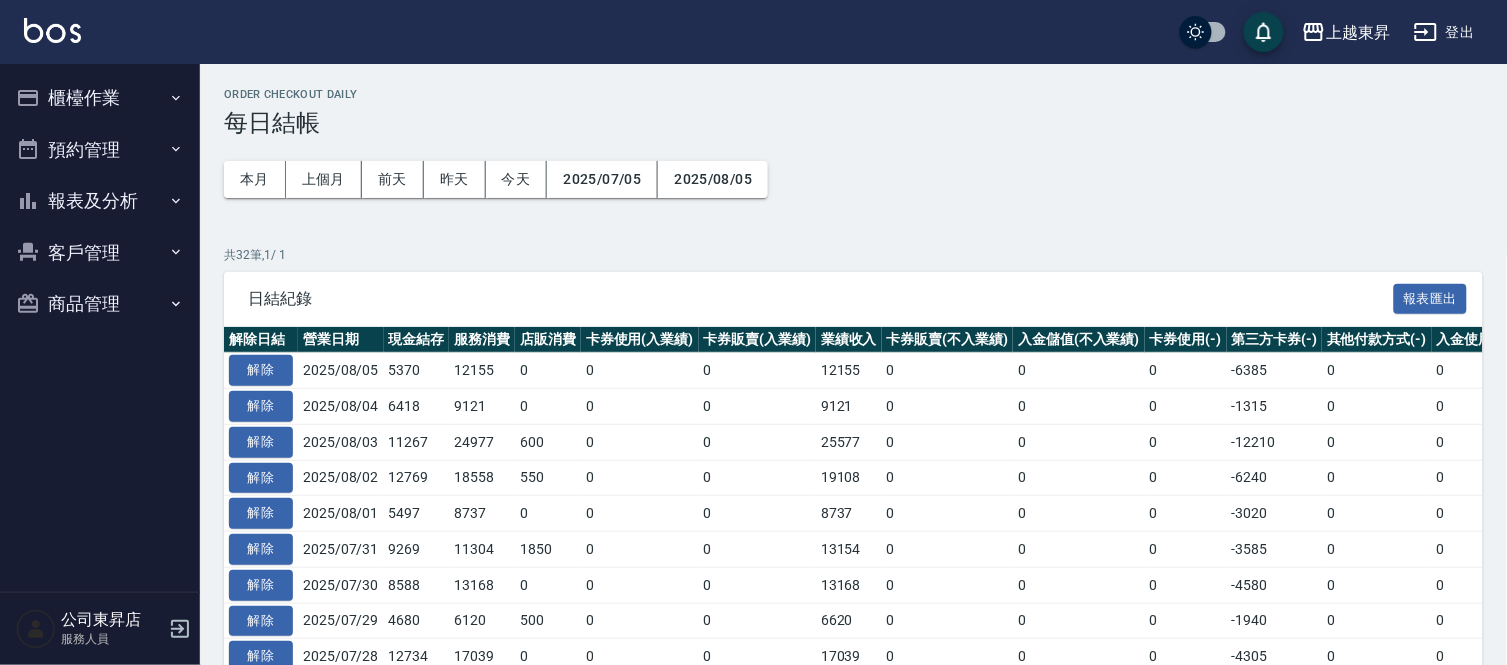 click on "報表及分析" at bounding box center (100, 201) 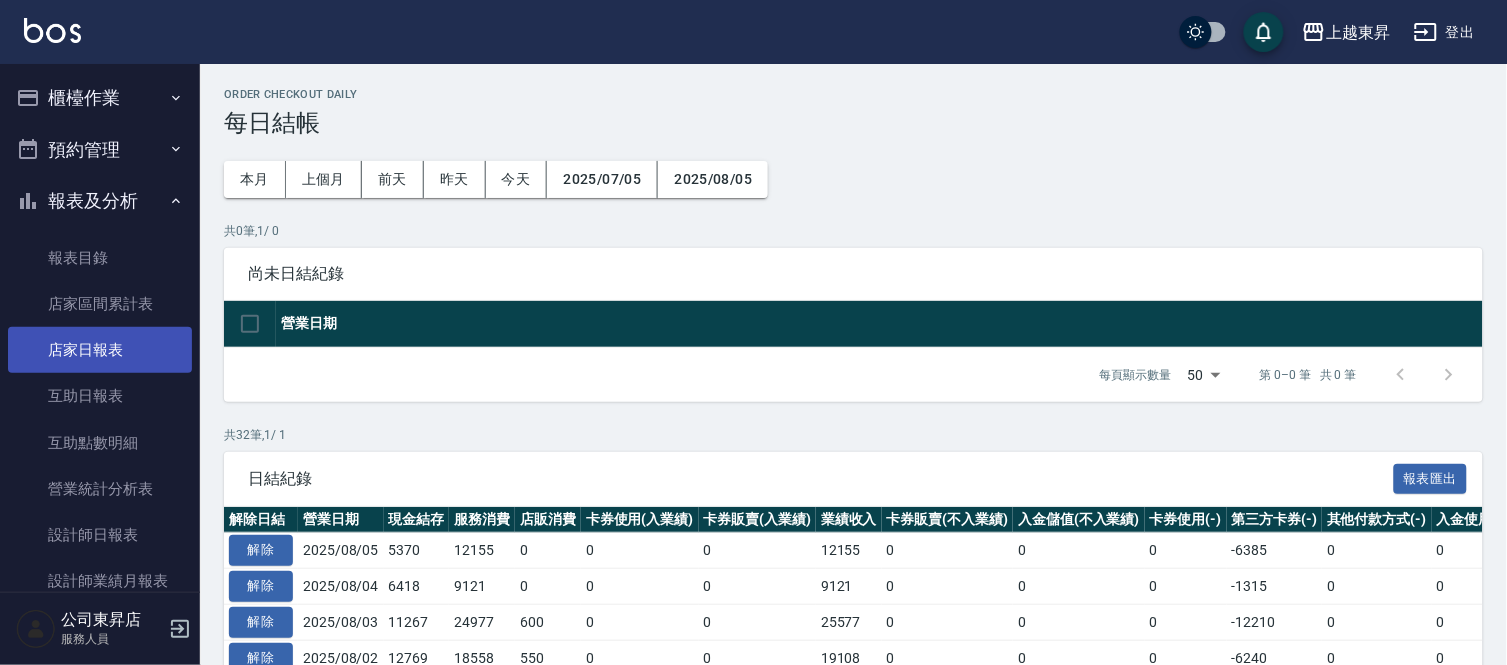 click on "店家日報表" at bounding box center [100, 350] 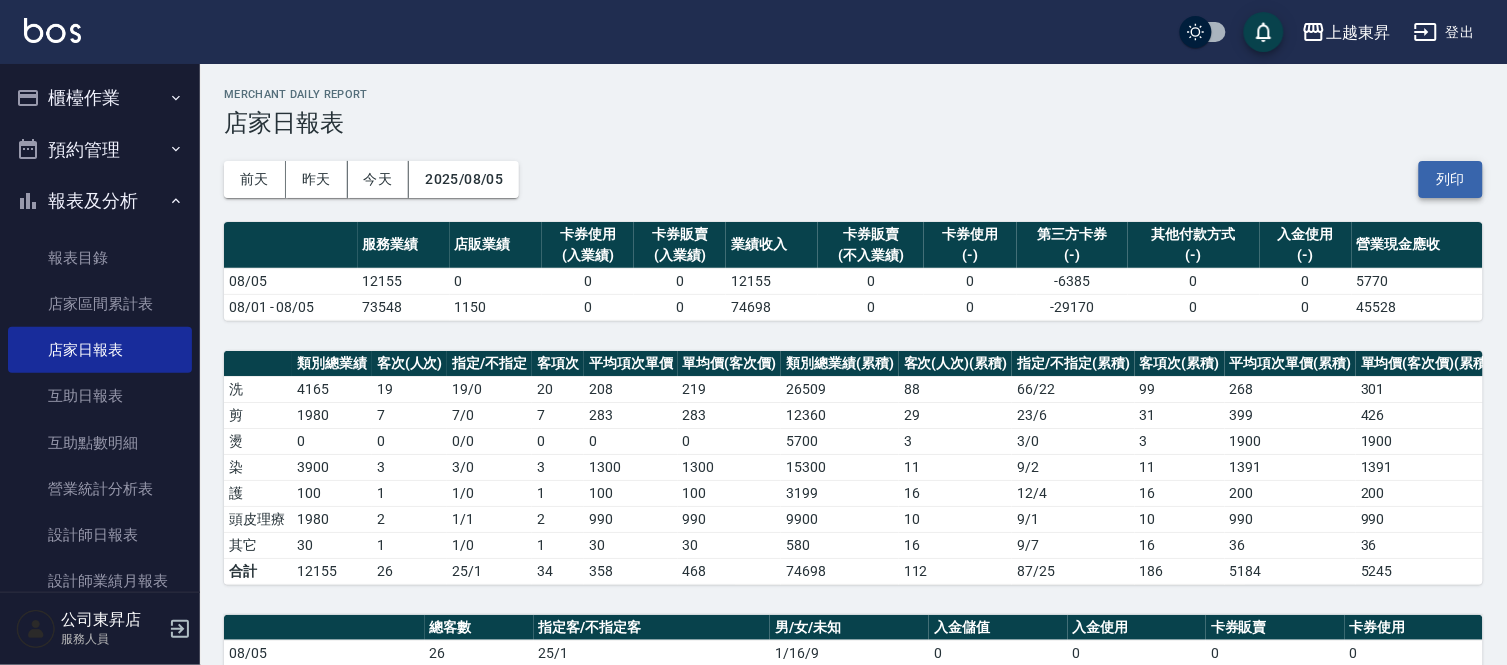 click on "列印" at bounding box center (1451, 179) 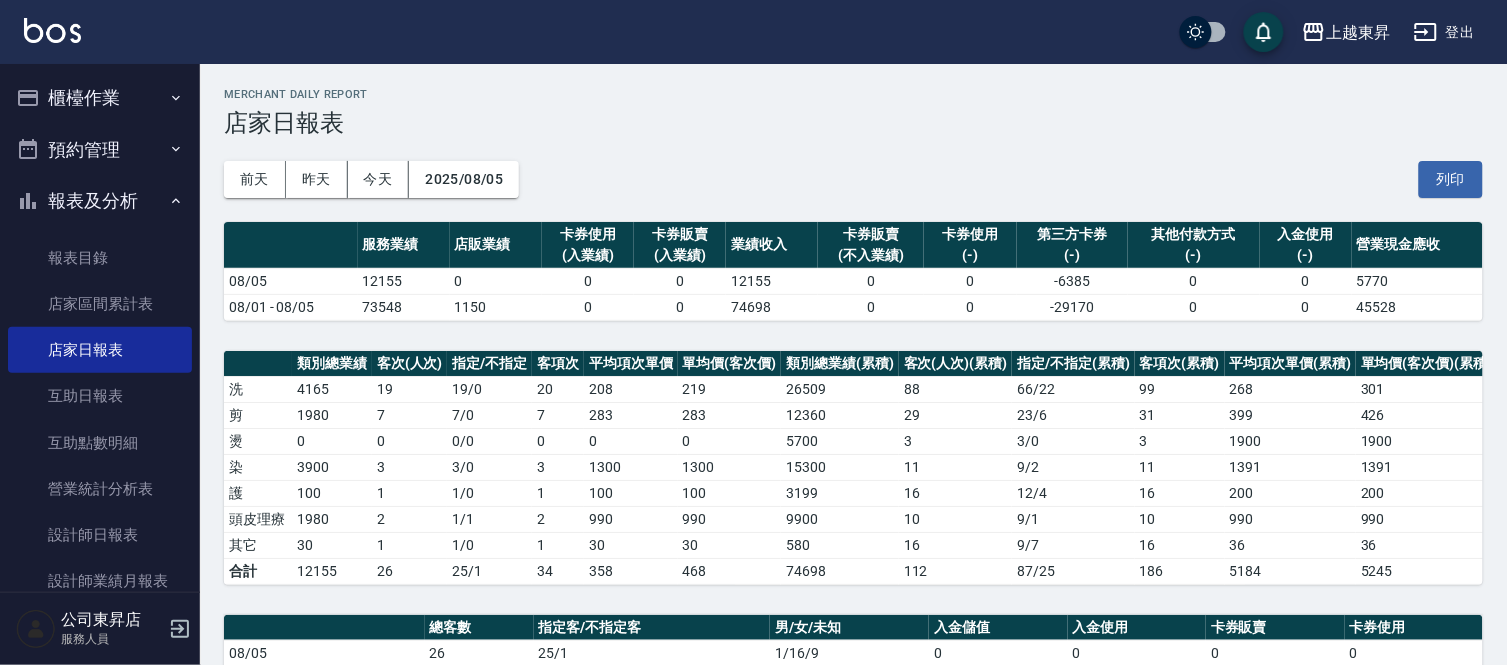 click on "櫃檯作業" at bounding box center (100, 98) 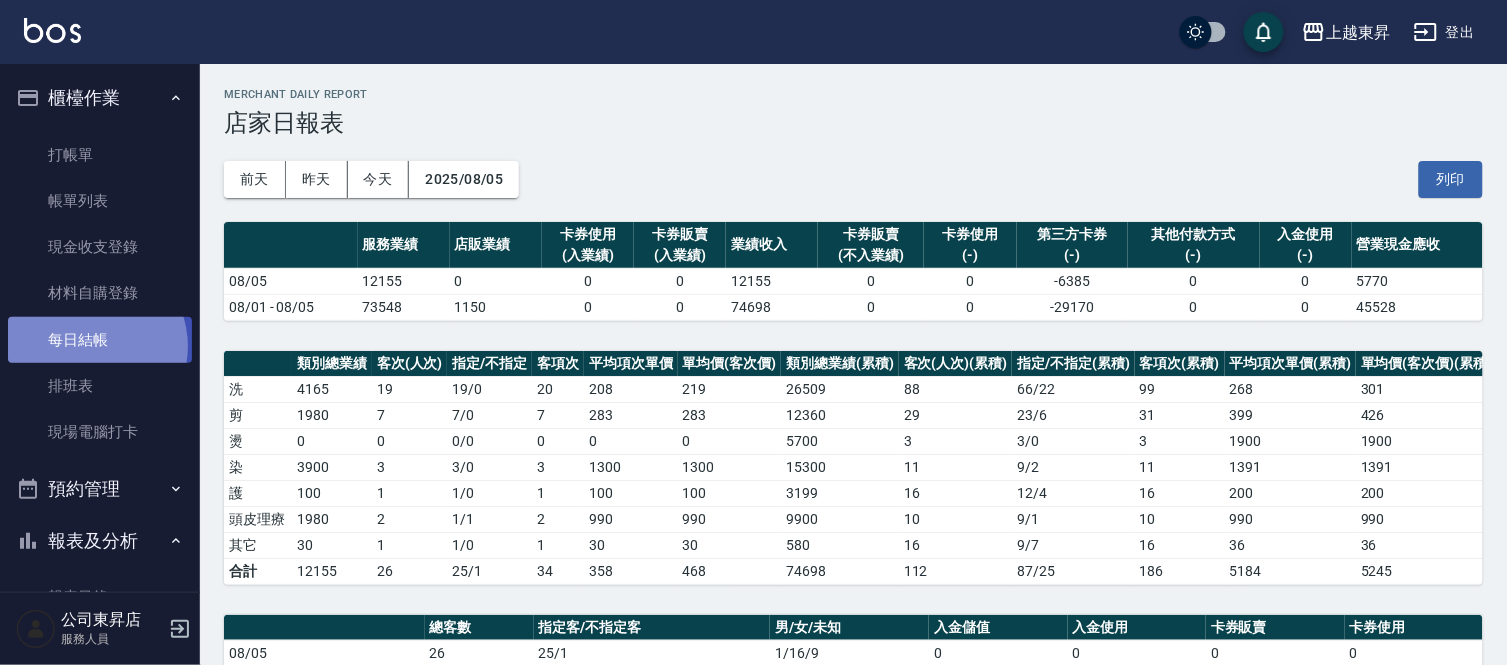 click on "每日結帳" at bounding box center (100, 340) 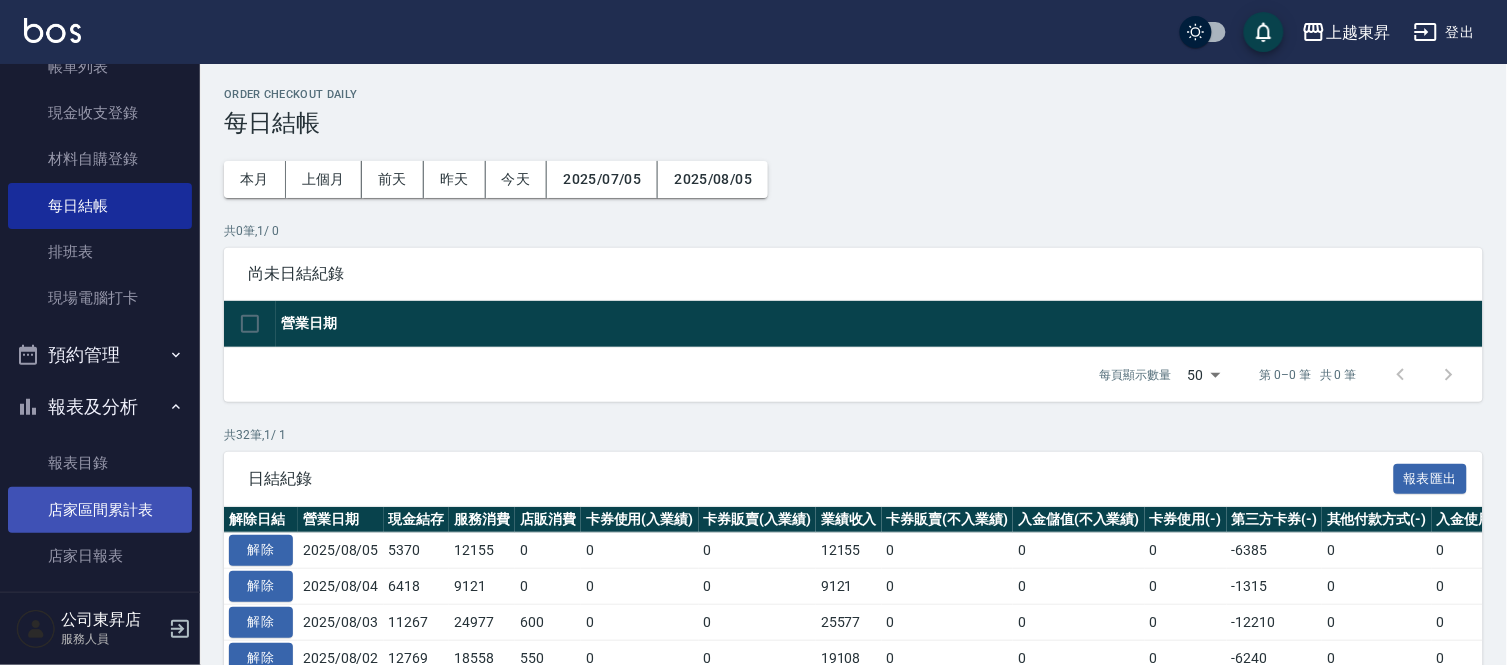 scroll, scrollTop: 333, scrollLeft: 0, axis: vertical 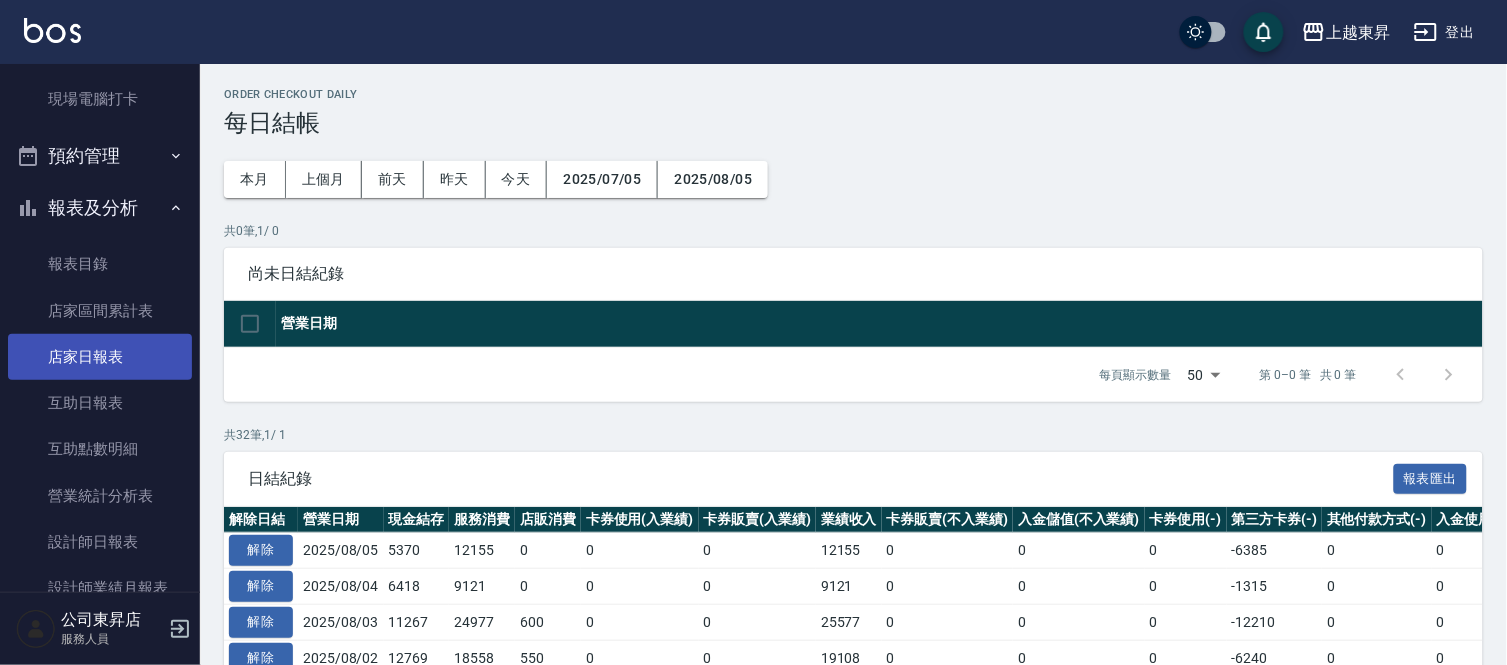 click on "店家日報表" at bounding box center [100, 357] 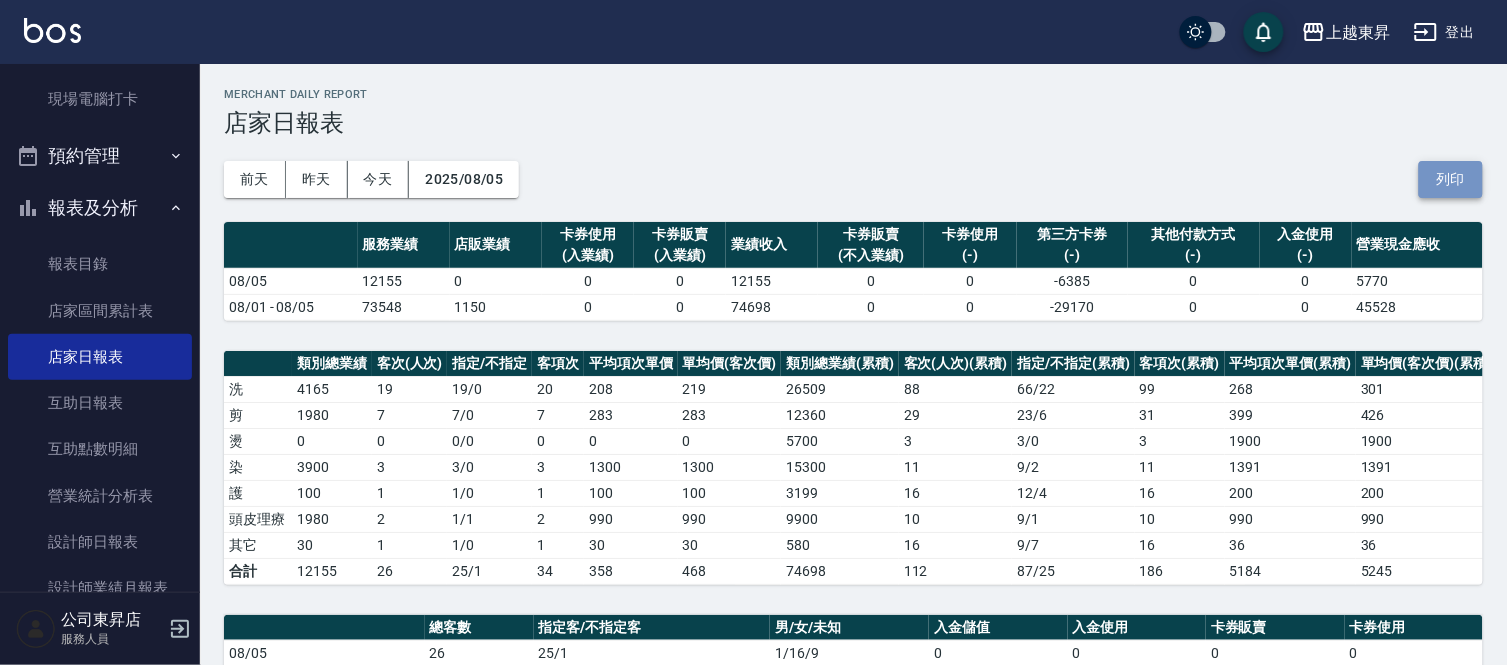 click on "列印" at bounding box center [1451, 179] 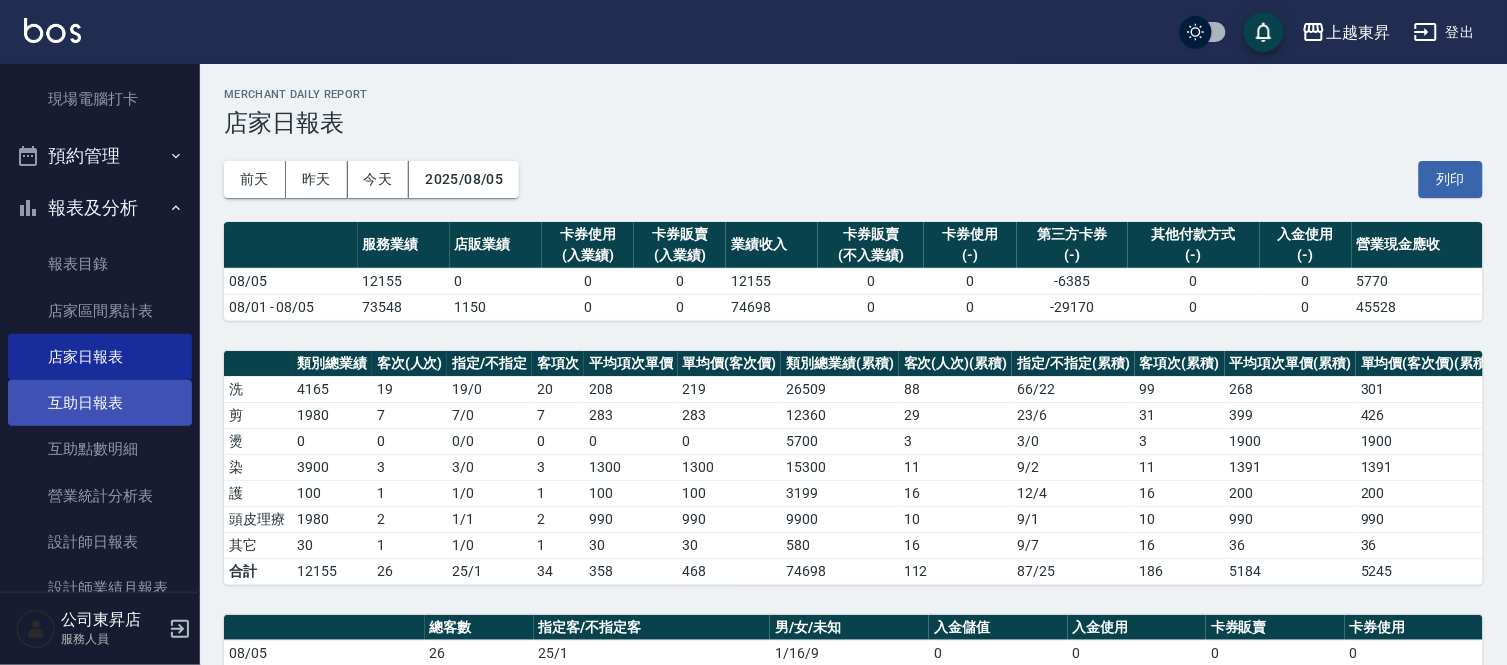 drag, startPoint x: 100, startPoint y: 410, endPoint x: 114, endPoint y: 416, distance: 15.231546 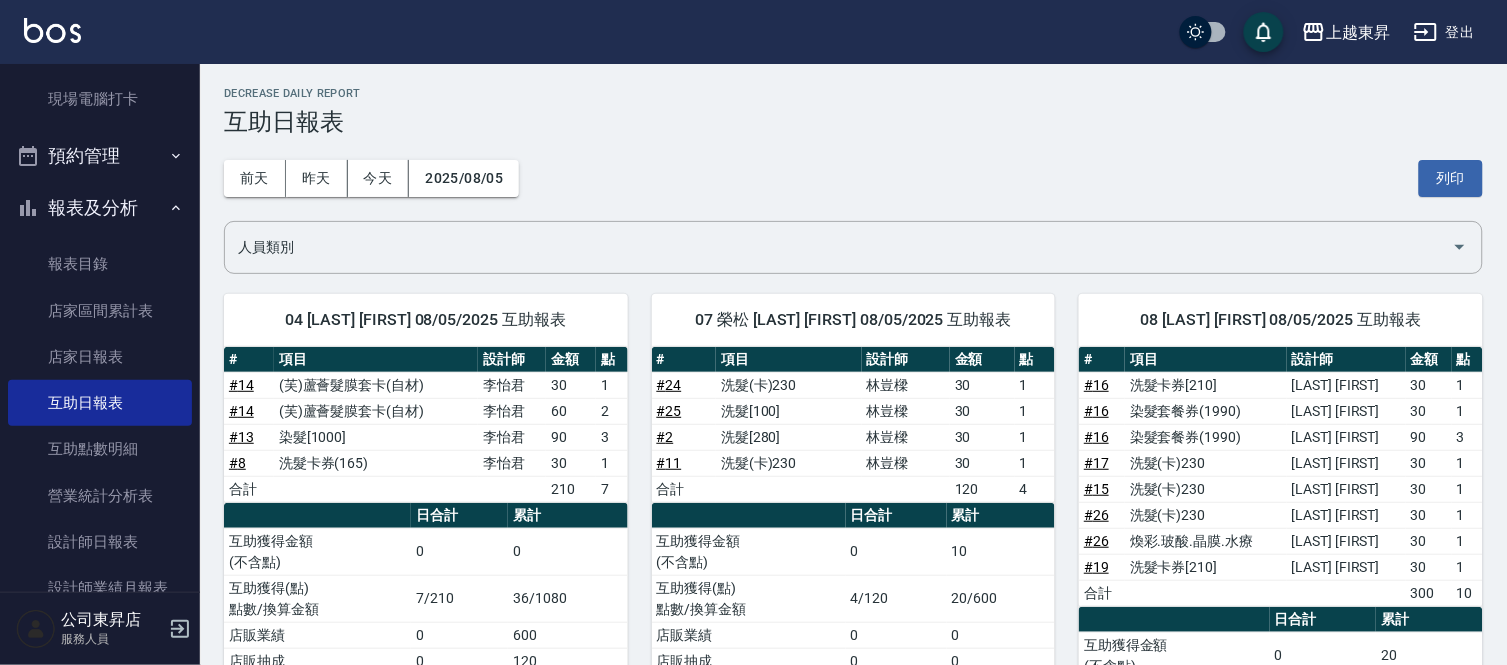 scroll, scrollTop: 0, scrollLeft: 0, axis: both 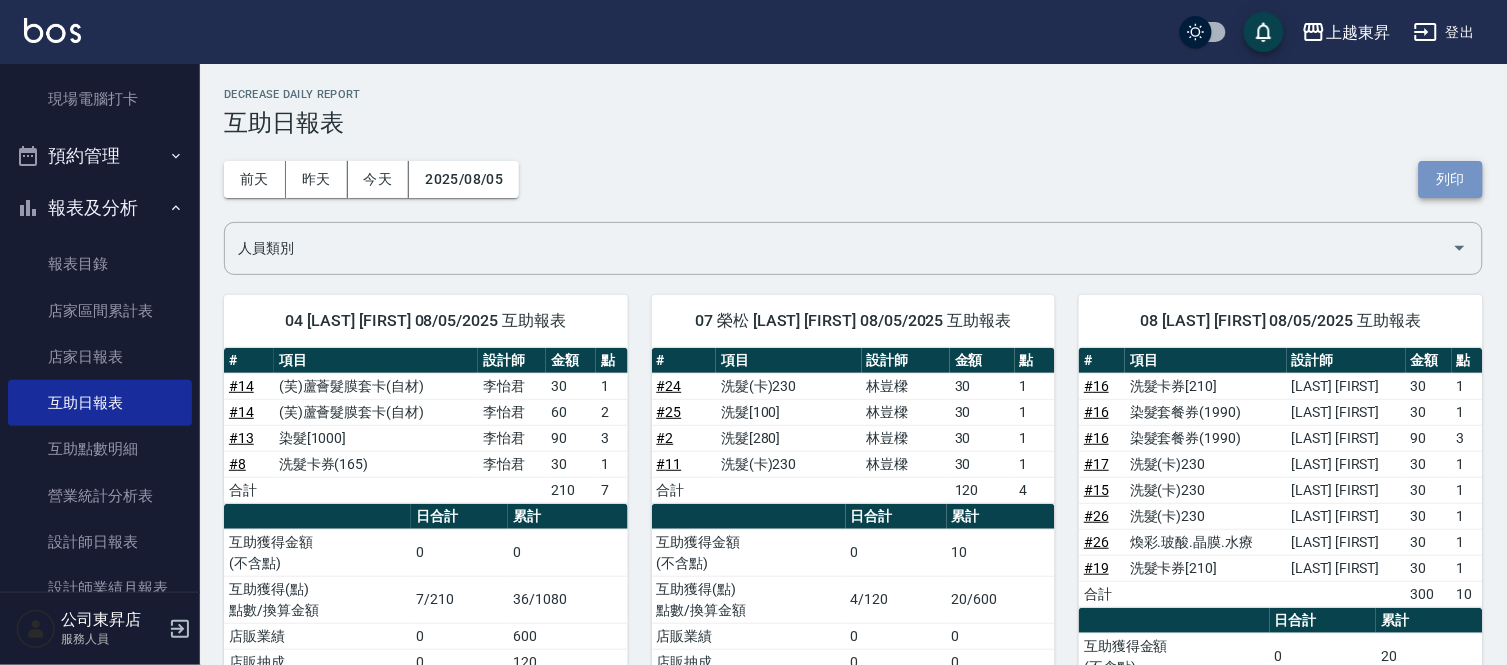 click on "列印" at bounding box center (1451, 179) 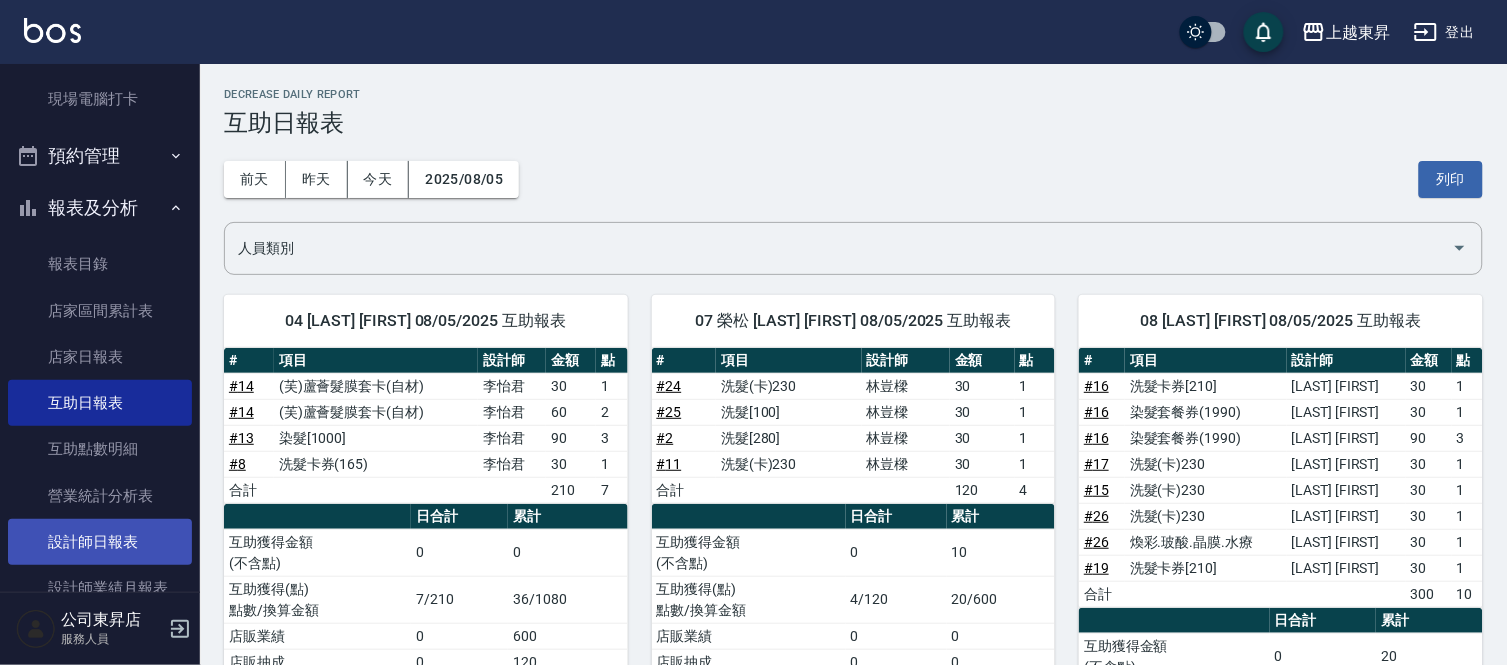 click on "設計師日報表" at bounding box center [100, 542] 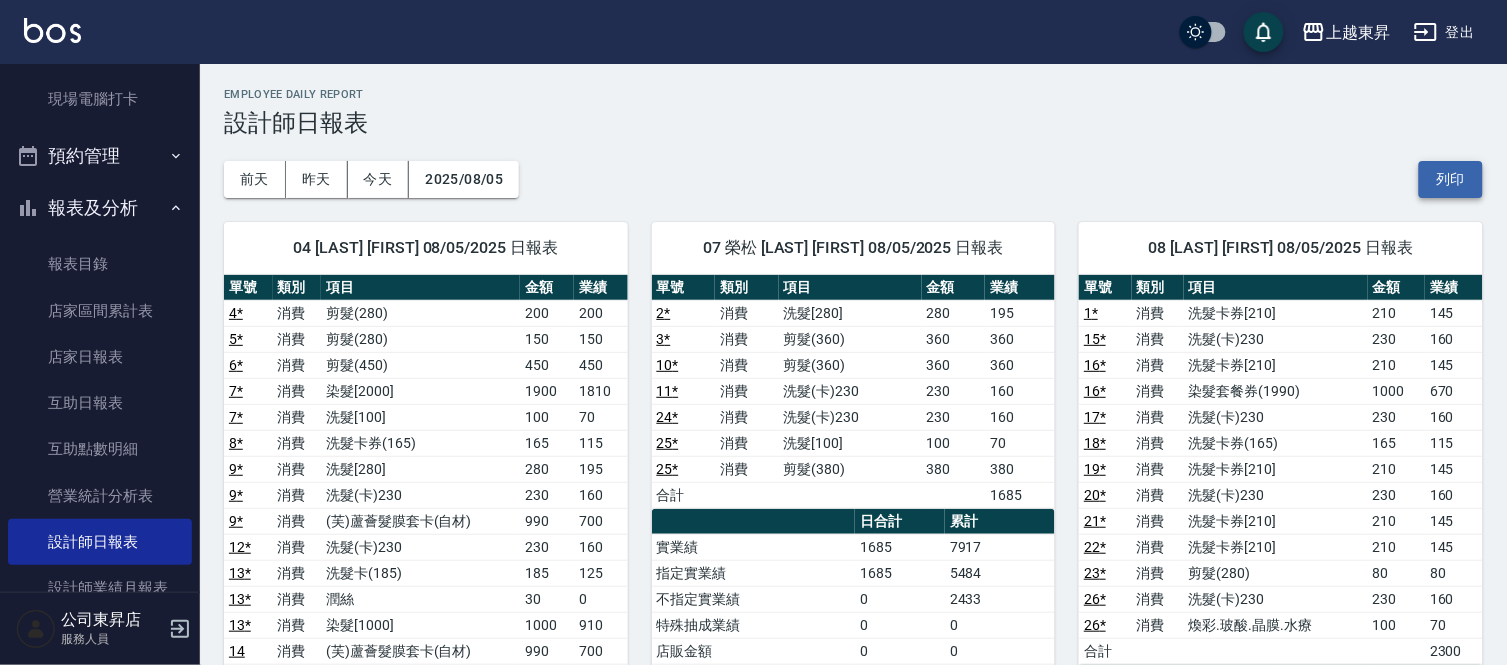 click on "列印" at bounding box center (1451, 179) 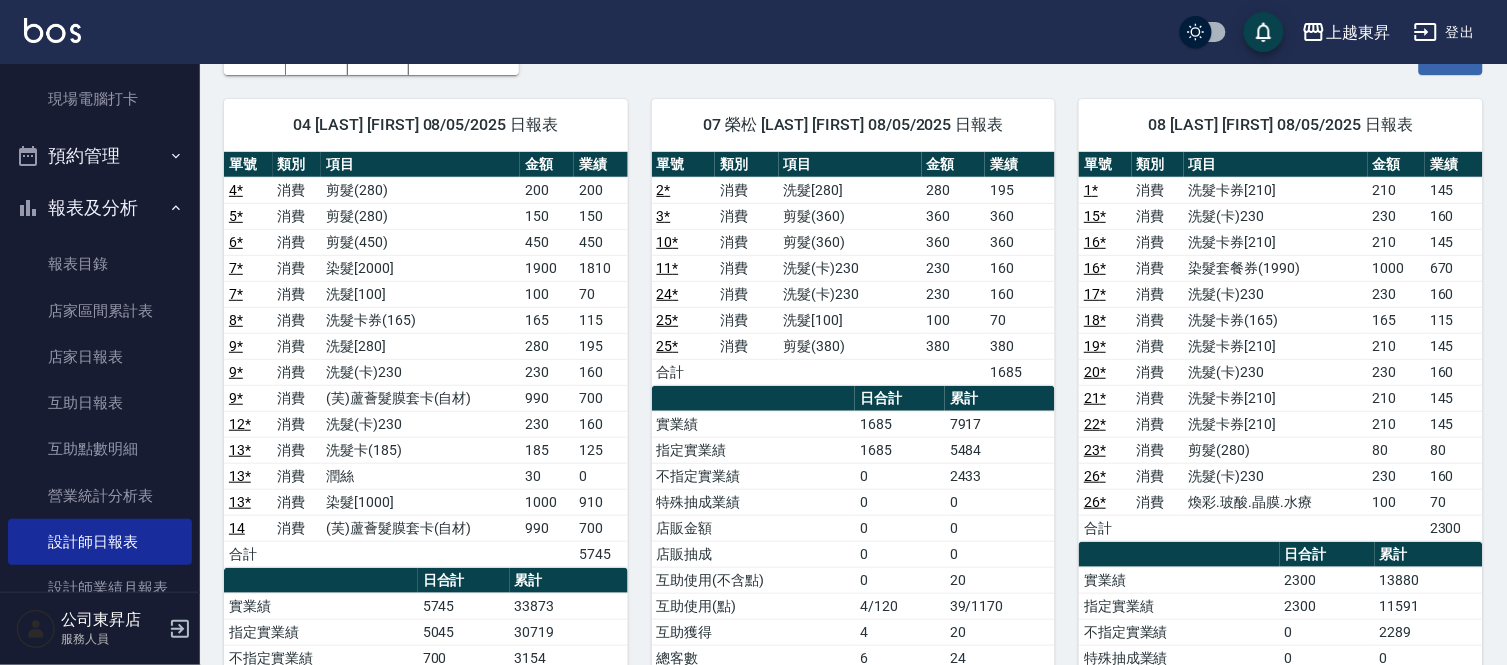 scroll, scrollTop: 333, scrollLeft: 0, axis: vertical 